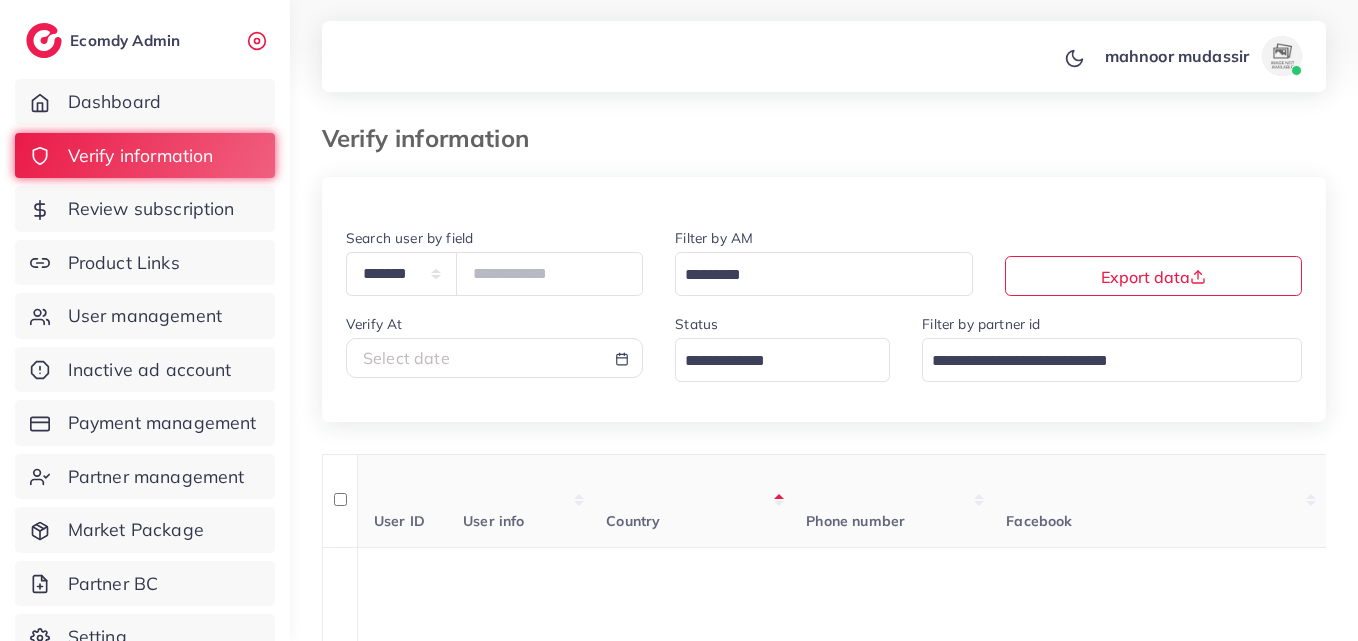scroll, scrollTop: 200, scrollLeft: 0, axis: vertical 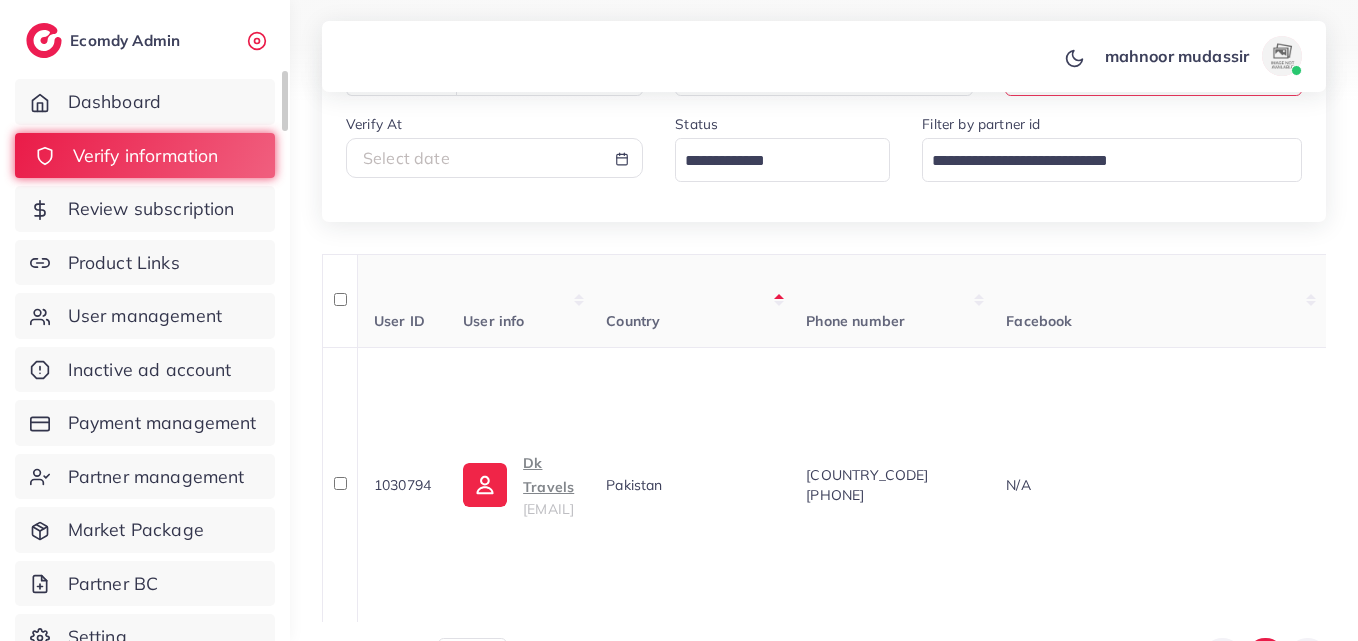 click on "Verify information" at bounding box center [146, 156] 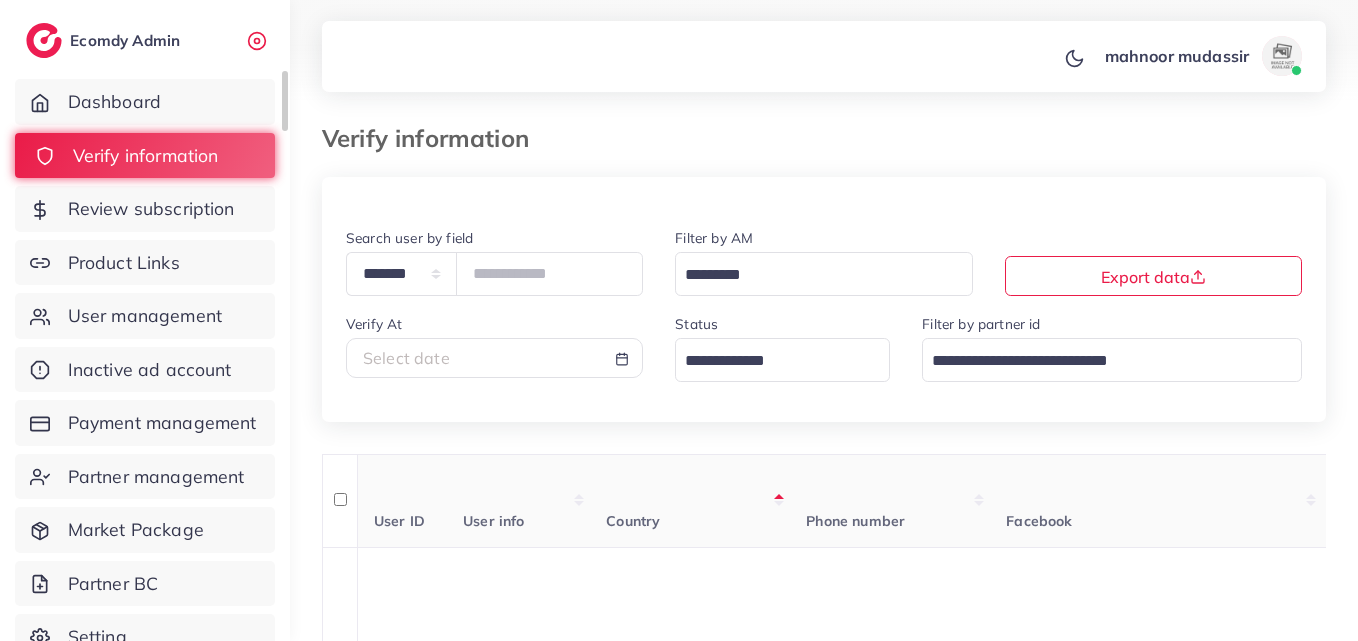 click on "Verify information" at bounding box center (146, 156) 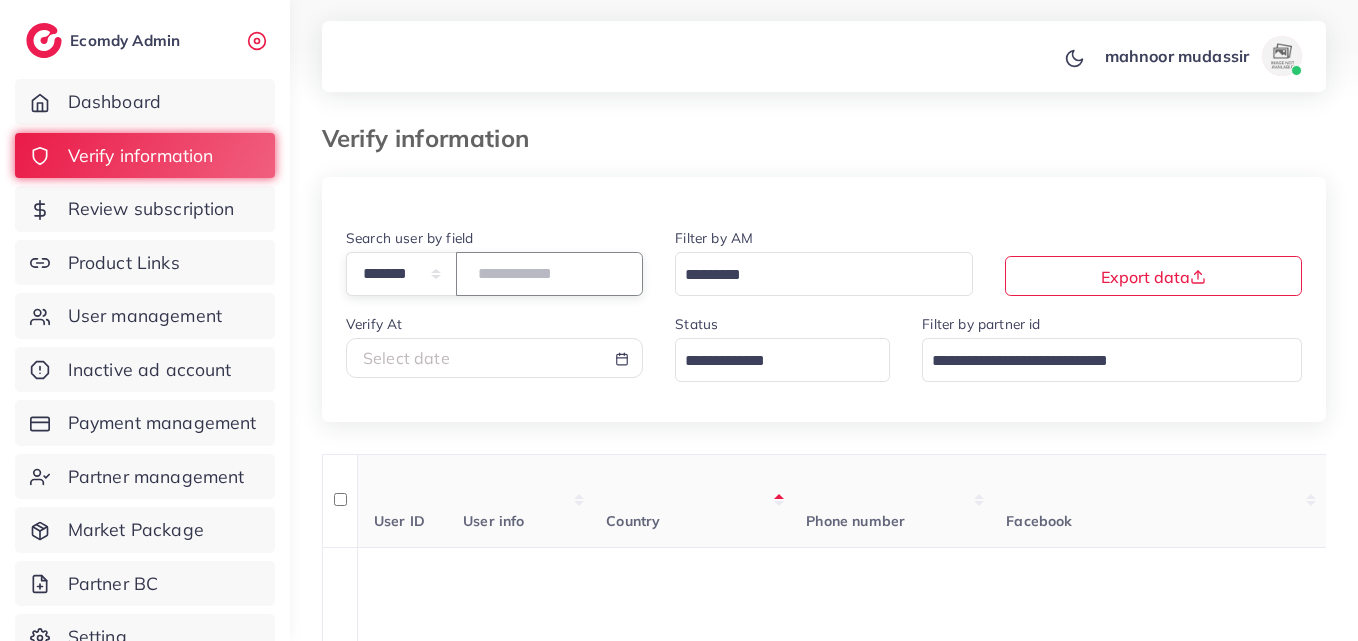 click on "*******" at bounding box center [549, 273] 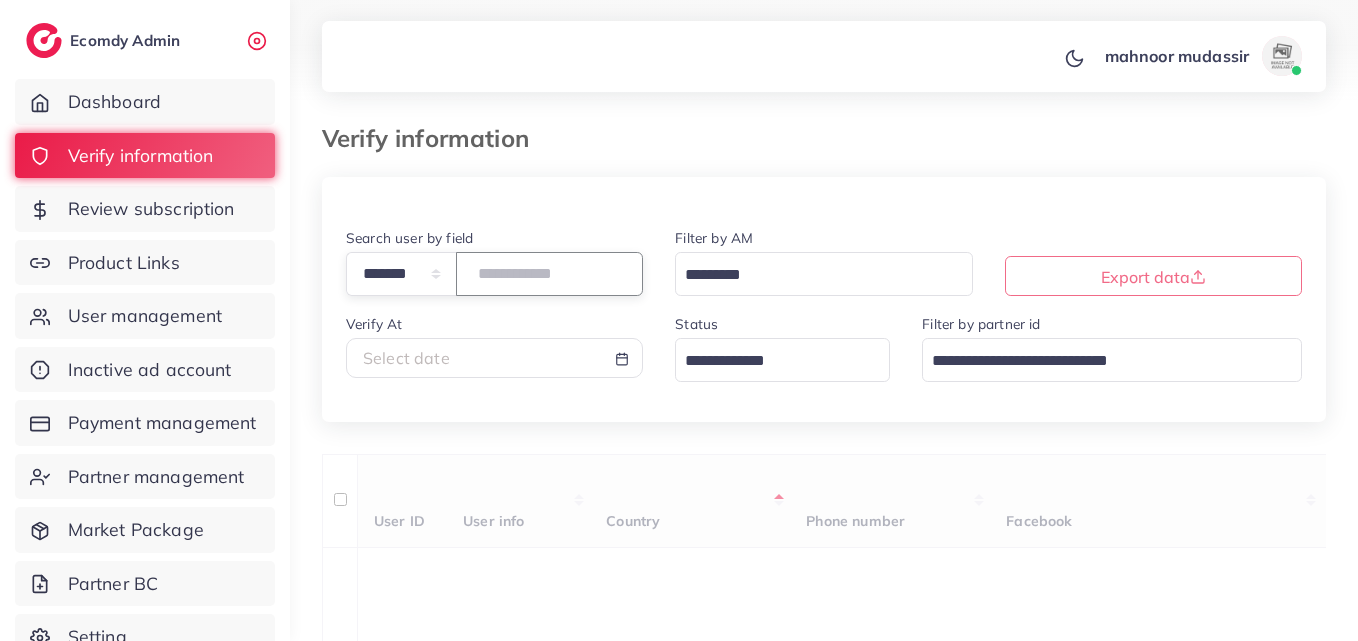 type 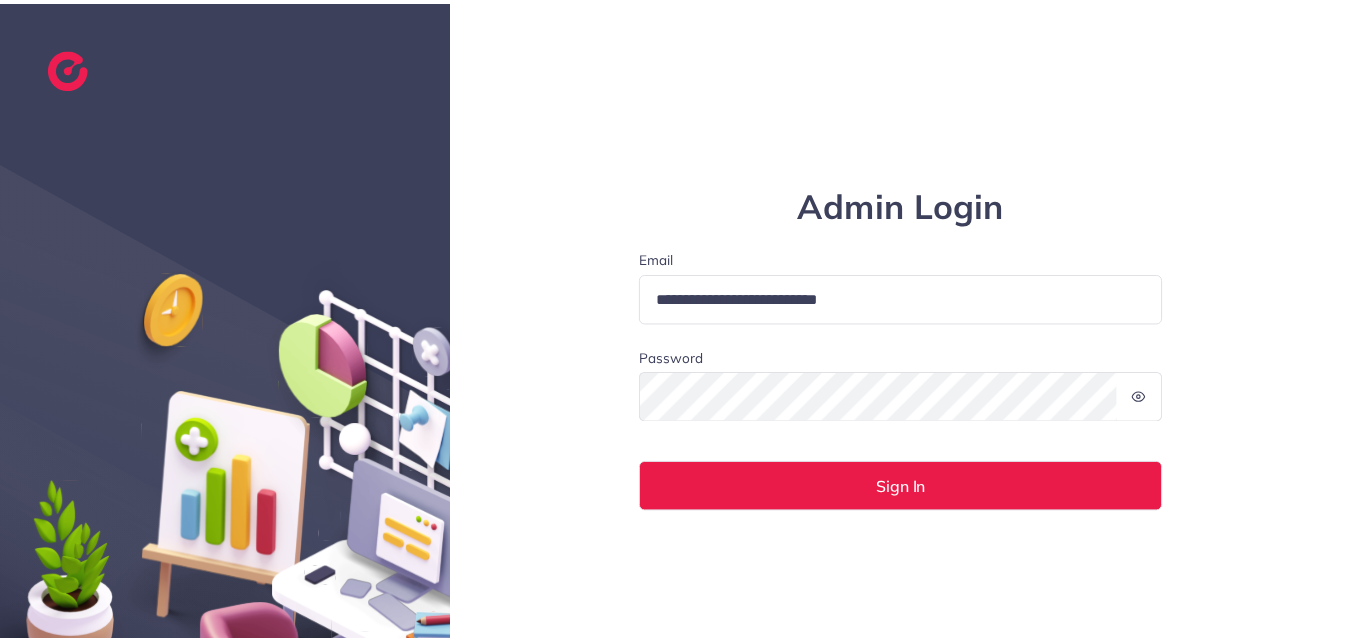 scroll, scrollTop: 0, scrollLeft: 0, axis: both 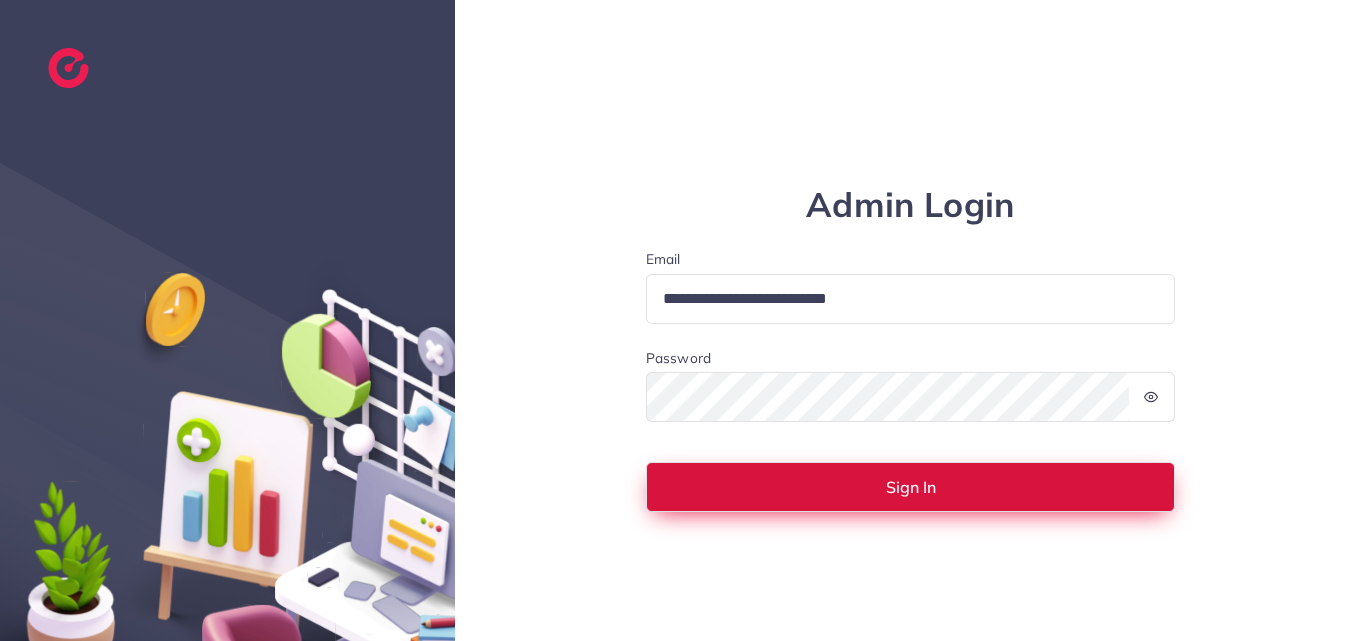 click on "Sign In" at bounding box center (911, 487) 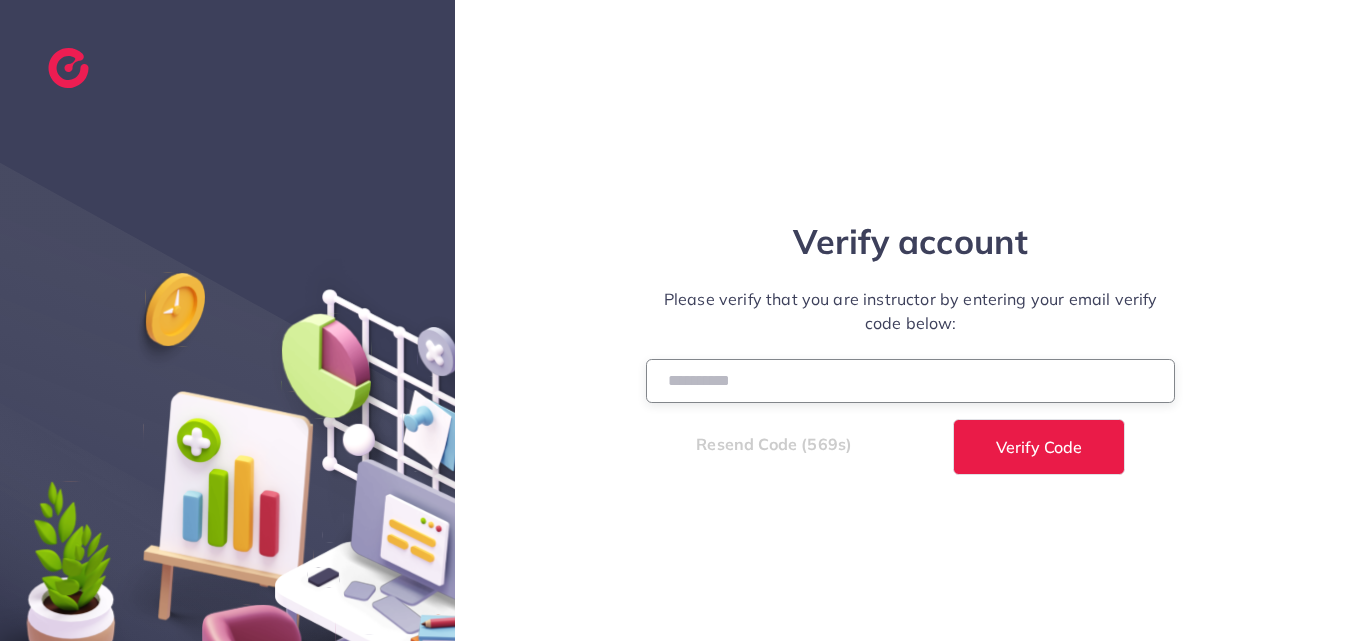 click at bounding box center (911, 380) 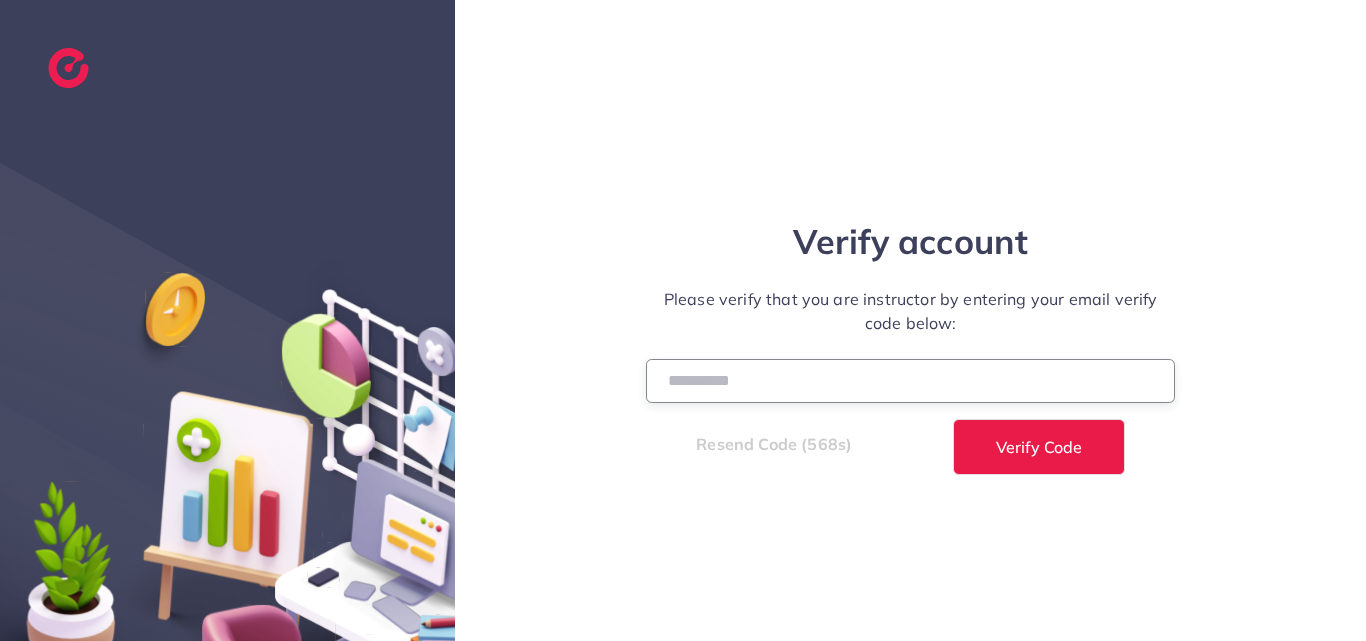 paste on "******" 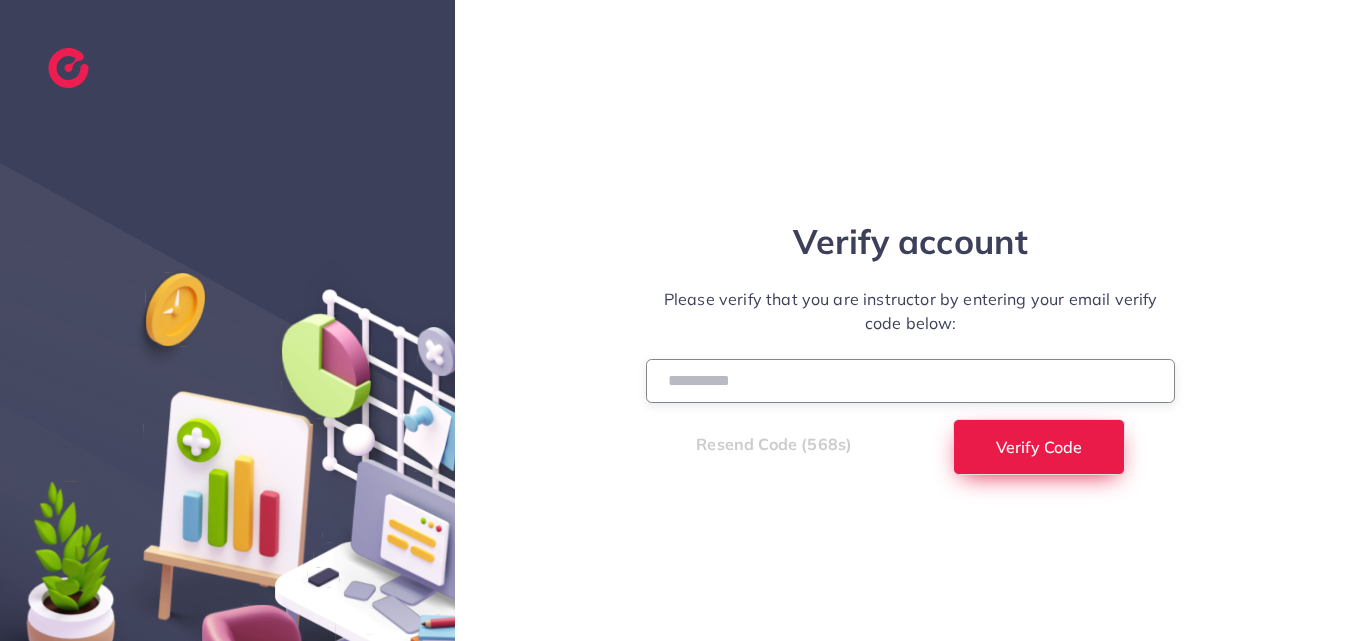 type on "******" 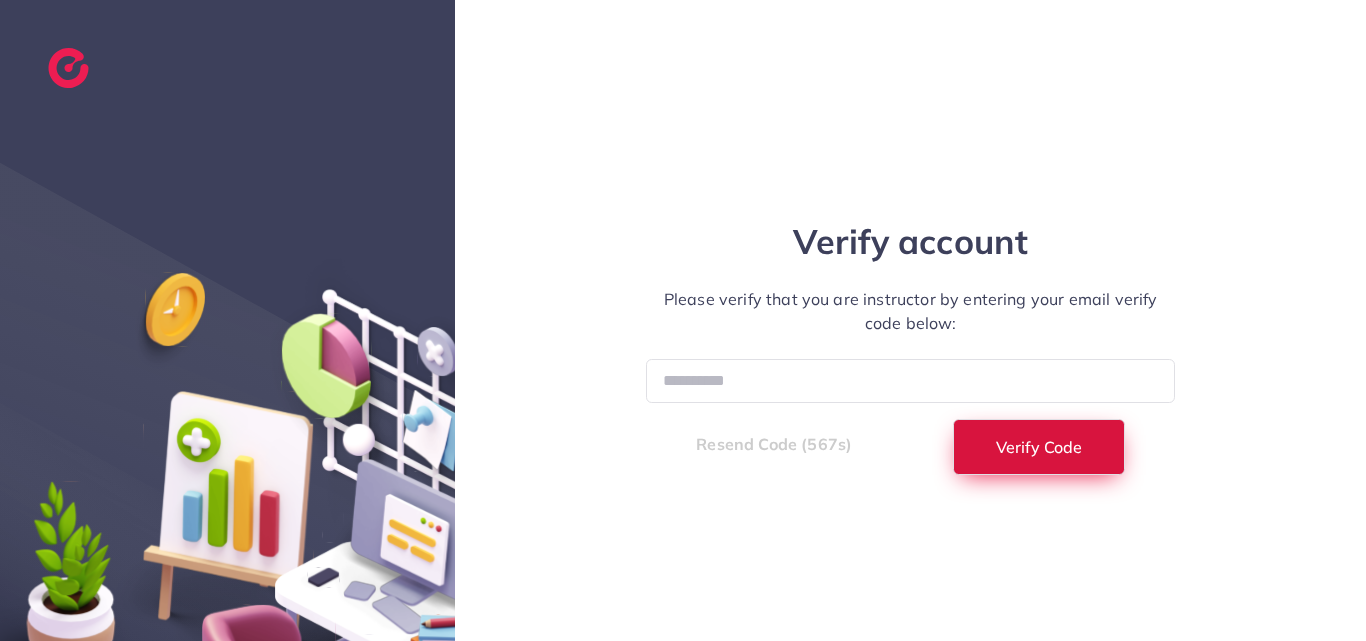 click on "Verify Code" at bounding box center [1039, 447] 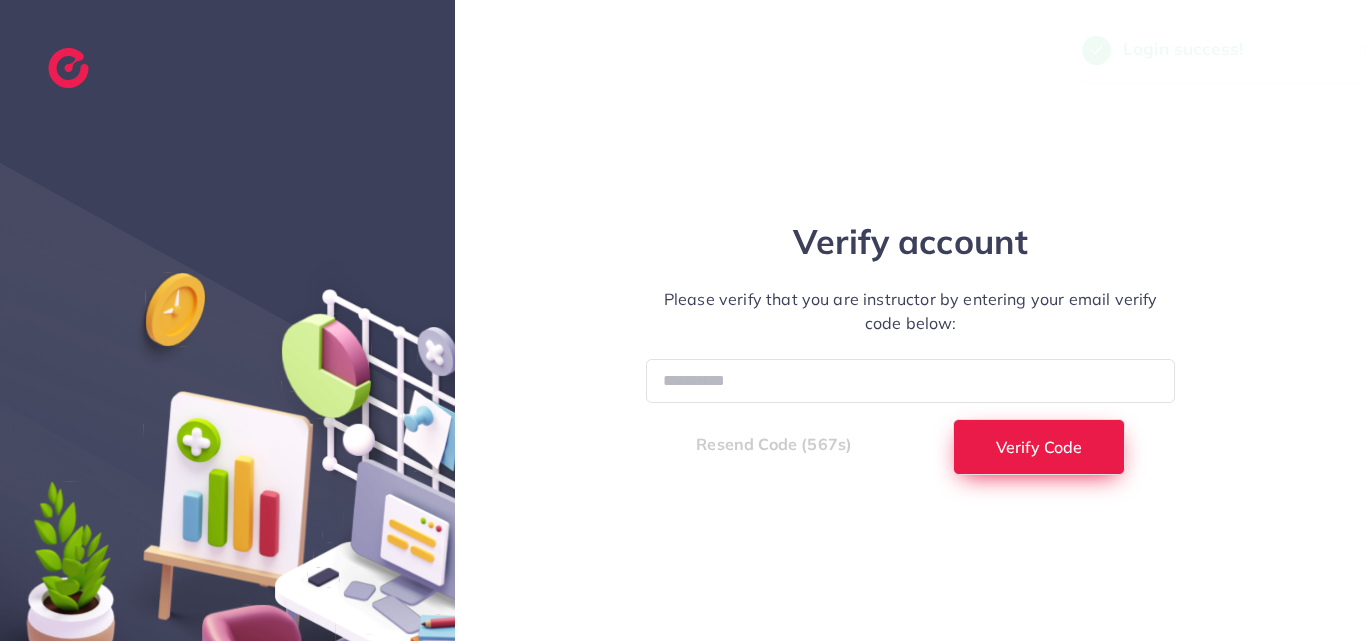 select on "*" 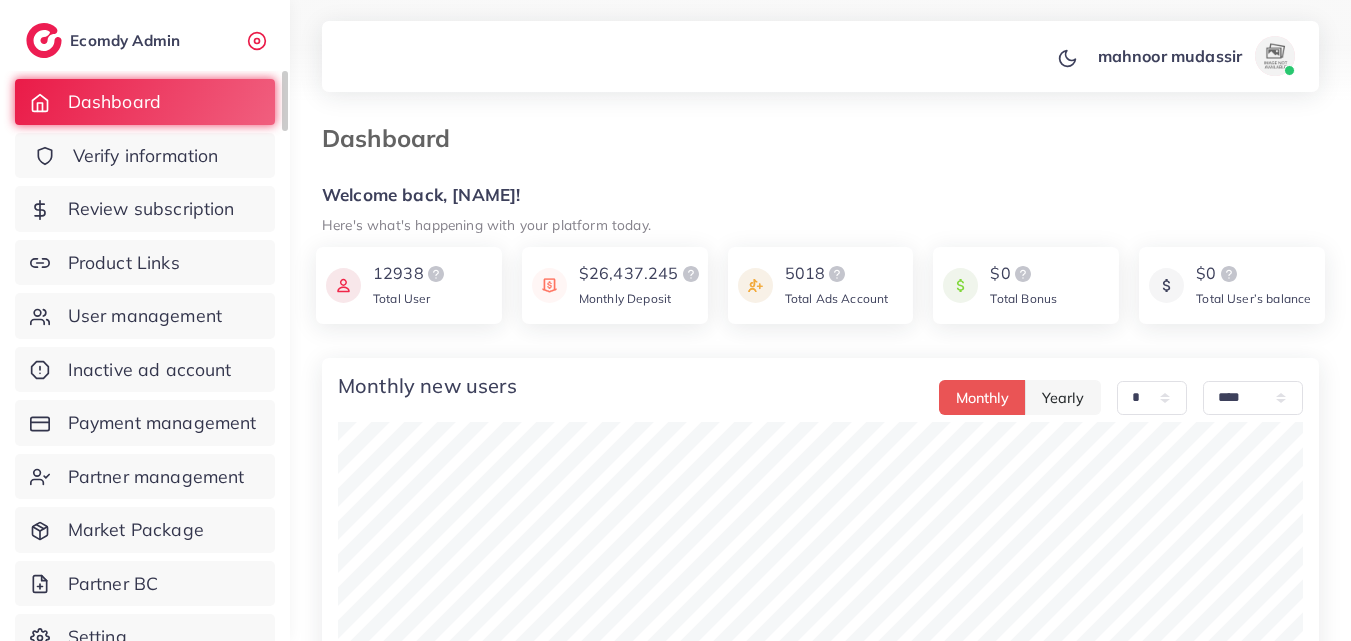click on "Verify information" at bounding box center [146, 156] 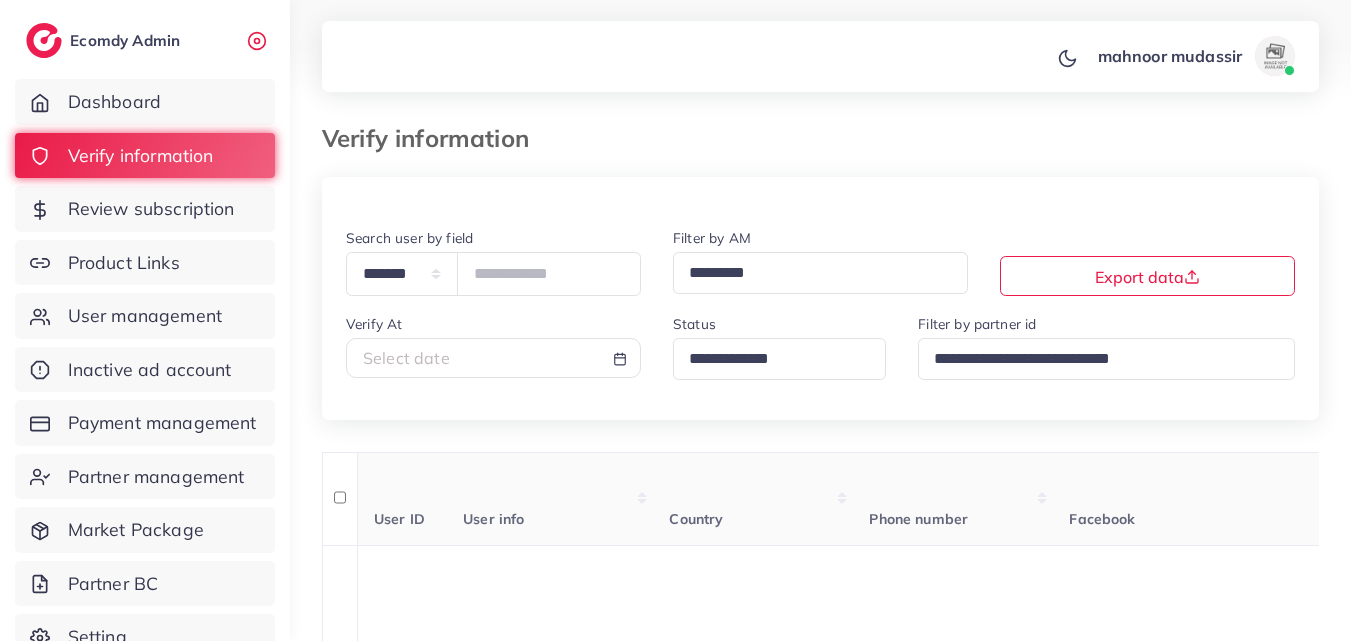 click 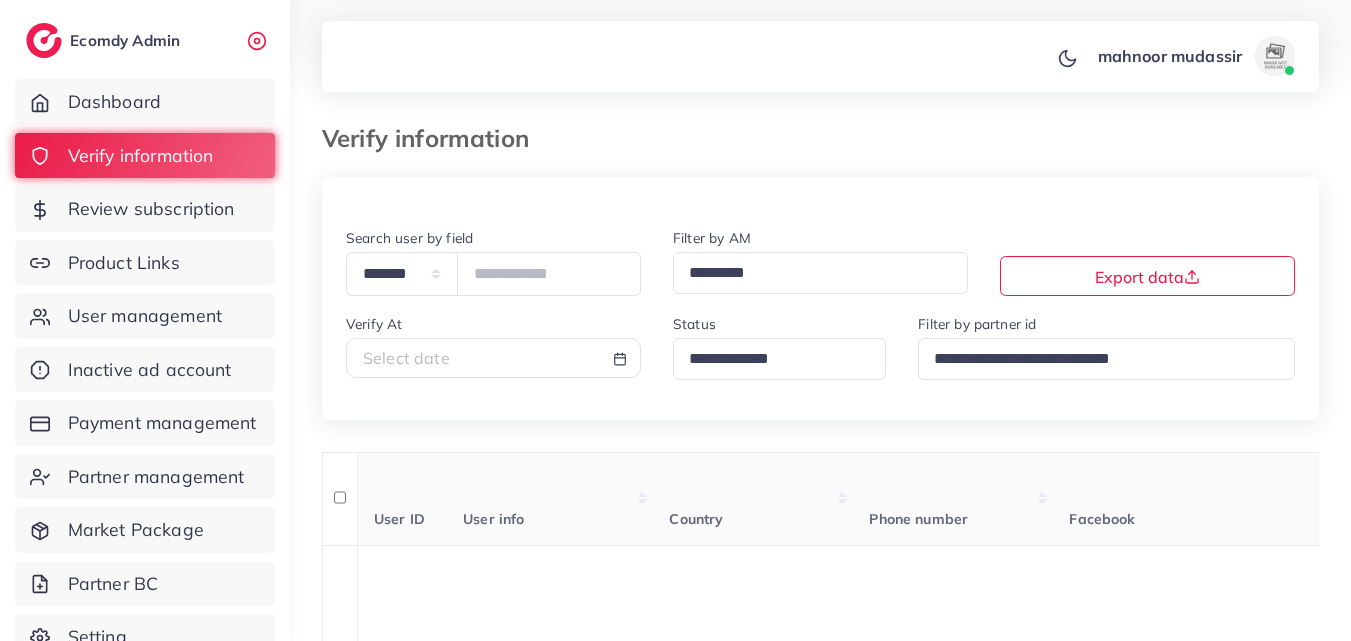 click 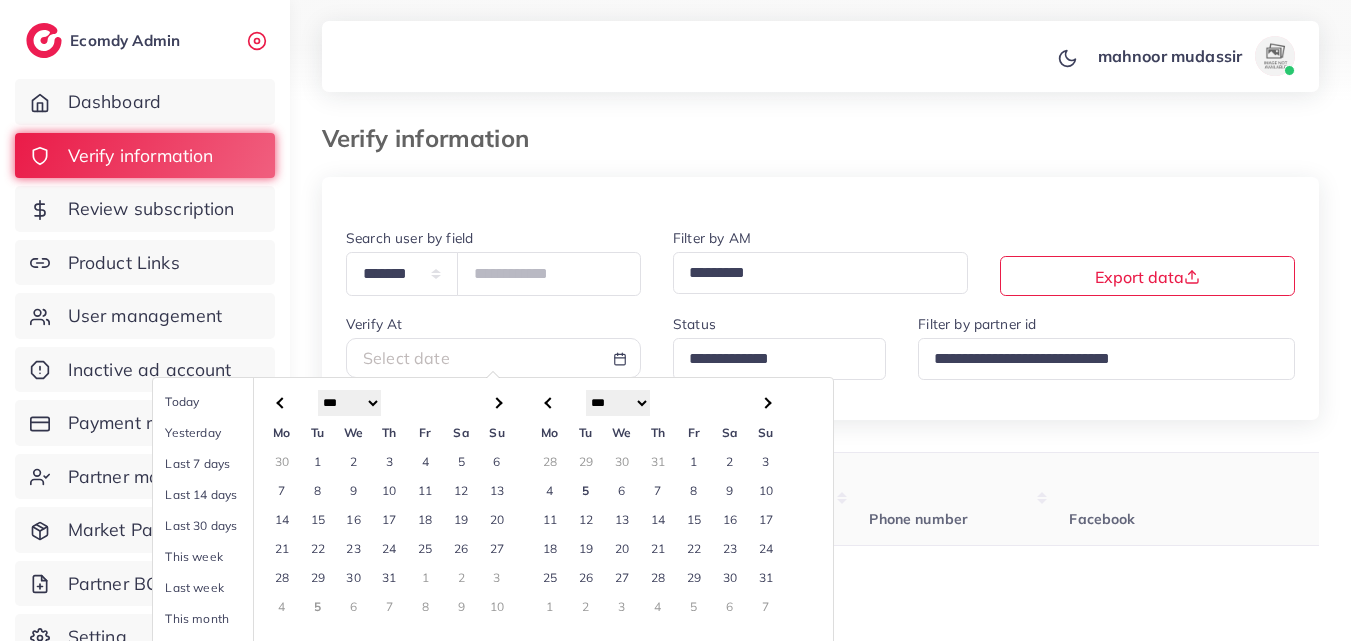 click on "4" at bounding box center [550, 490] 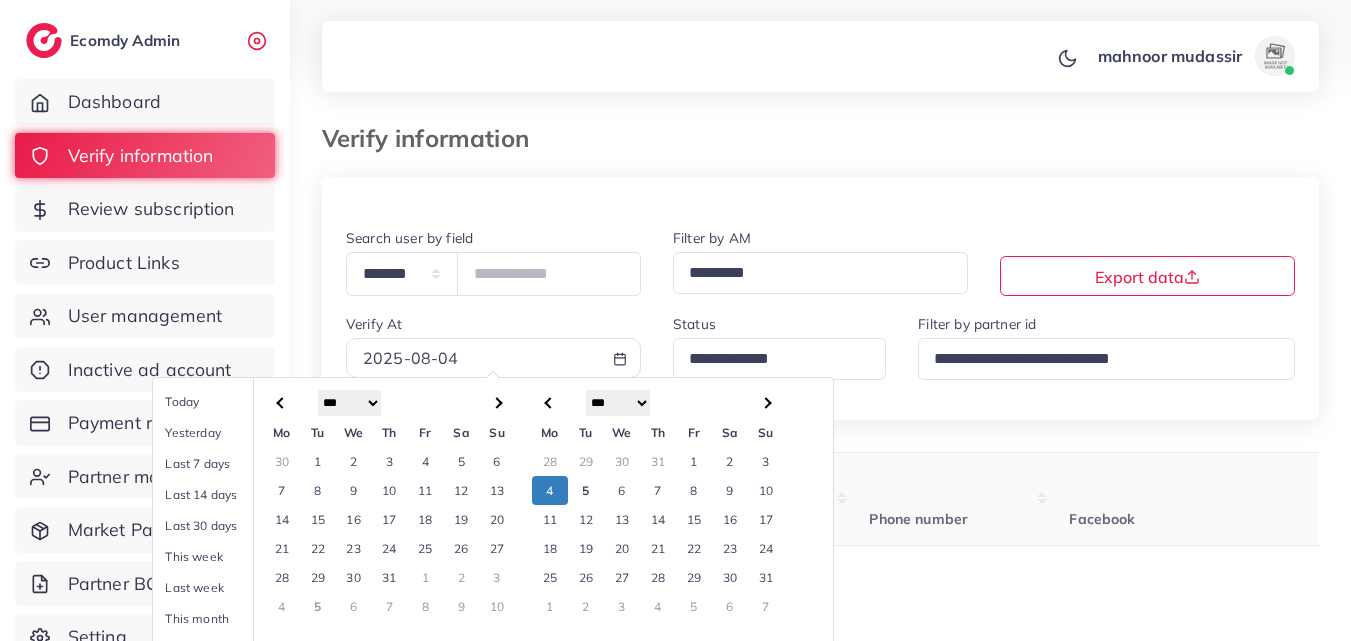 click on "4" at bounding box center (550, 490) 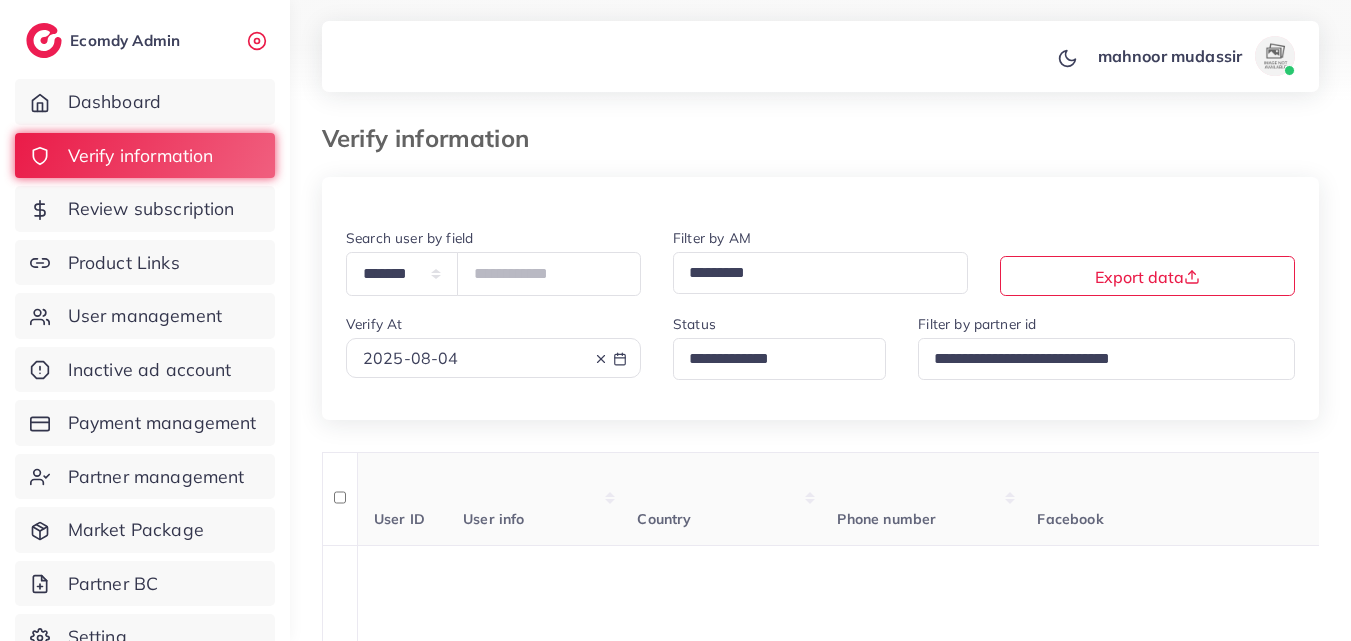 click at bounding box center (675, 51) 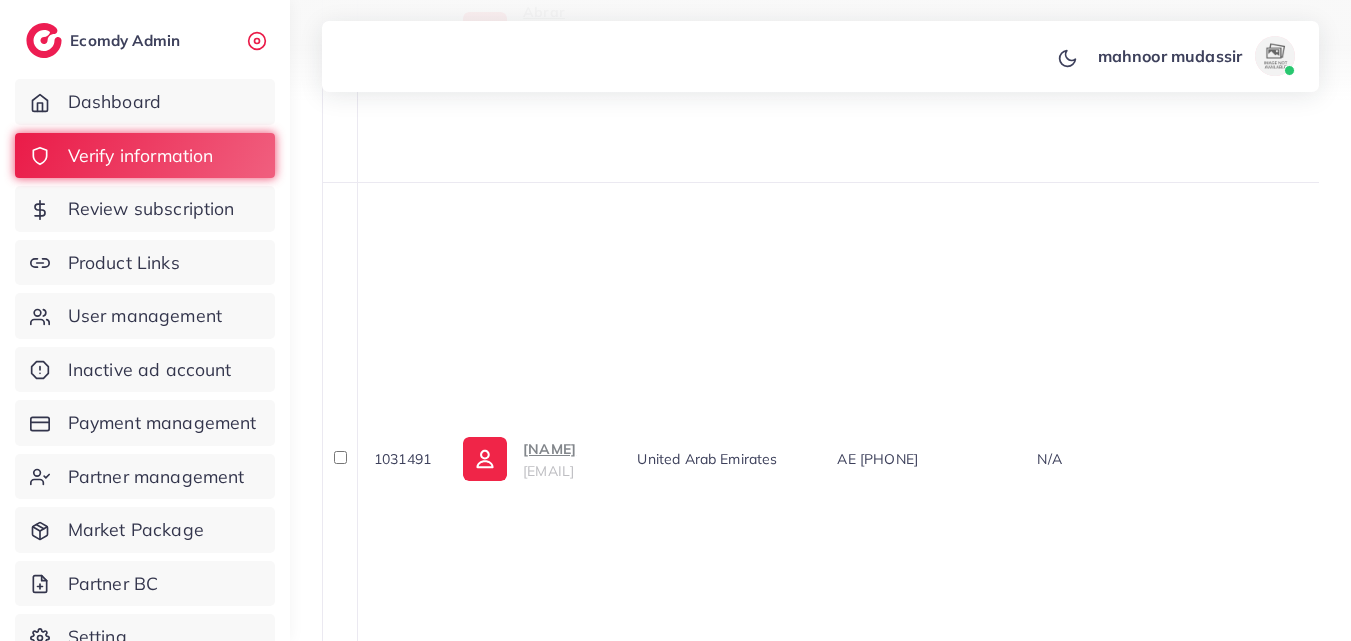 scroll, scrollTop: 4254, scrollLeft: 0, axis: vertical 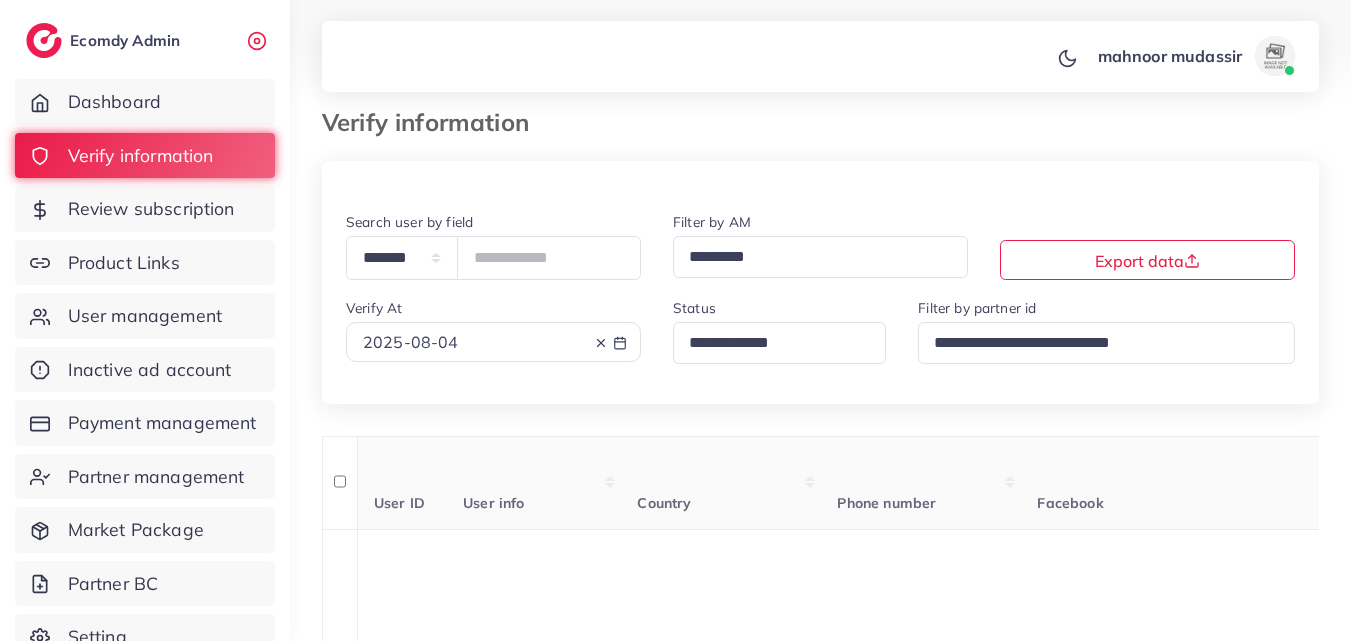 click at bounding box center [771, 343] 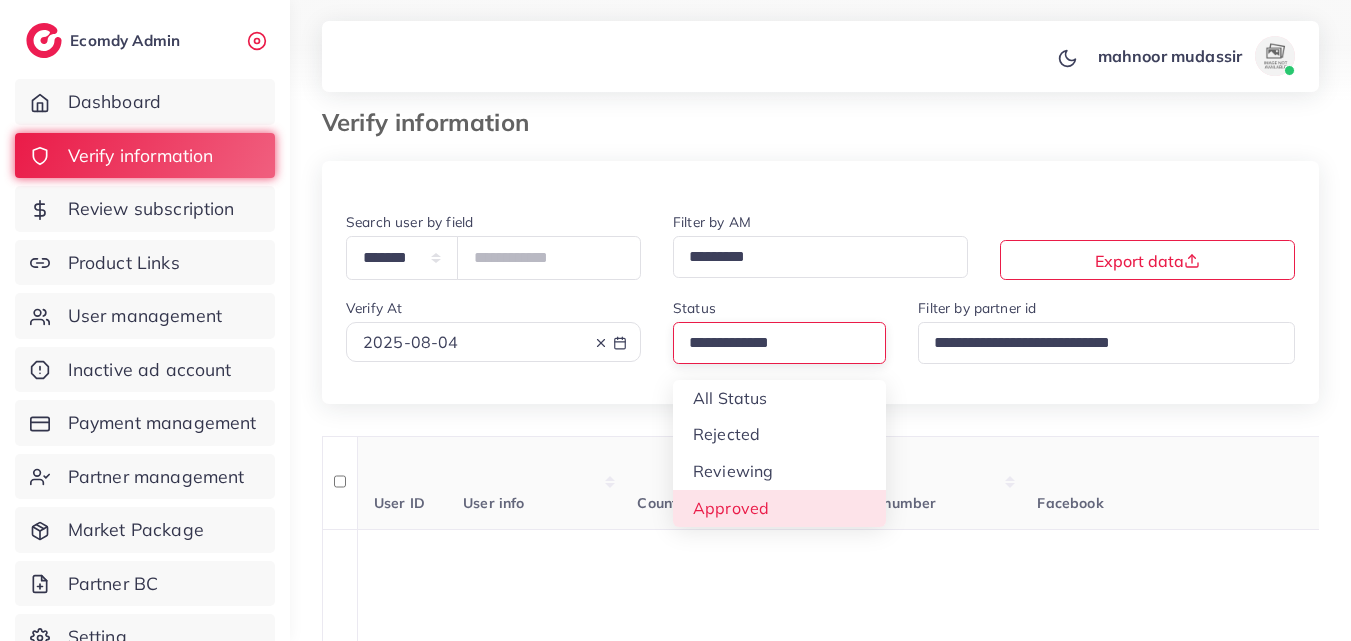 click on "**********" at bounding box center [820, 2470] 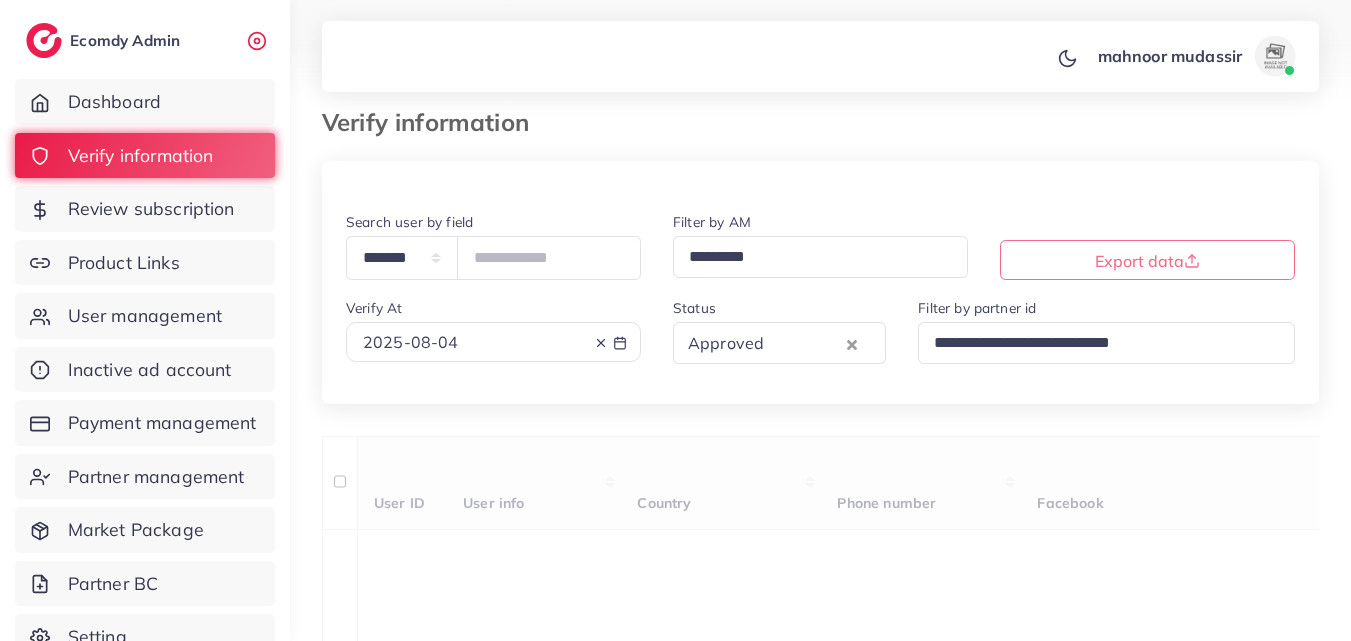 scroll, scrollTop: 0, scrollLeft: 0, axis: both 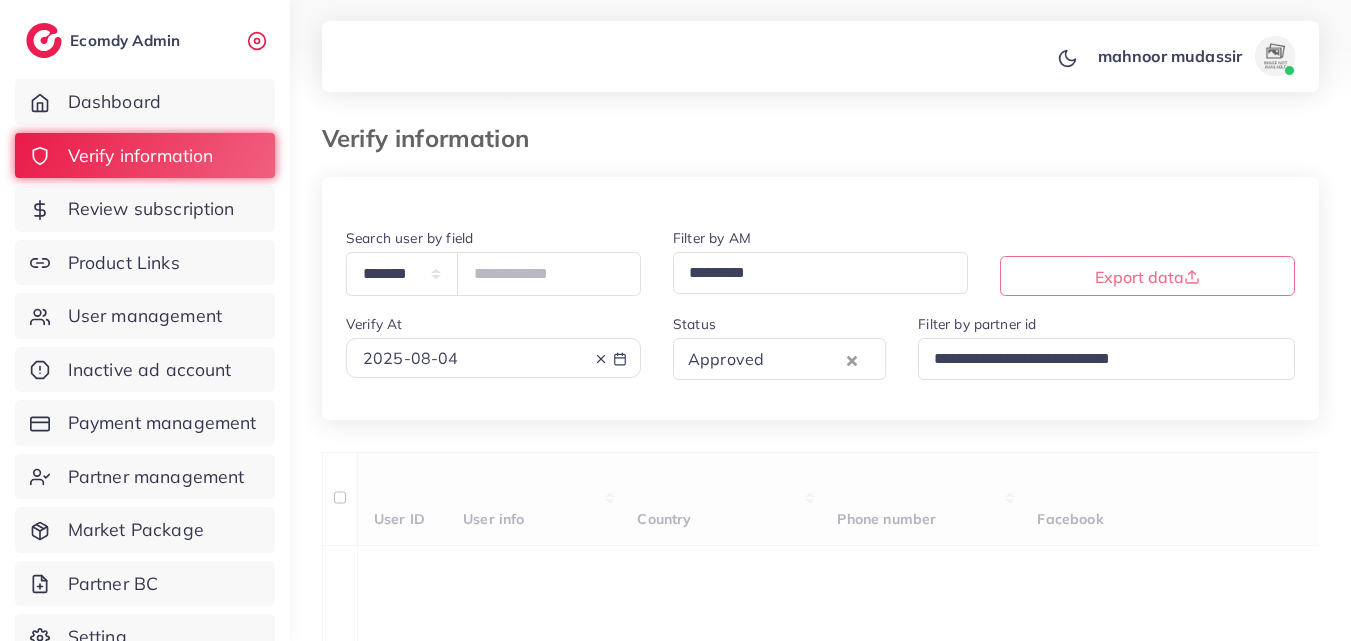 click on "**********" at bounding box center [820, 2413] 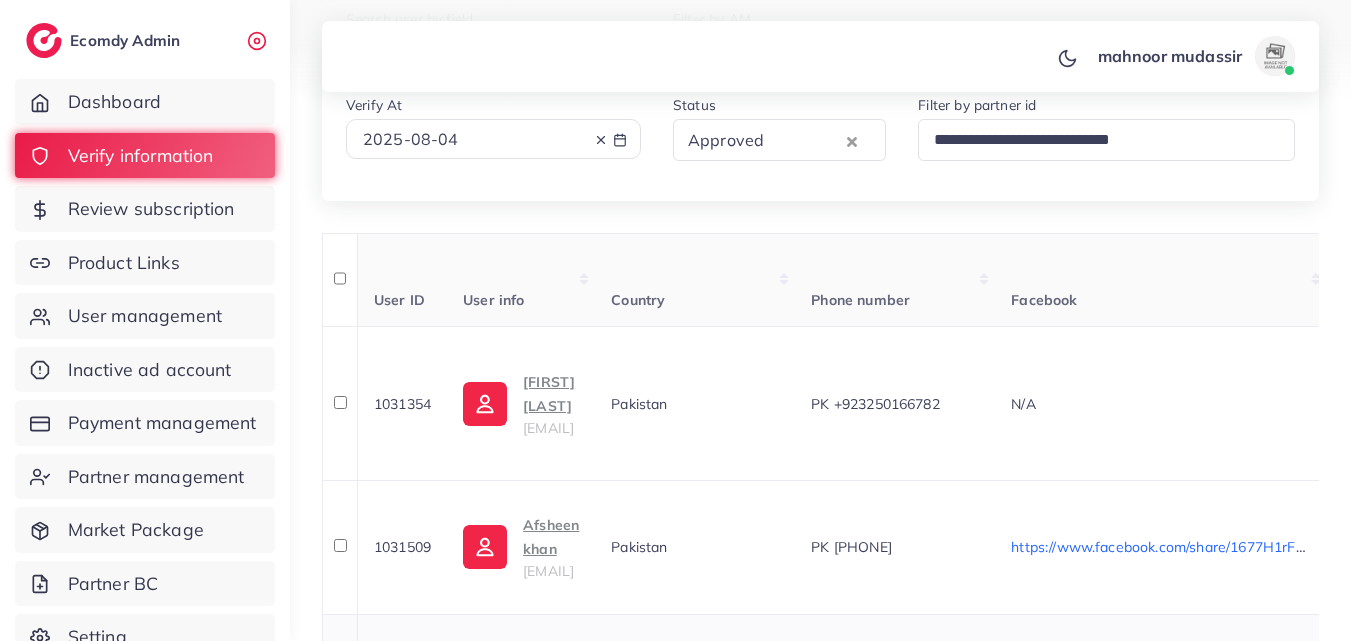 scroll, scrollTop: 300, scrollLeft: 0, axis: vertical 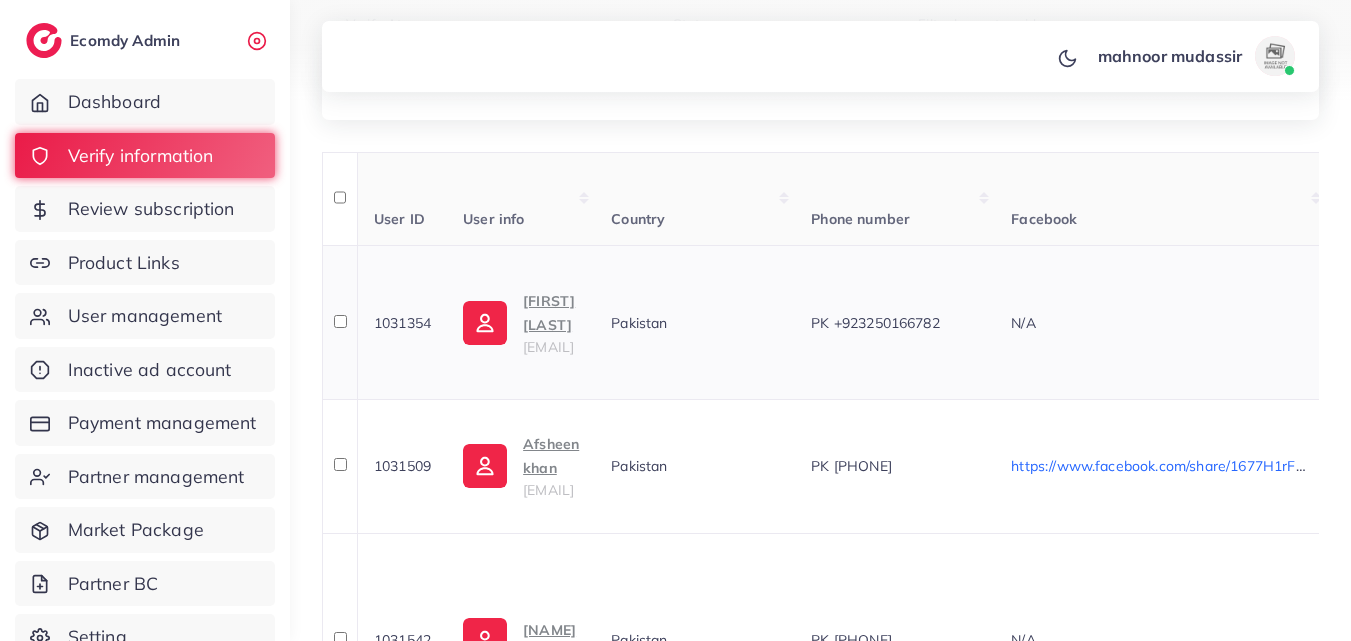 drag, startPoint x: 373, startPoint y: 322, endPoint x: 443, endPoint y: 327, distance: 70.178345 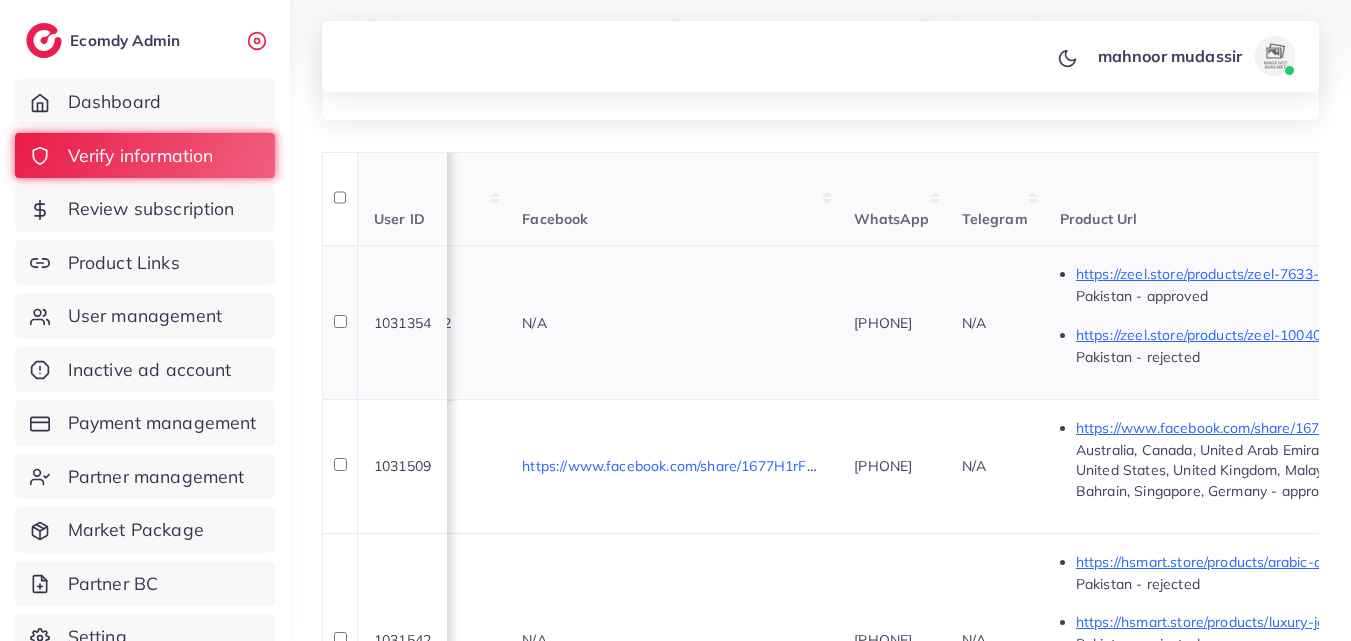 scroll, scrollTop: 0, scrollLeft: 520, axis: horizontal 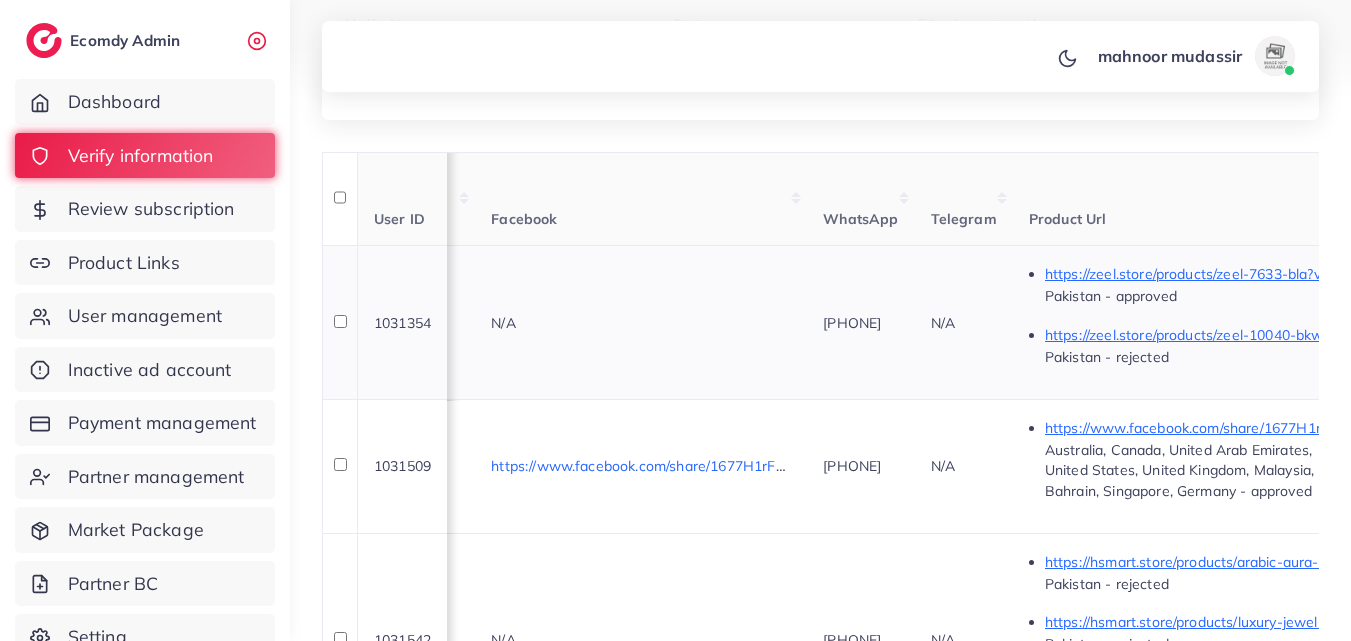 drag, startPoint x: 1053, startPoint y: 318, endPoint x: 924, endPoint y: 323, distance: 129.09686 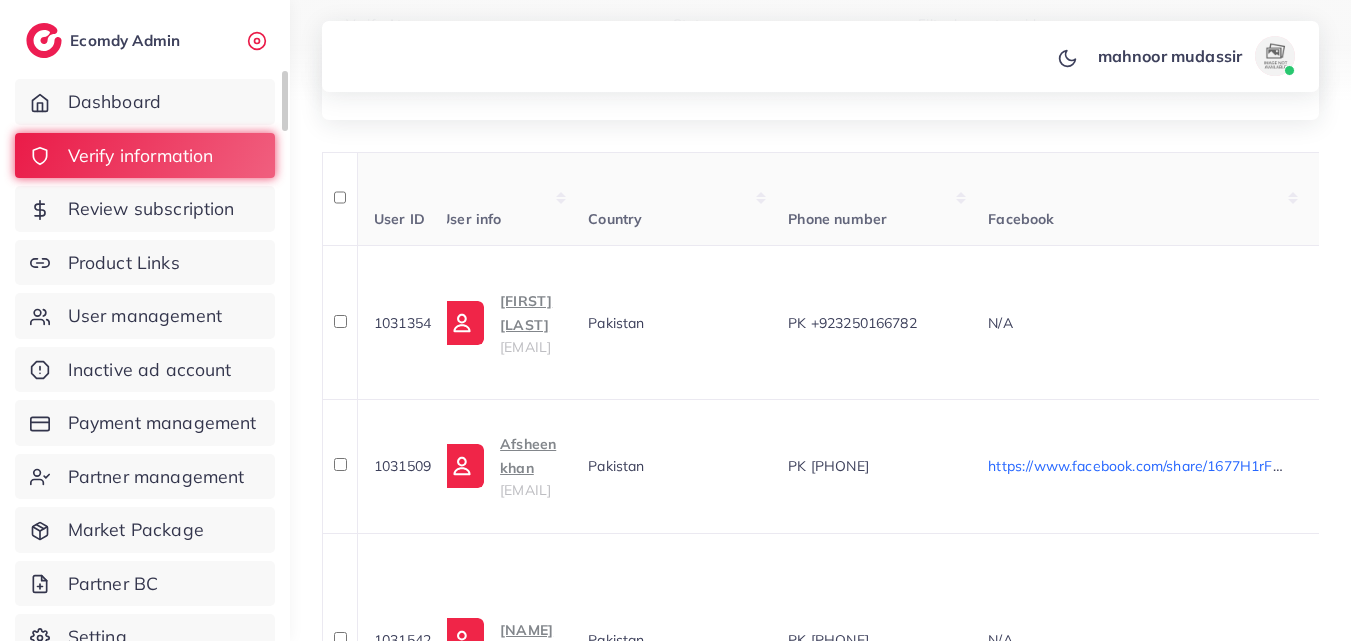 scroll, scrollTop: 0, scrollLeft: 0, axis: both 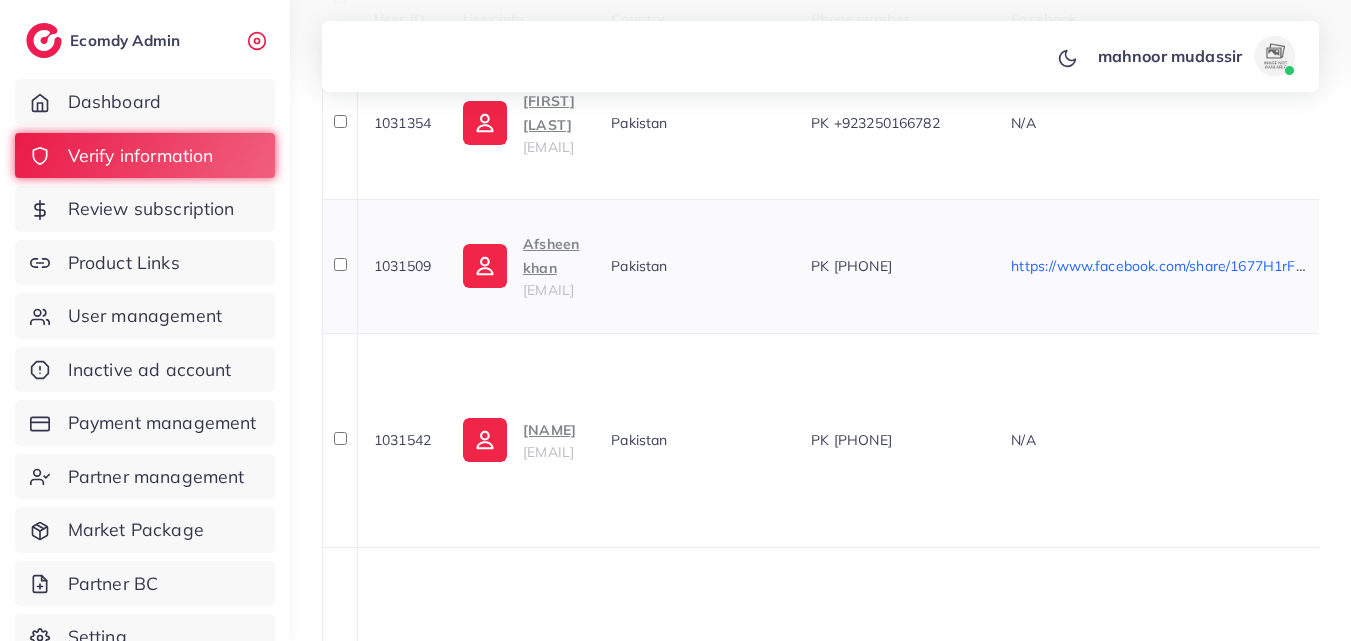 click on "1031509" at bounding box center [402, 266] 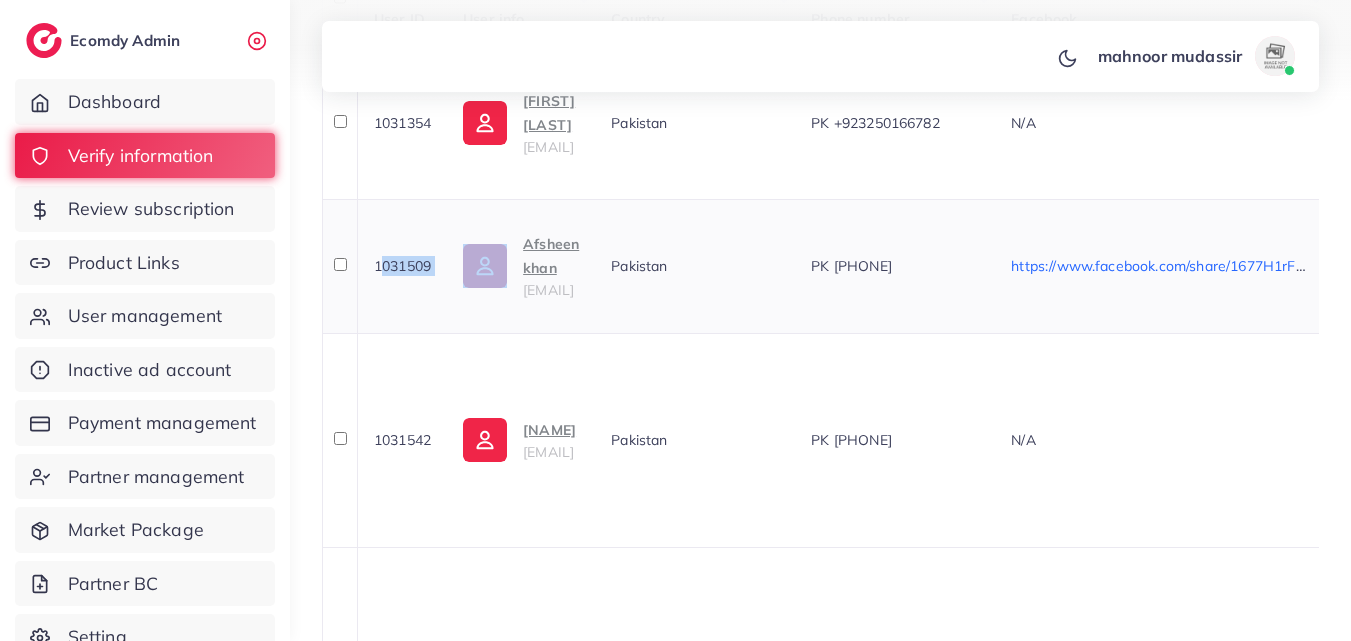 click on "1031509" at bounding box center (402, 266) 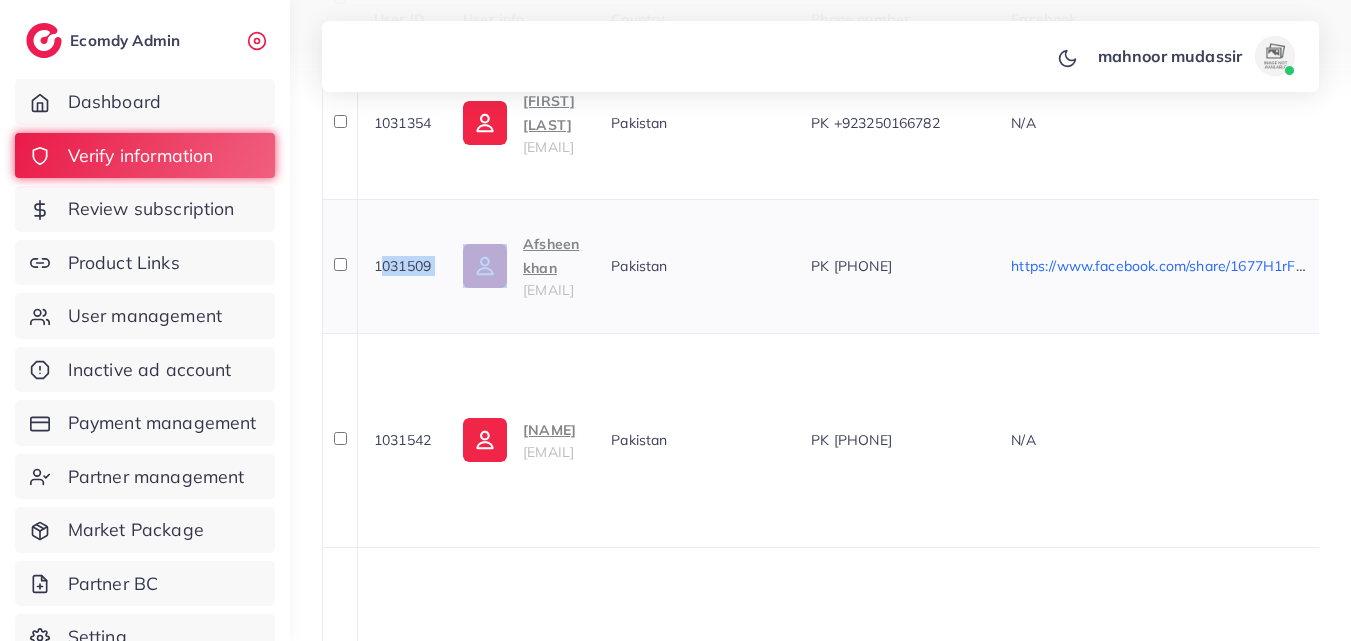 copy on "1031509" 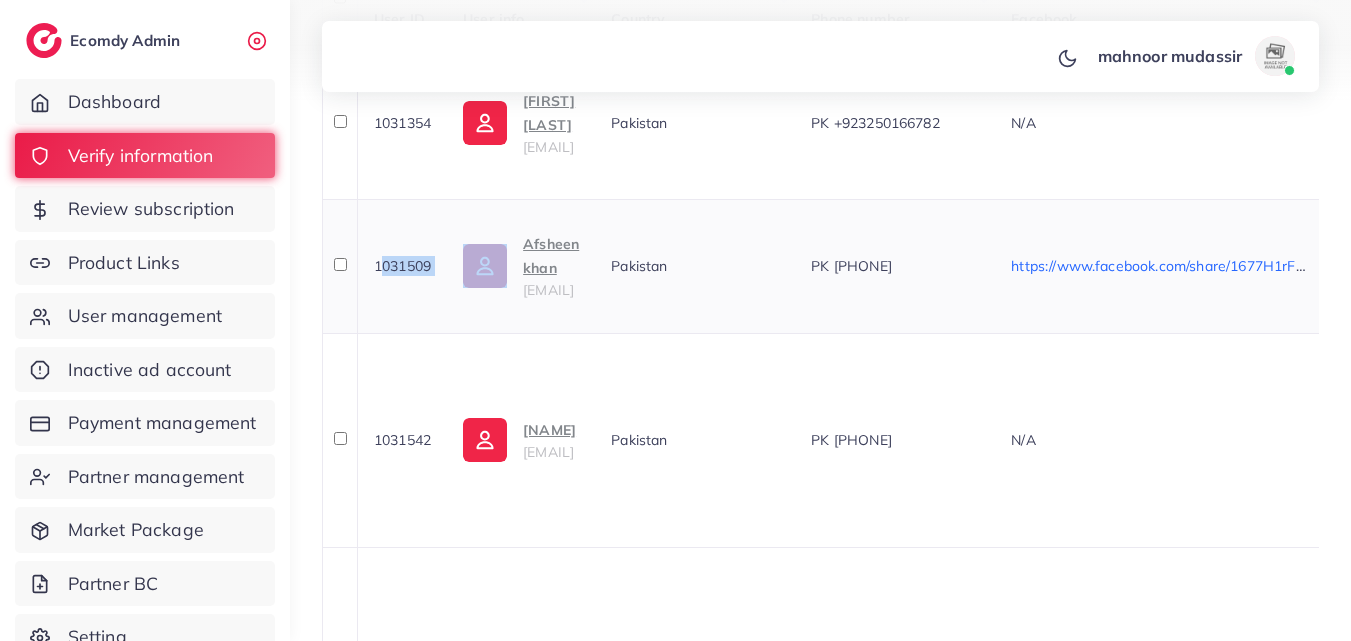 click on "Afsheen khan" at bounding box center (551, 256) 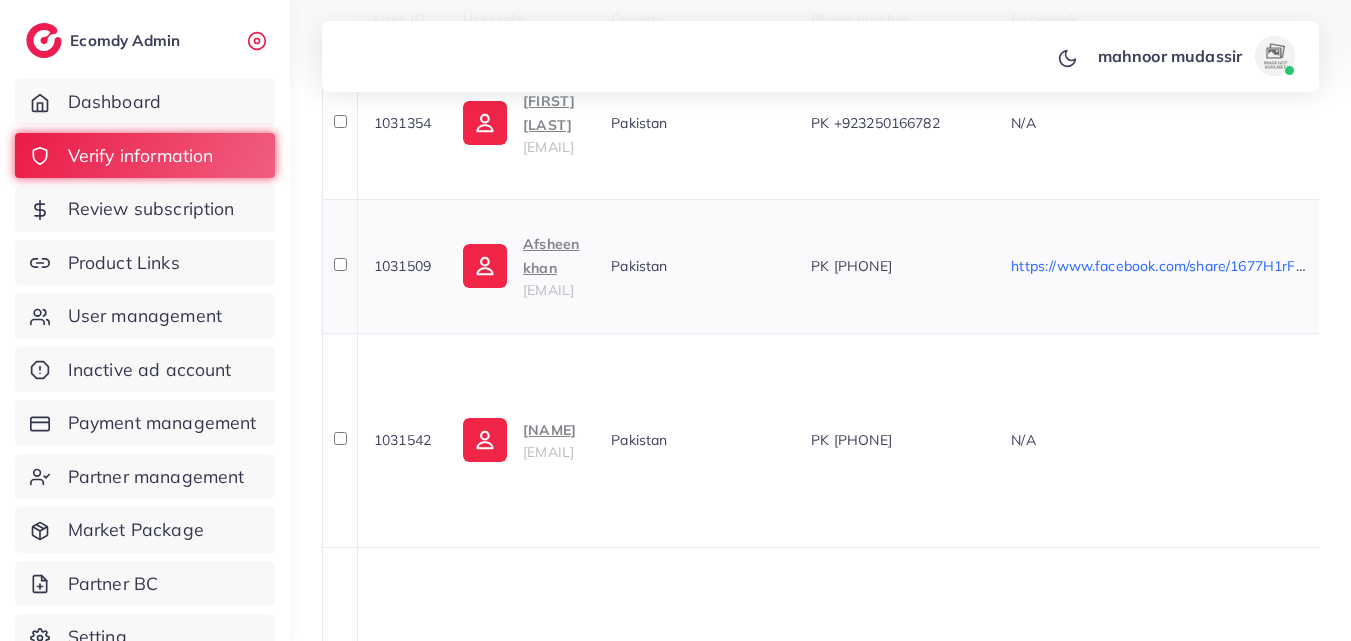 click on "Pakistan" at bounding box center (695, 266) 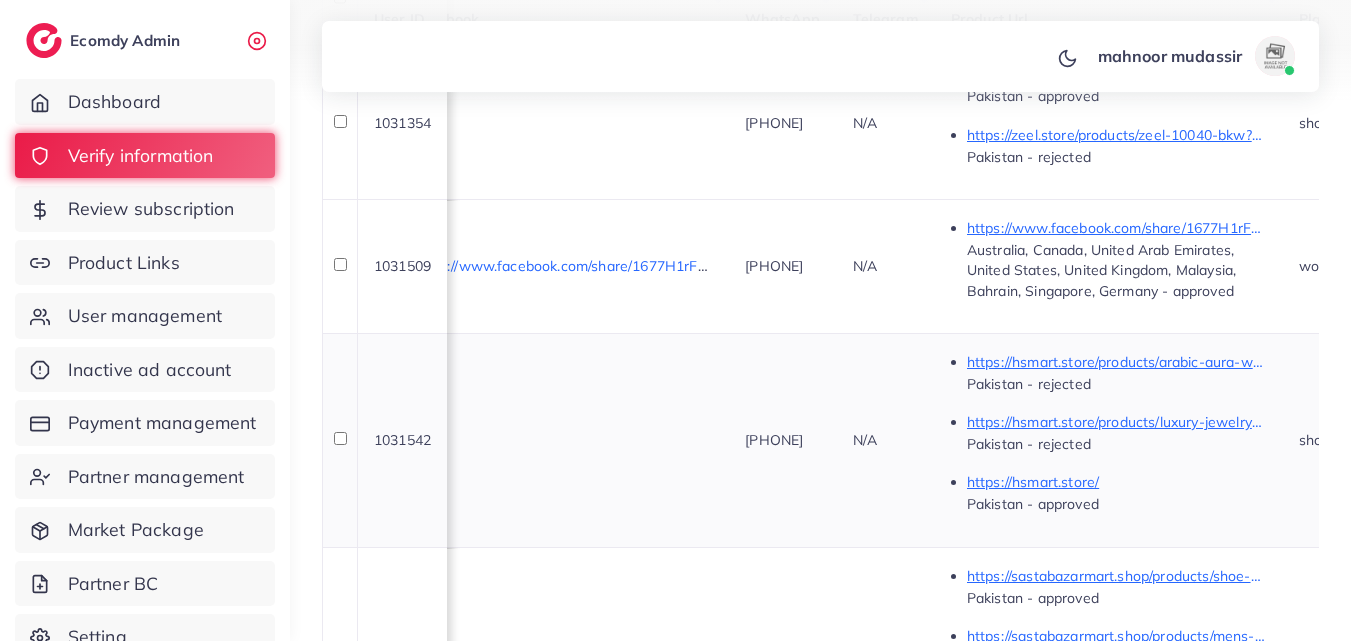 scroll, scrollTop: 0, scrollLeft: 600, axis: horizontal 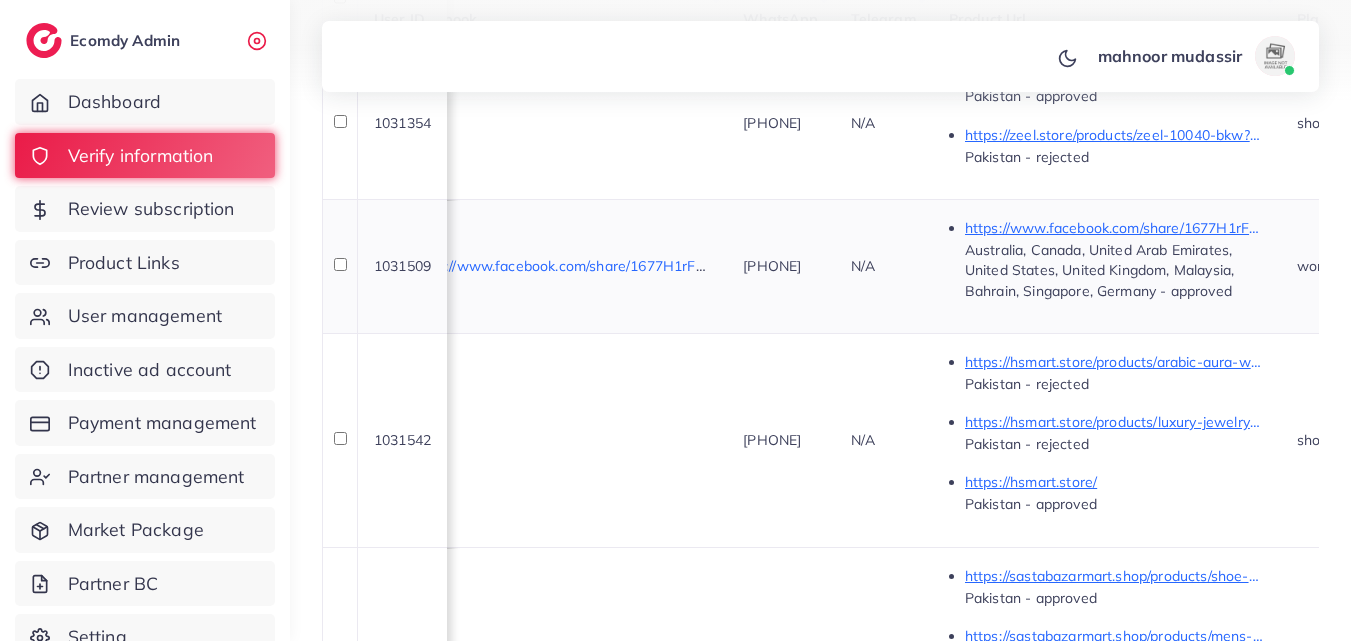 drag, startPoint x: 975, startPoint y: 265, endPoint x: 886, endPoint y: 260, distance: 89.140335 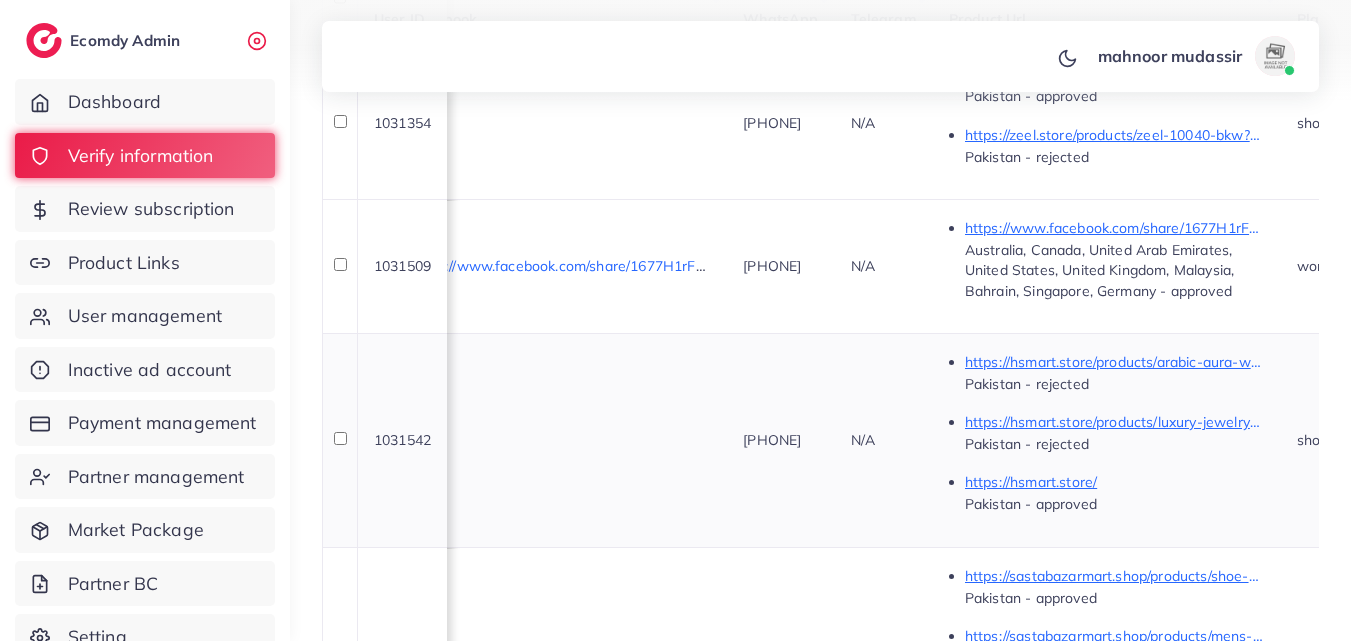 click on "N/A" at bounding box center (561, 440) 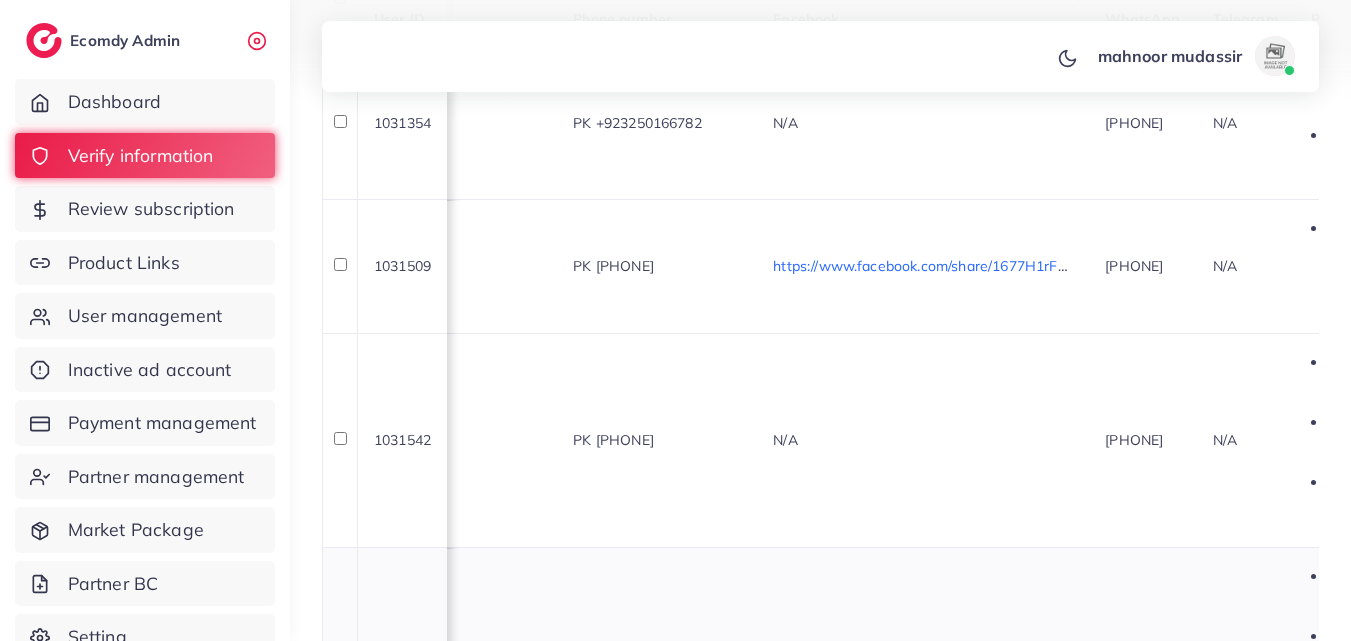 scroll, scrollTop: 0, scrollLeft: 0, axis: both 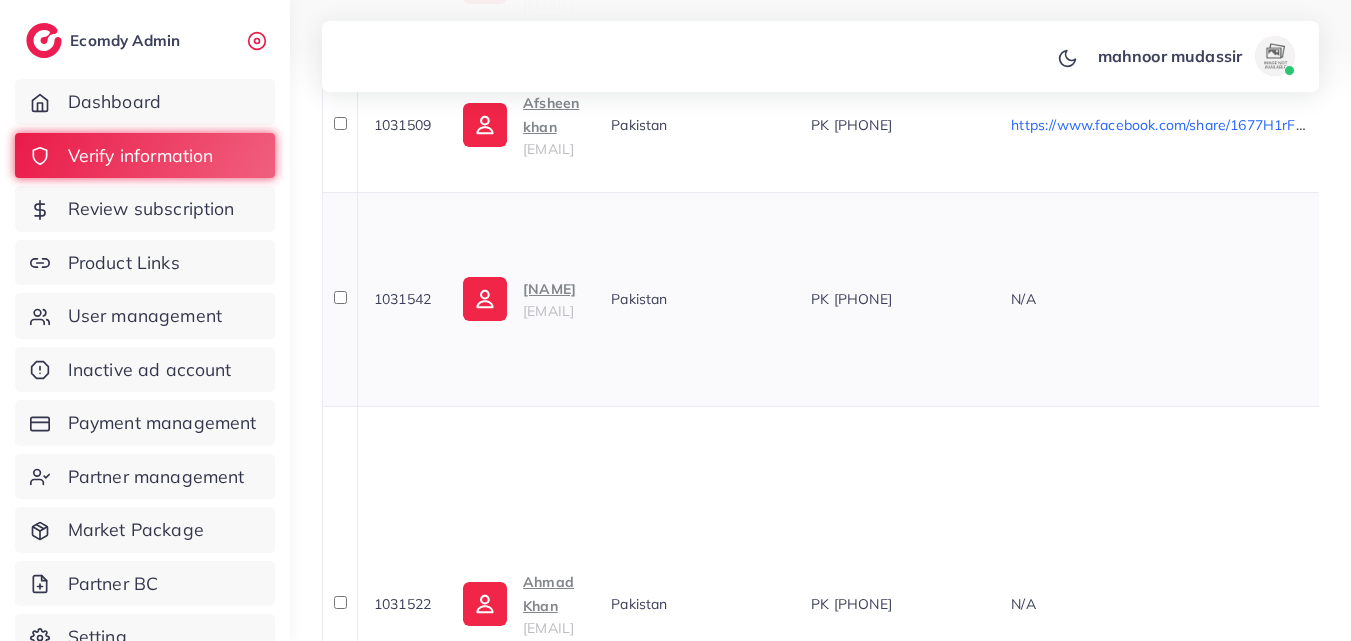 click on "1031542" at bounding box center [402, 299] 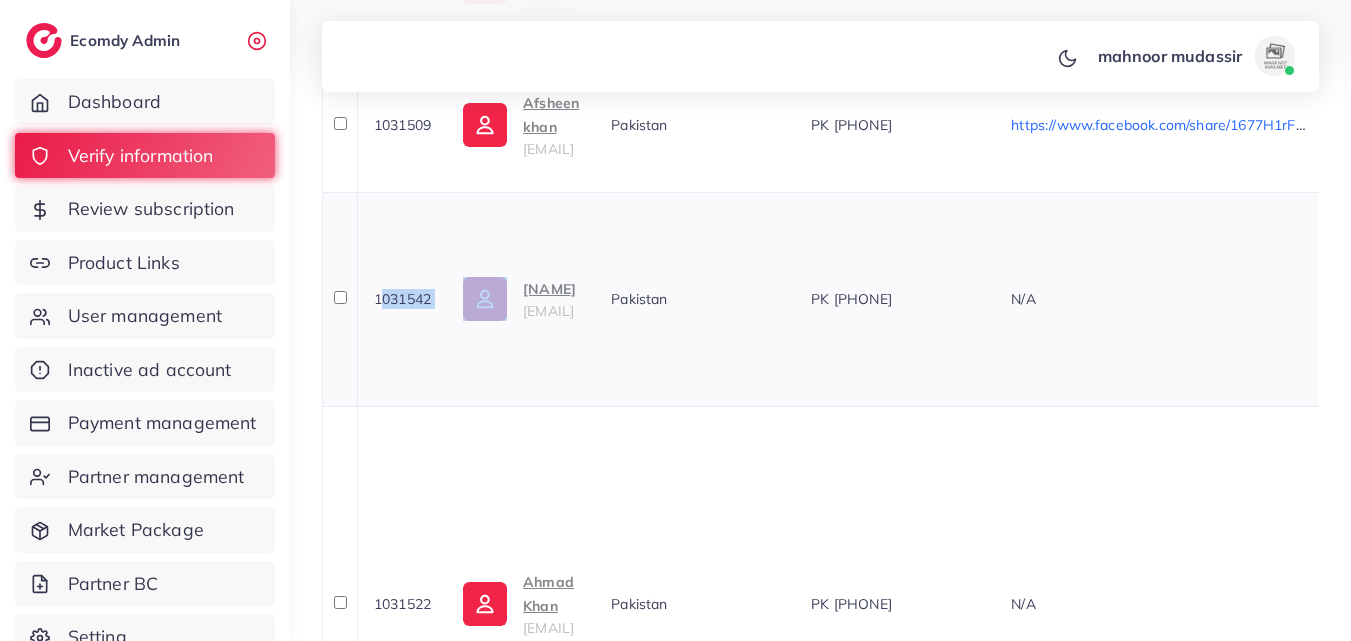 click on "1031542" at bounding box center [402, 299] 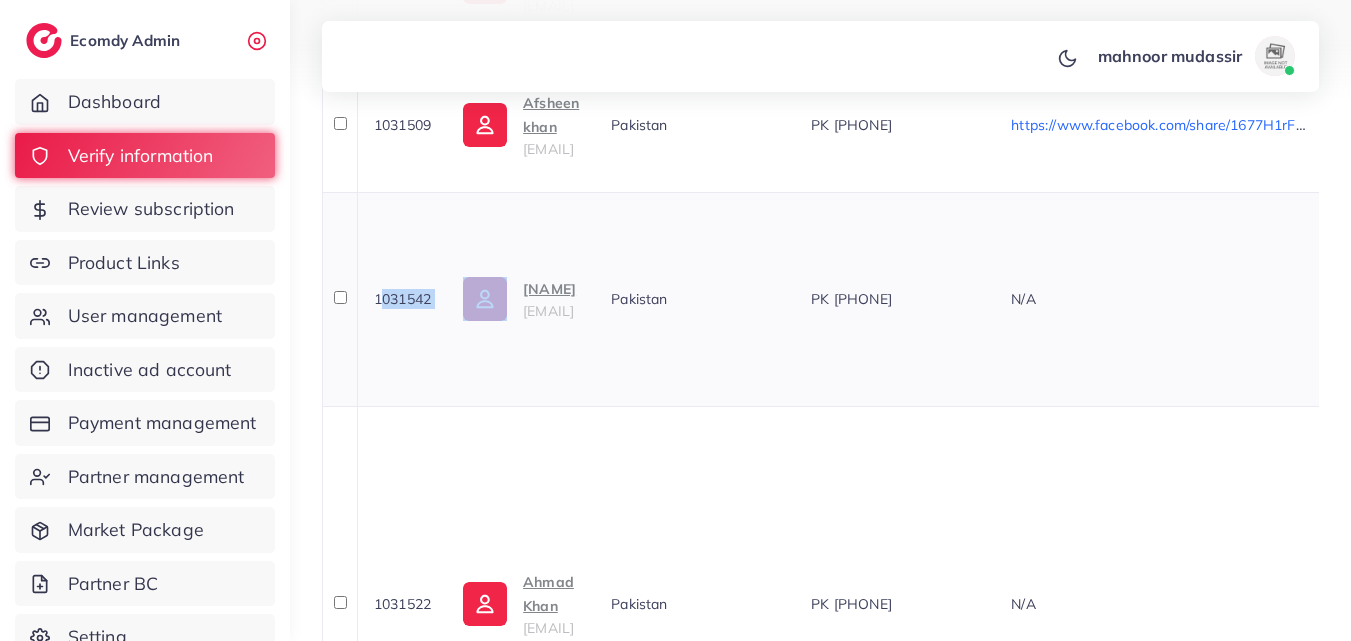 click on "ahsan" at bounding box center [549, 289] 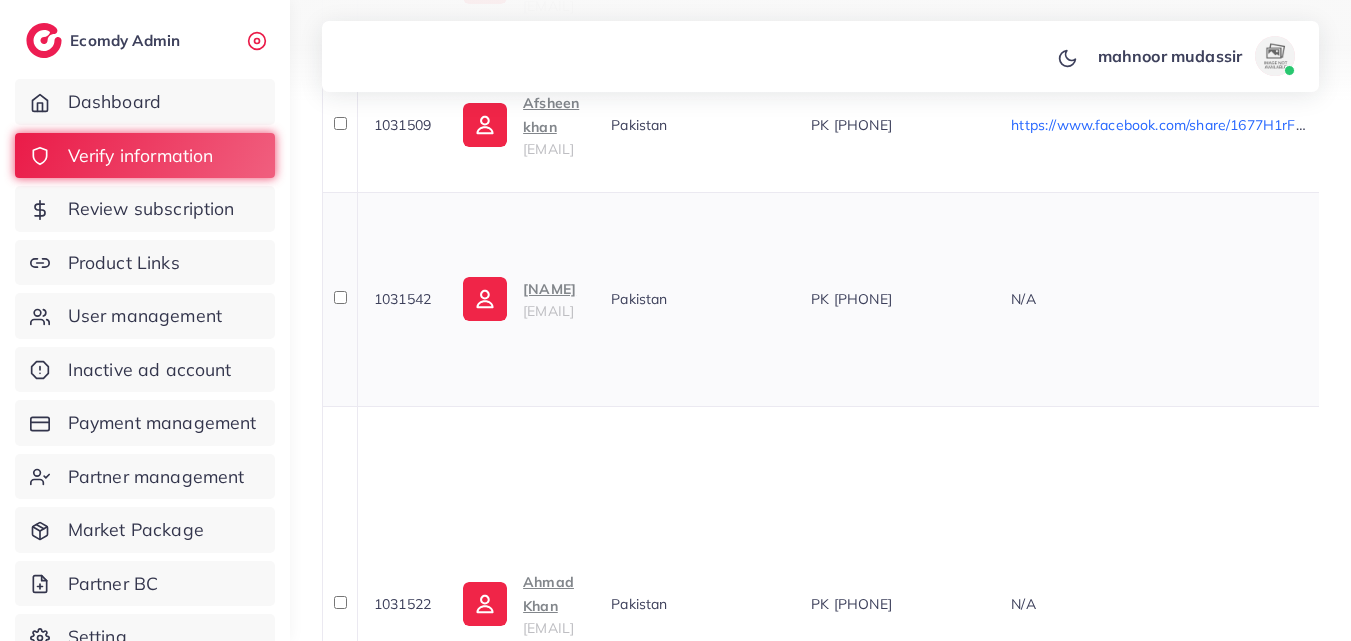 click on "PK +9203069654849" at bounding box center [895, 299] 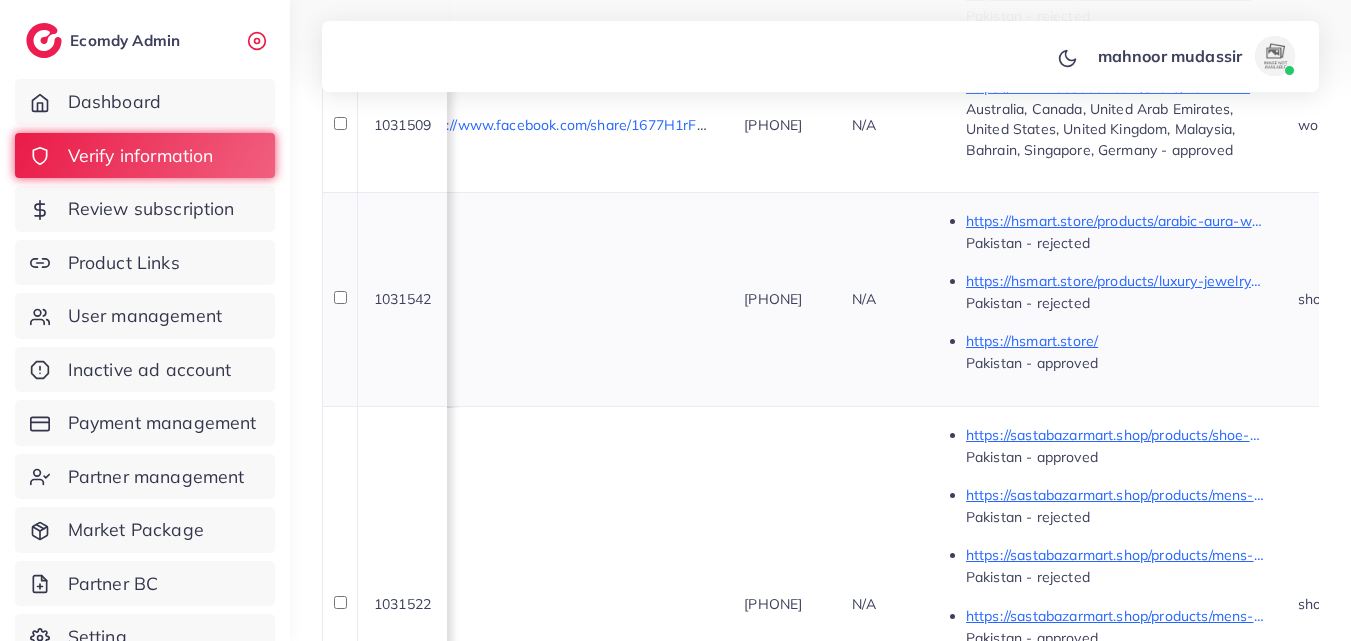 scroll, scrollTop: 0, scrollLeft: 600, axis: horizontal 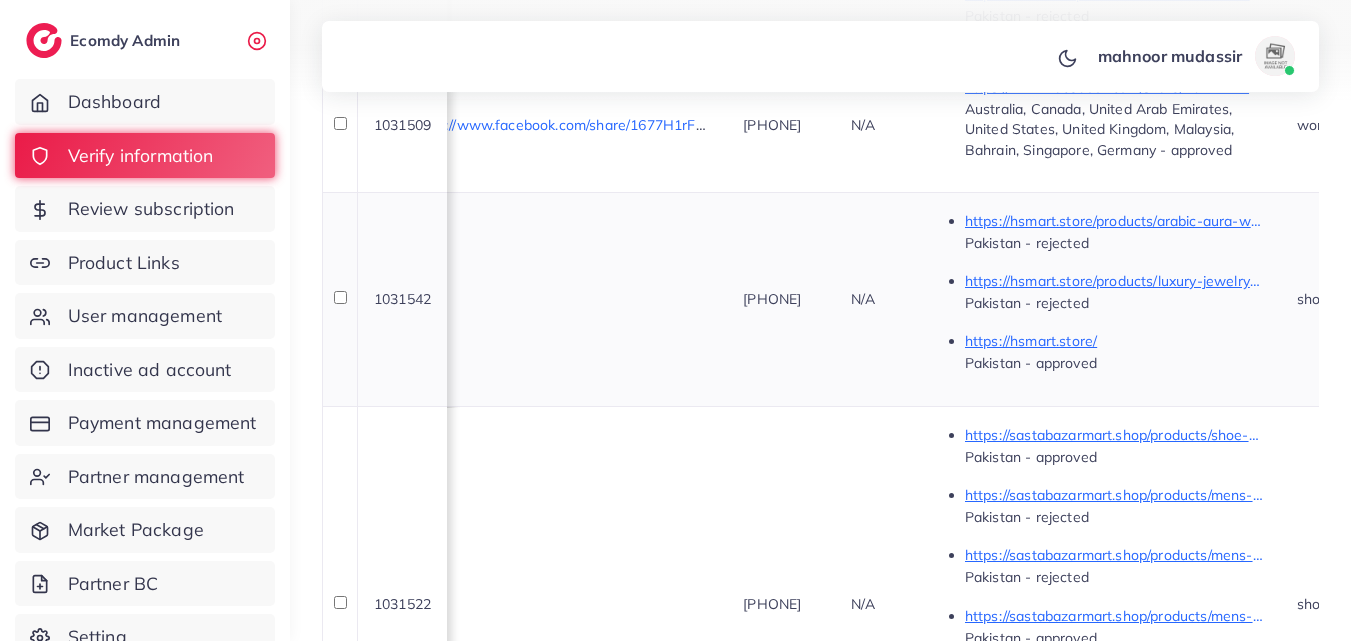 drag, startPoint x: 972, startPoint y: 297, endPoint x: 870, endPoint y: 289, distance: 102.31325 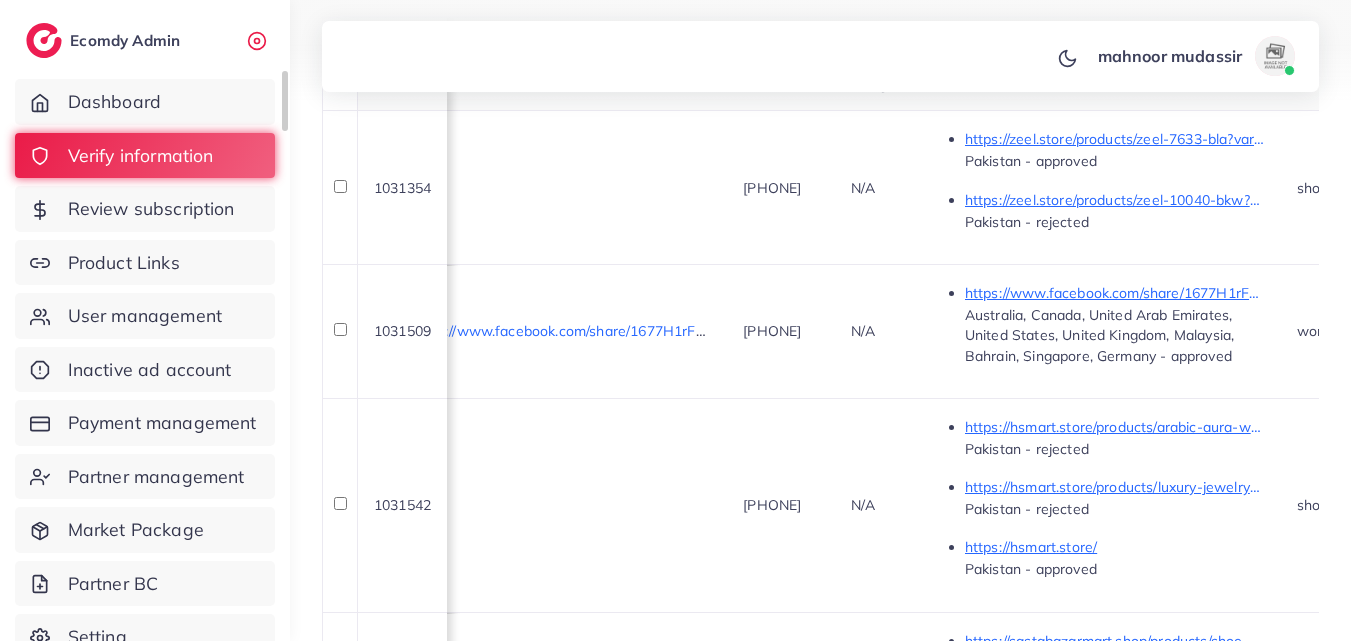 scroll, scrollTop: 521, scrollLeft: 0, axis: vertical 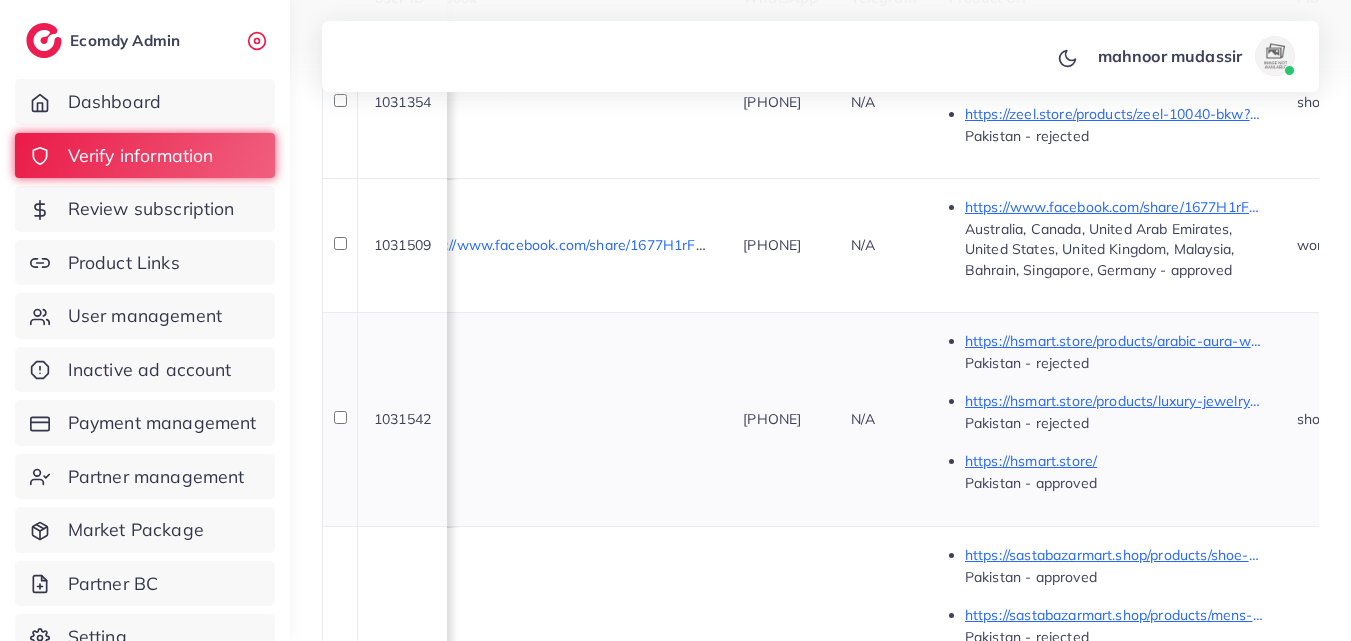 copy on "3197796483" 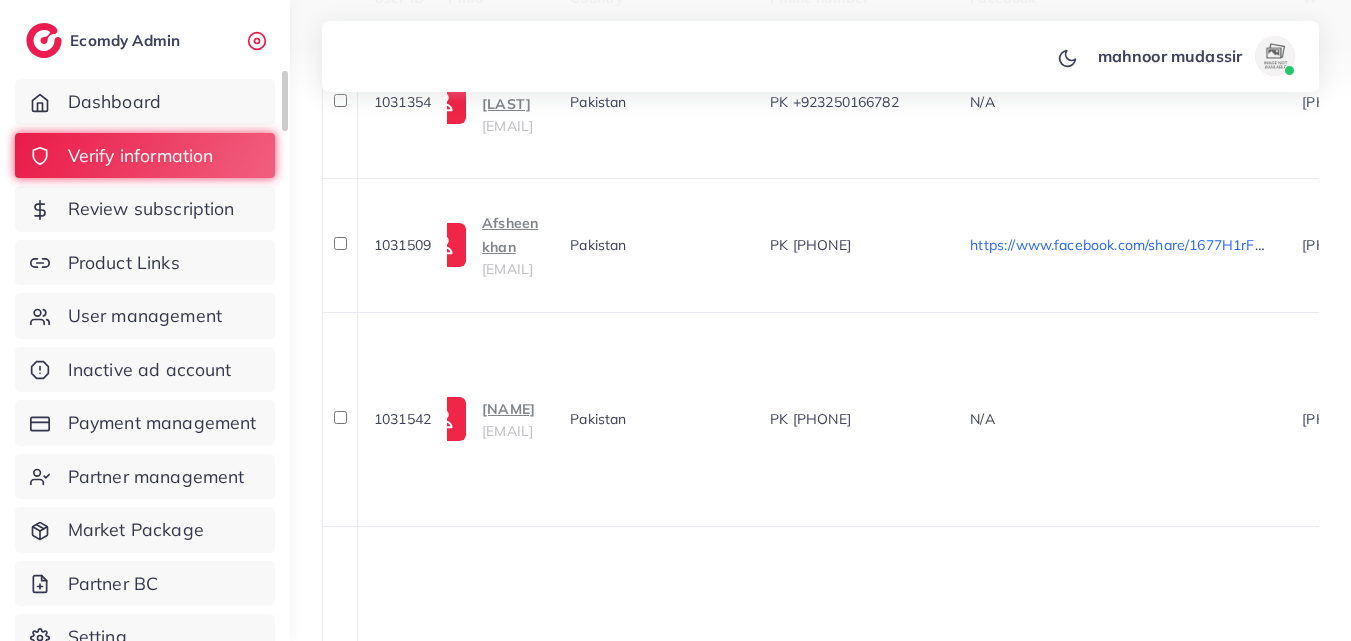 scroll, scrollTop: 0, scrollLeft: 0, axis: both 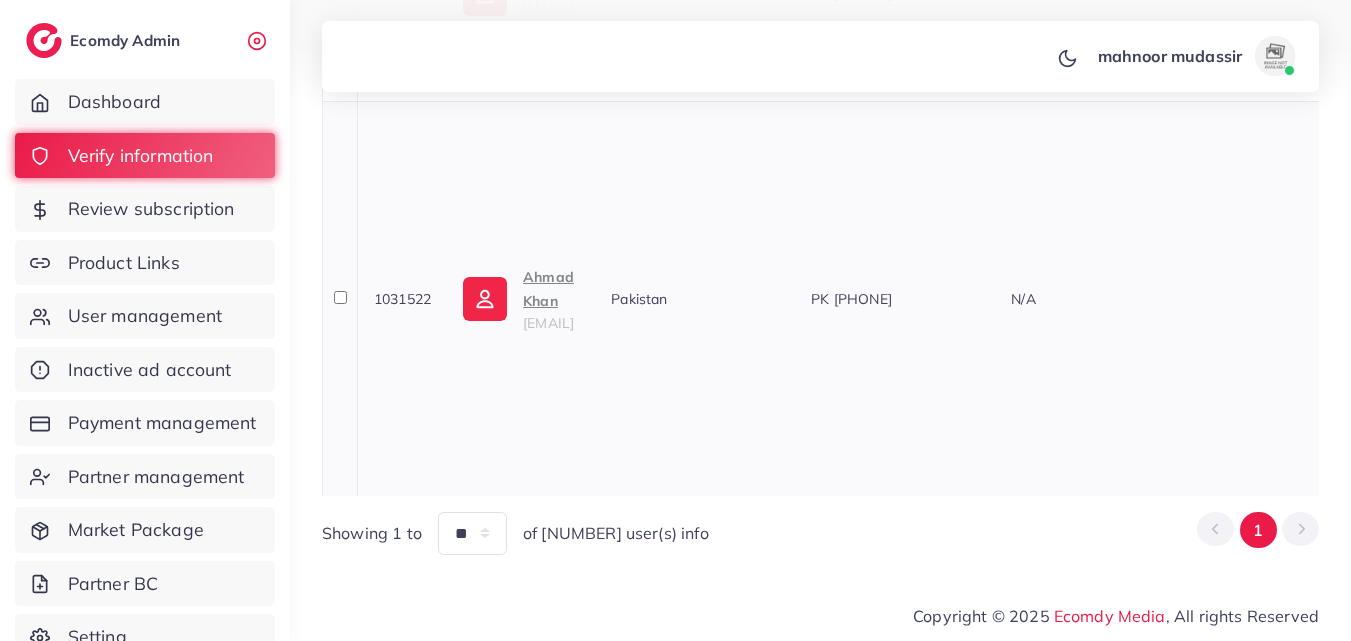 click on "1031522" at bounding box center (402, 298) 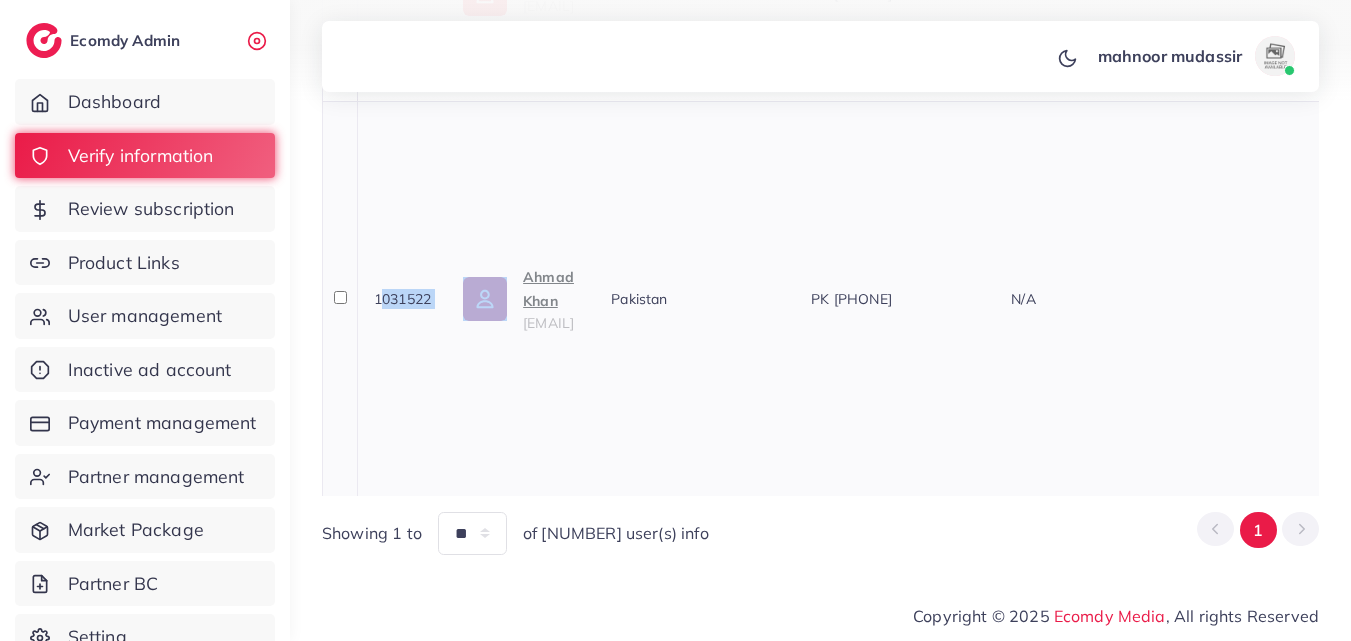 click on "1031522" at bounding box center [402, 299] 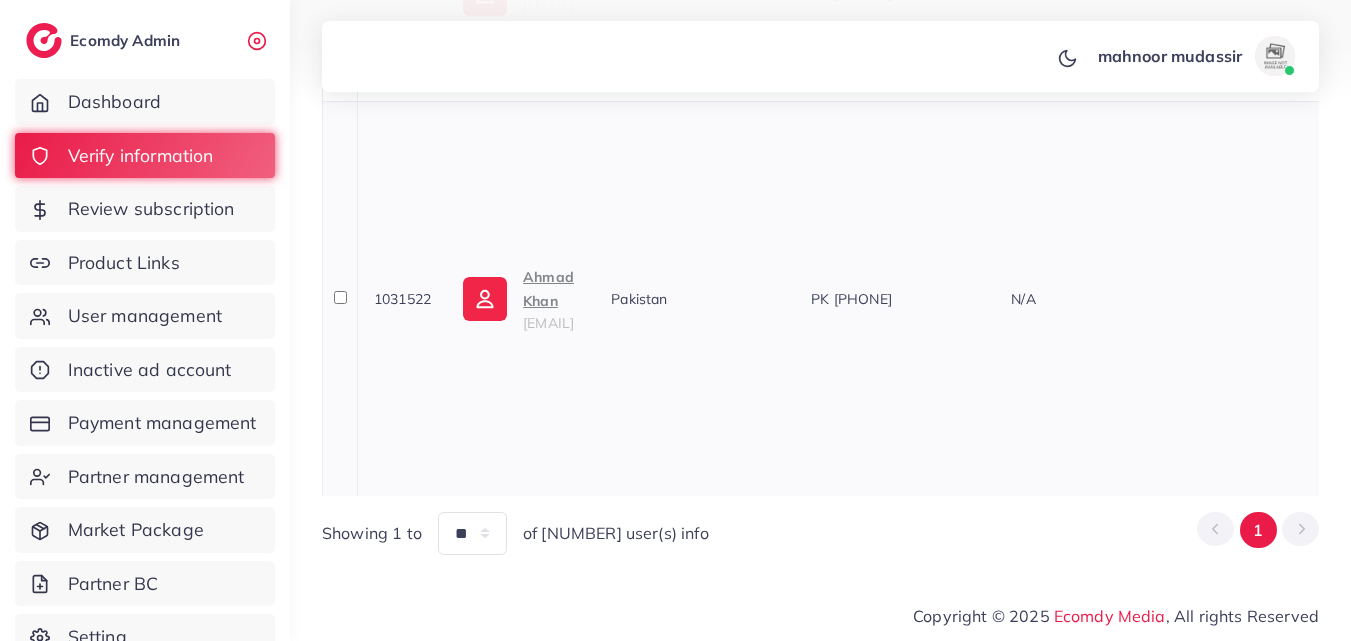 click on "Pakistan" at bounding box center (695, 298) 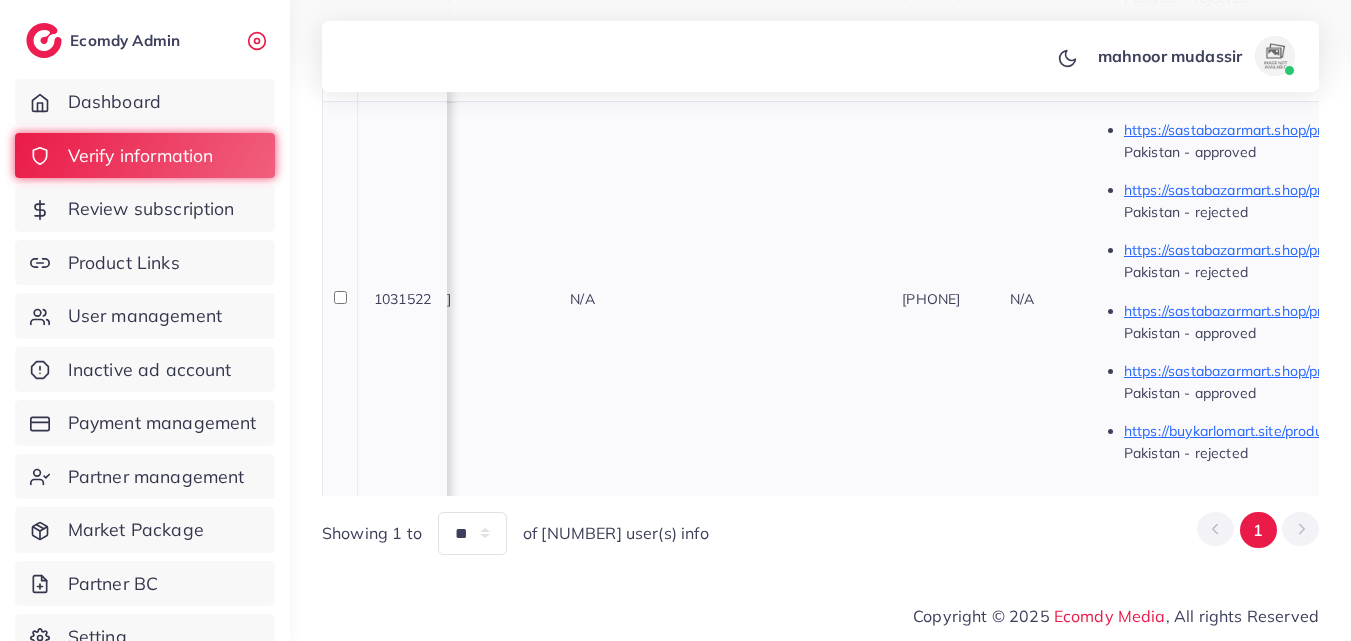 scroll, scrollTop: 0, scrollLeft: 520, axis: horizontal 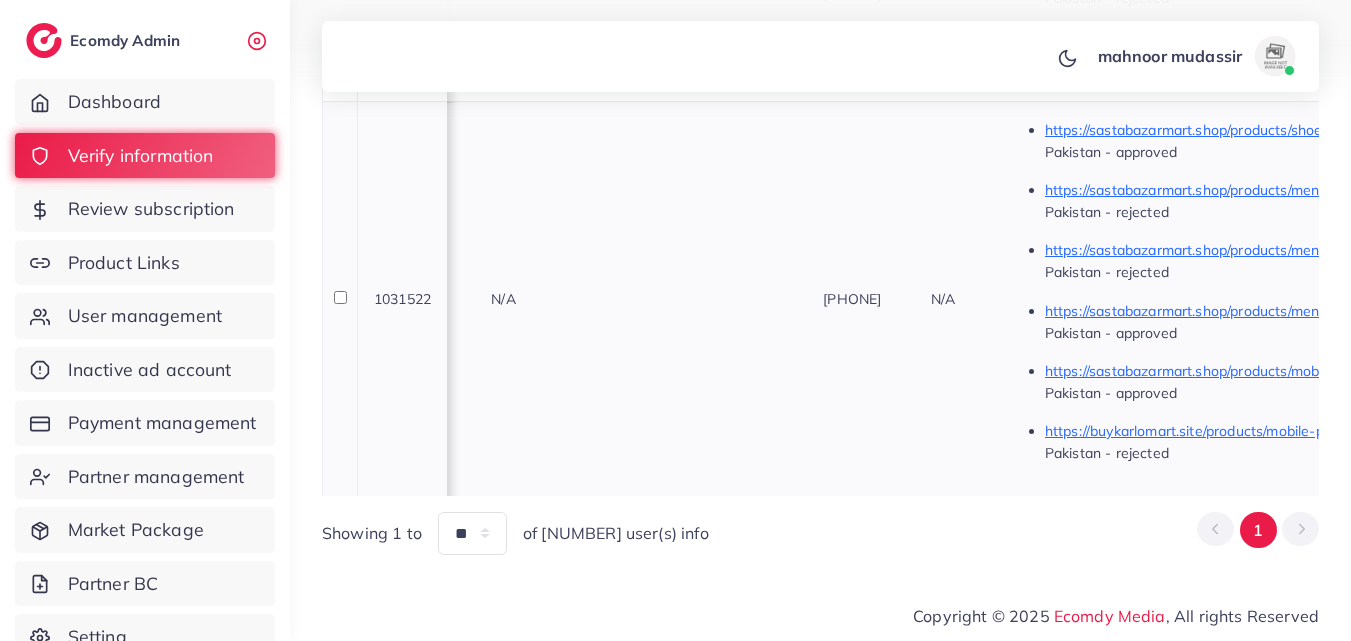 drag, startPoint x: 1072, startPoint y: 282, endPoint x: 985, endPoint y: 276, distance: 87.20665 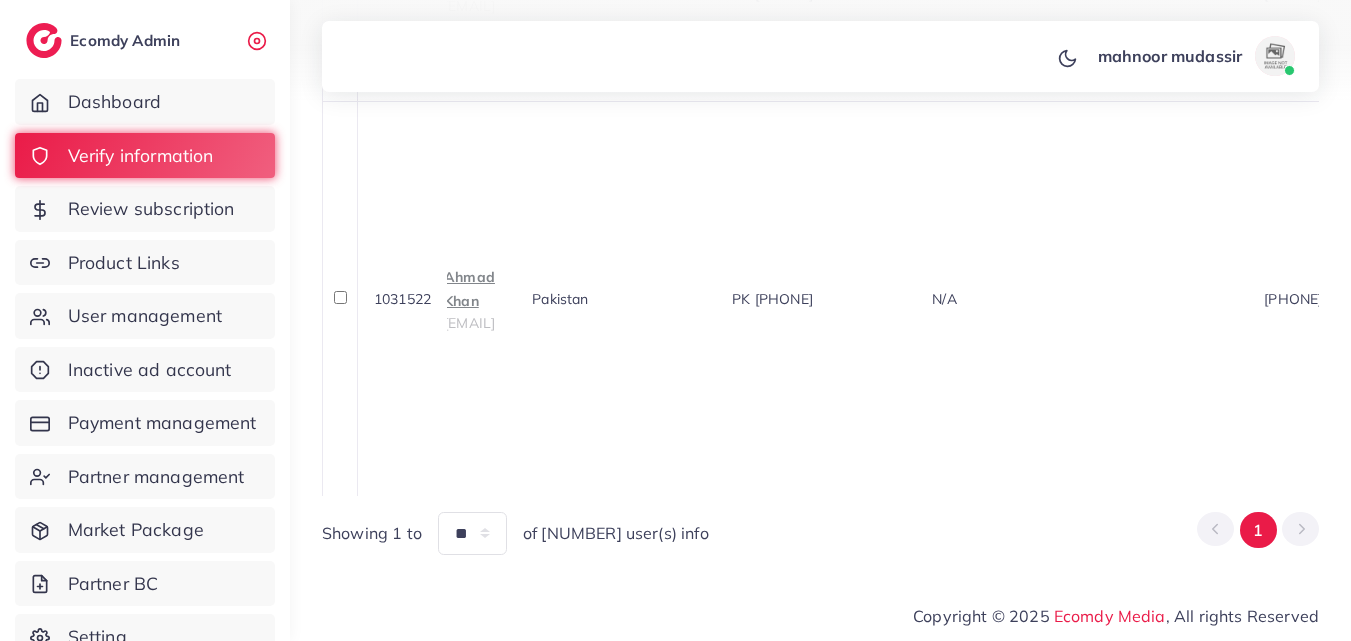 scroll, scrollTop: 0, scrollLeft: 0, axis: both 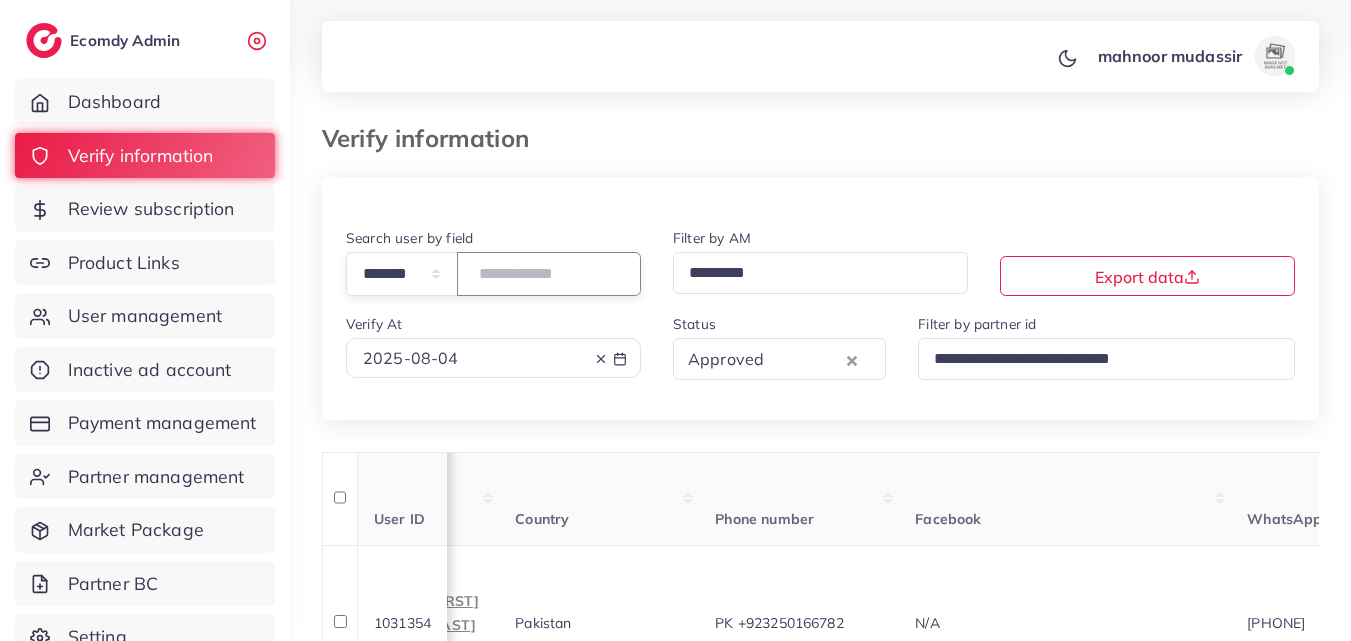 click at bounding box center (549, 273) 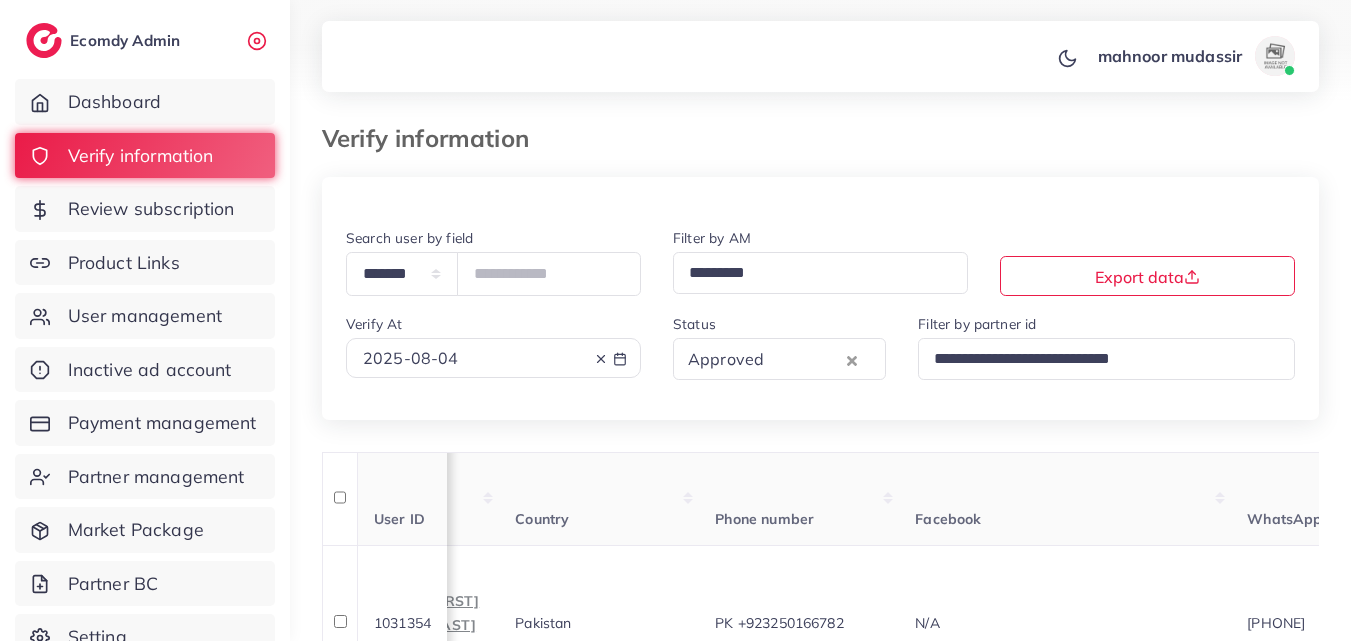 click 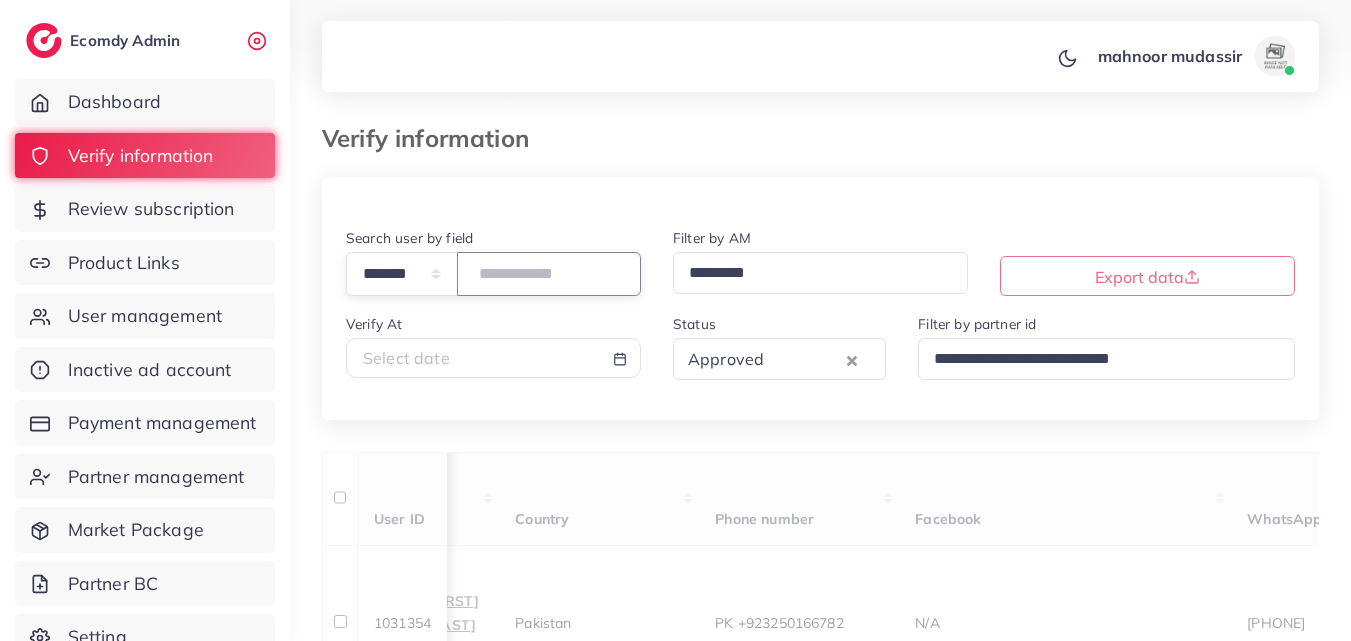click at bounding box center [549, 273] 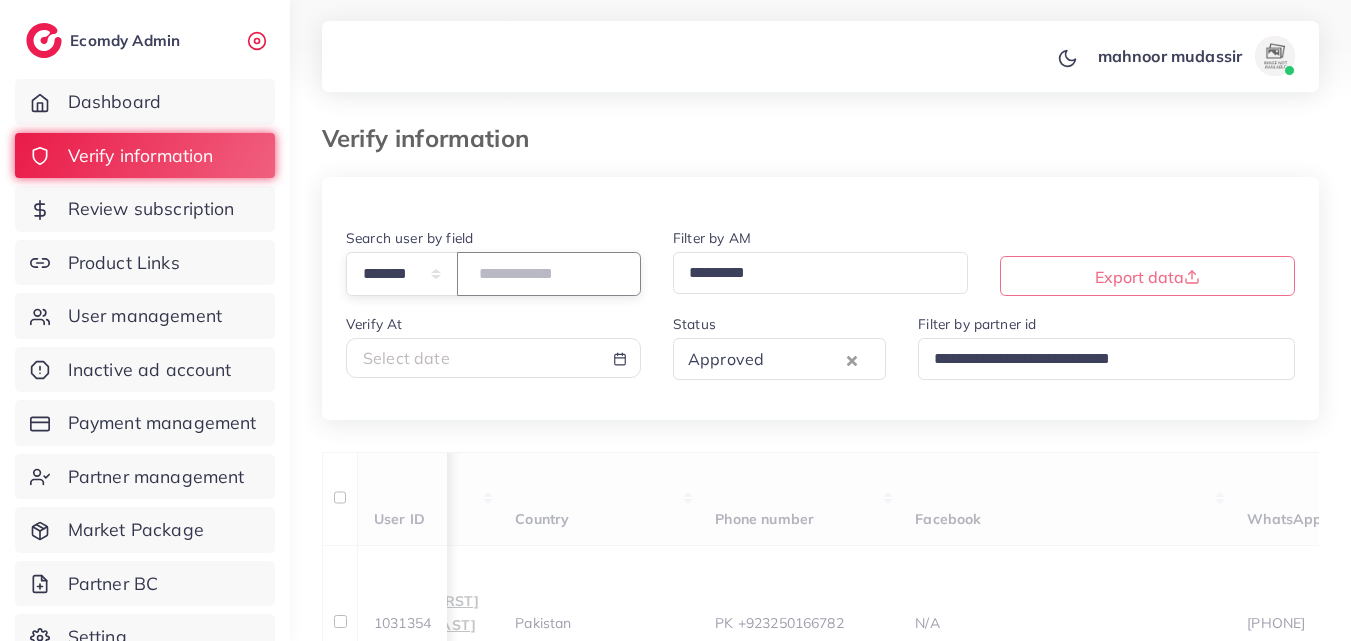 type on "*******" 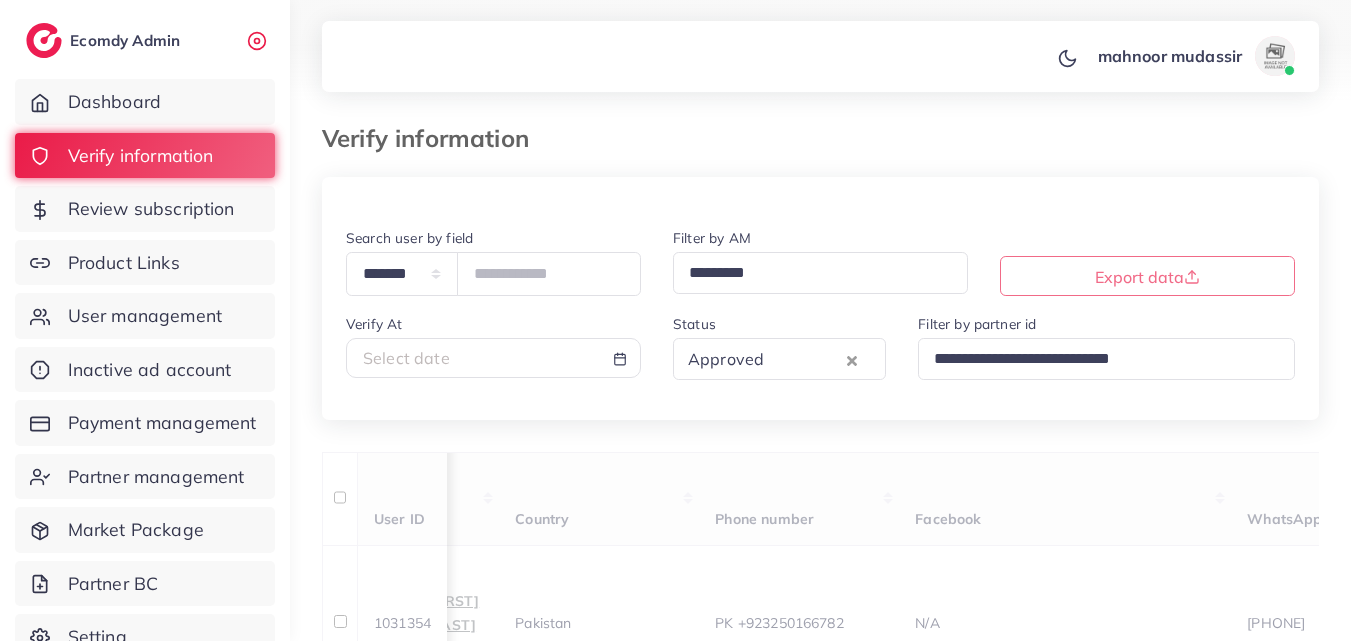 click at bounding box center [803, 129] 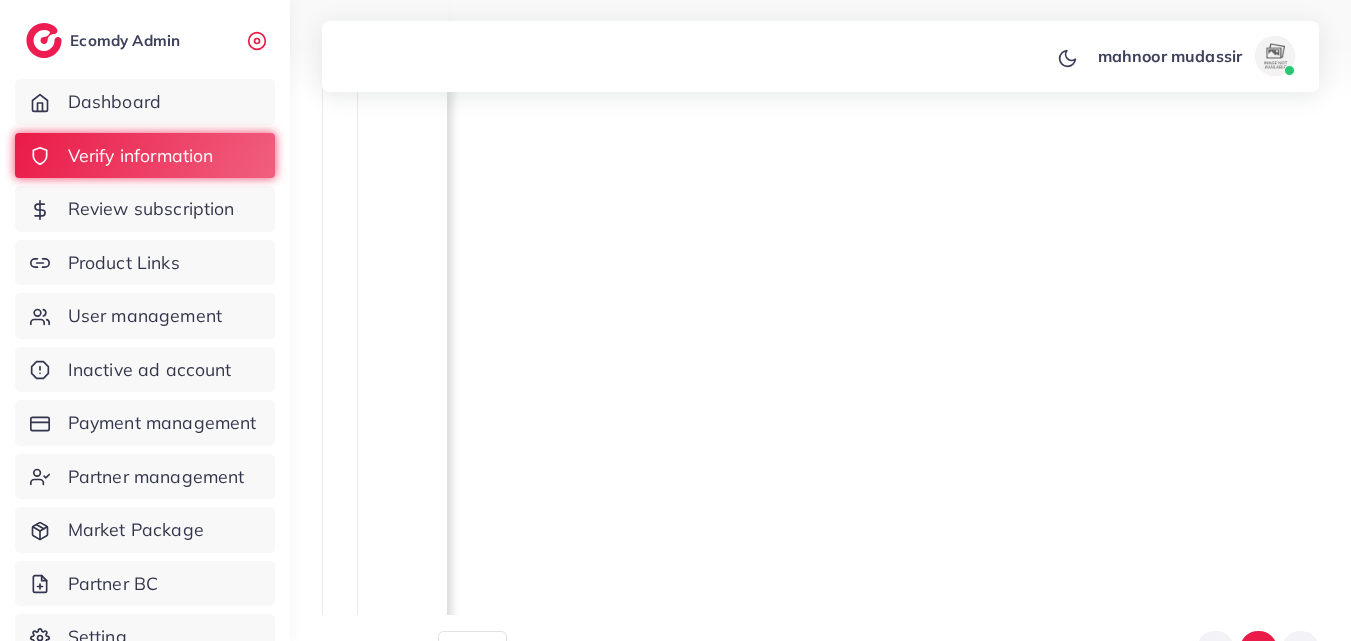 scroll, scrollTop: 4017, scrollLeft: 0, axis: vertical 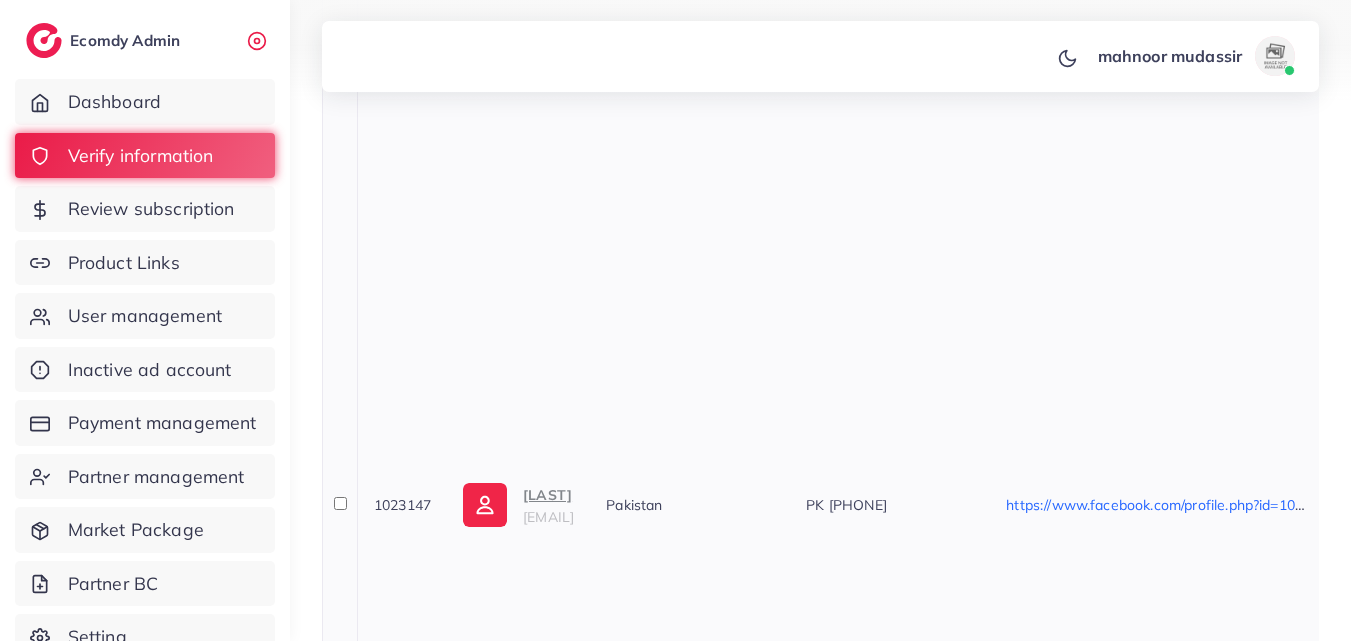 click on "1023147" at bounding box center (402, 505) 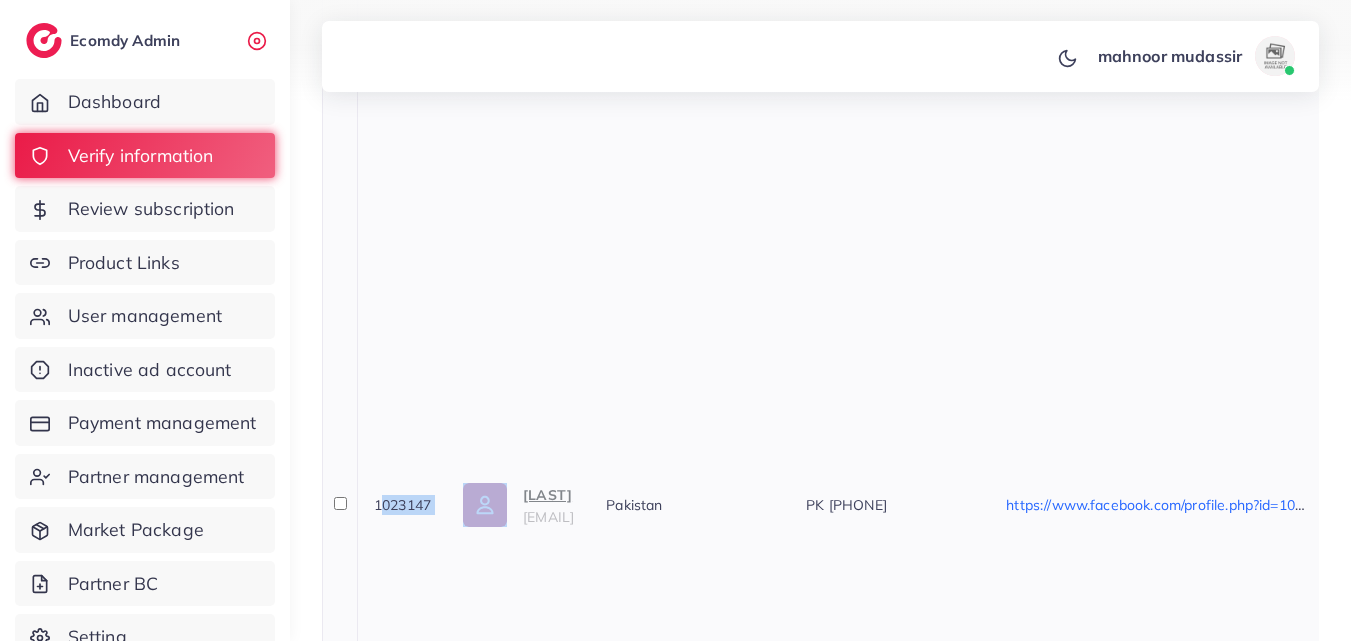 click on "1023147" at bounding box center [402, 505] 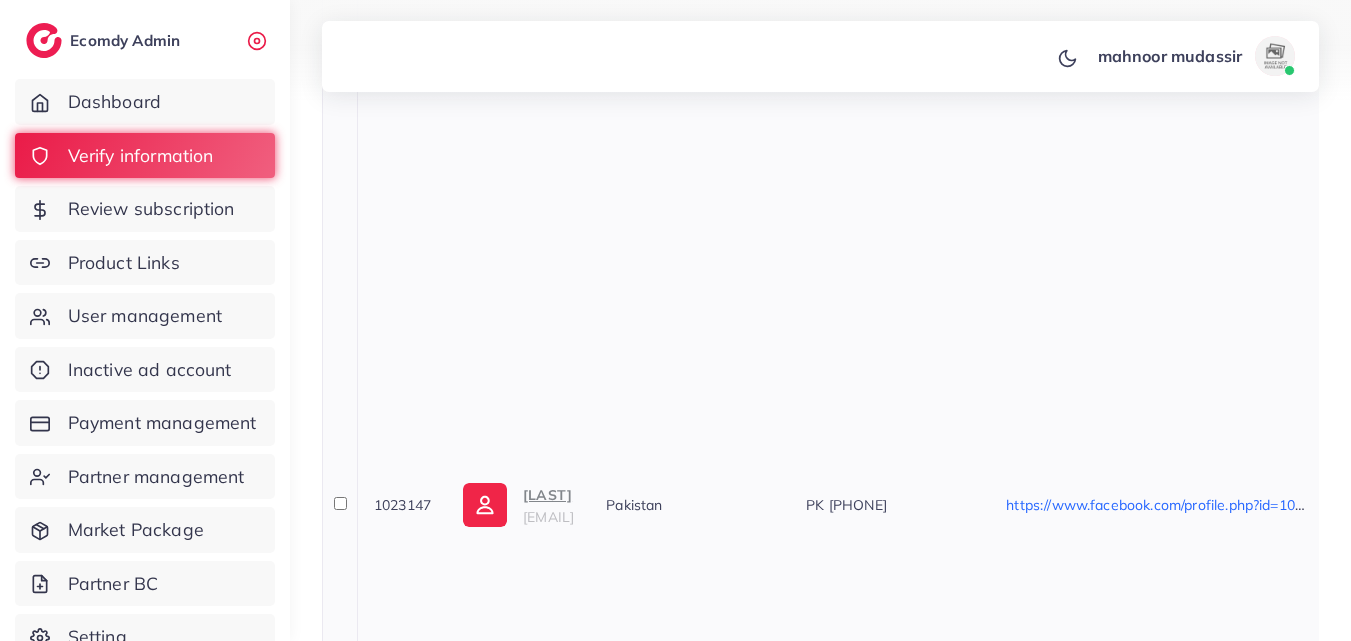 click on "Pakistan" at bounding box center (690, 504) 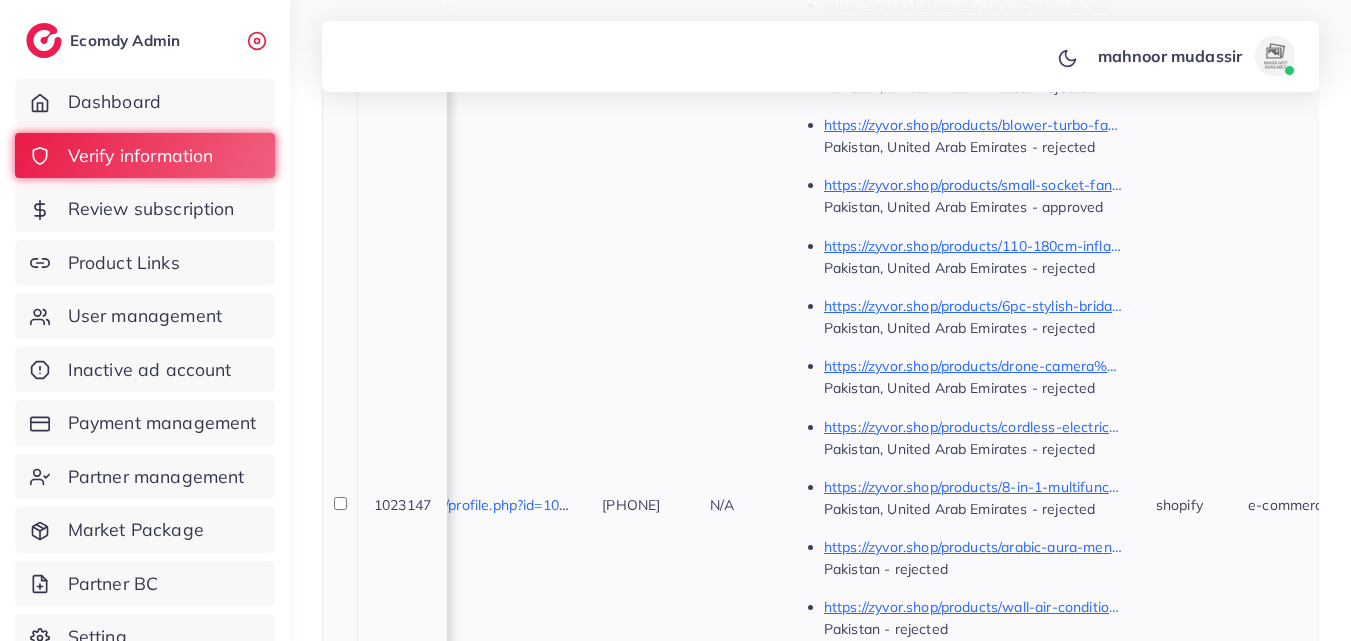 scroll, scrollTop: 0, scrollLeft: 760, axis: horizontal 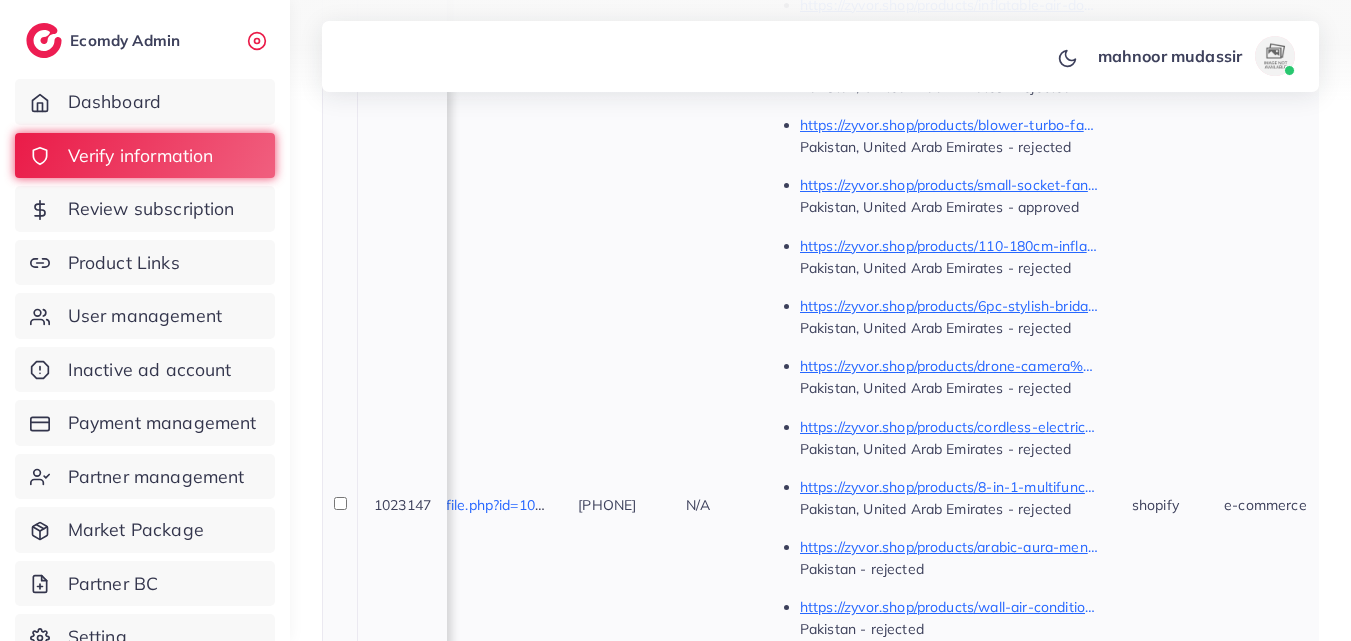drag, startPoint x: 832, startPoint y: 507, endPoint x: 730, endPoint y: 503, distance: 102.0784 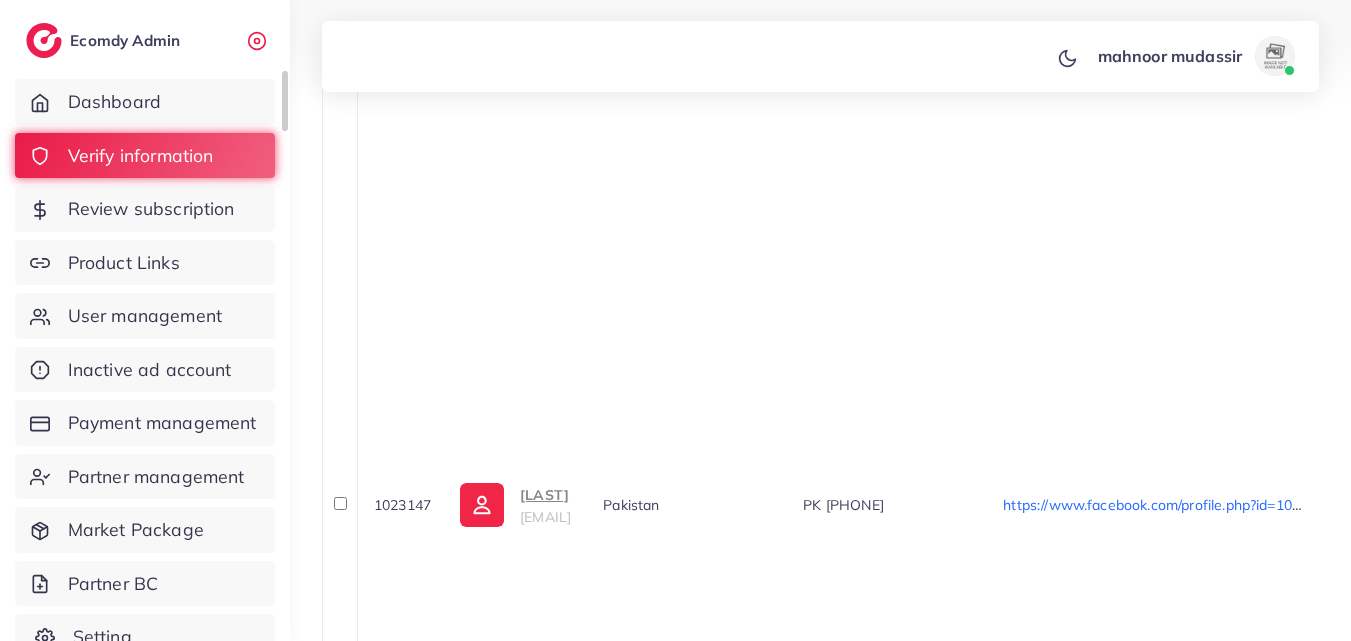 scroll, scrollTop: 0, scrollLeft: 0, axis: both 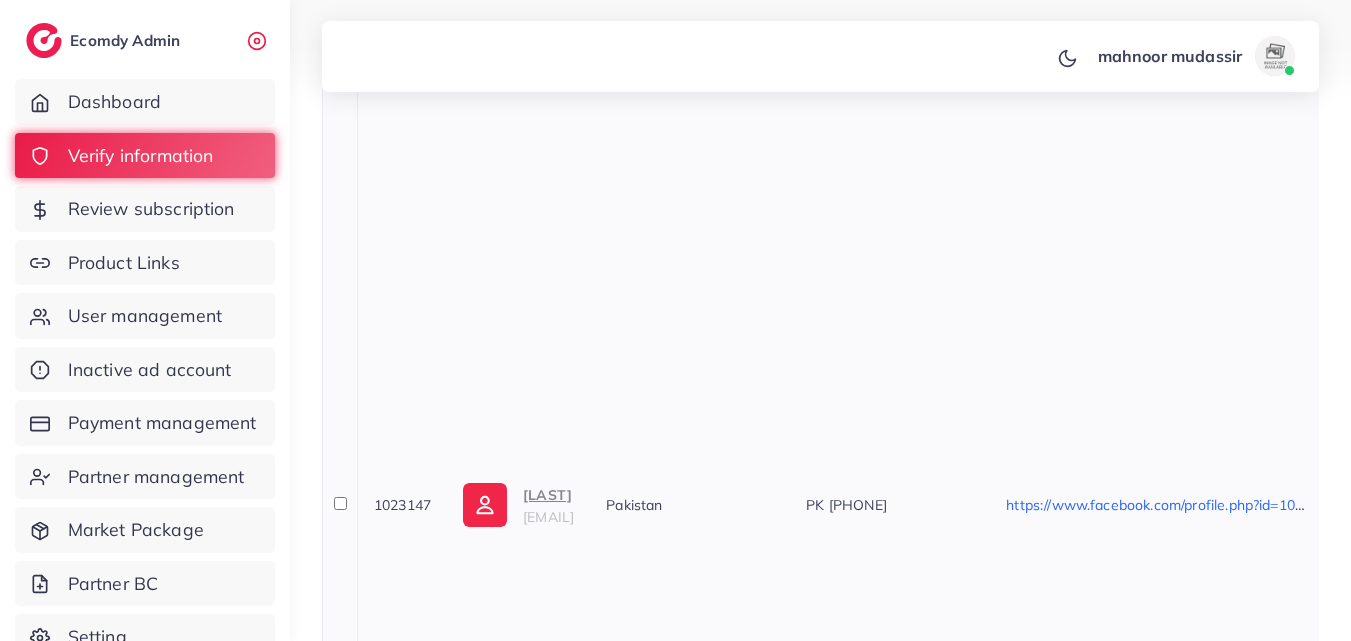 click on "abbas" at bounding box center [548, 495] 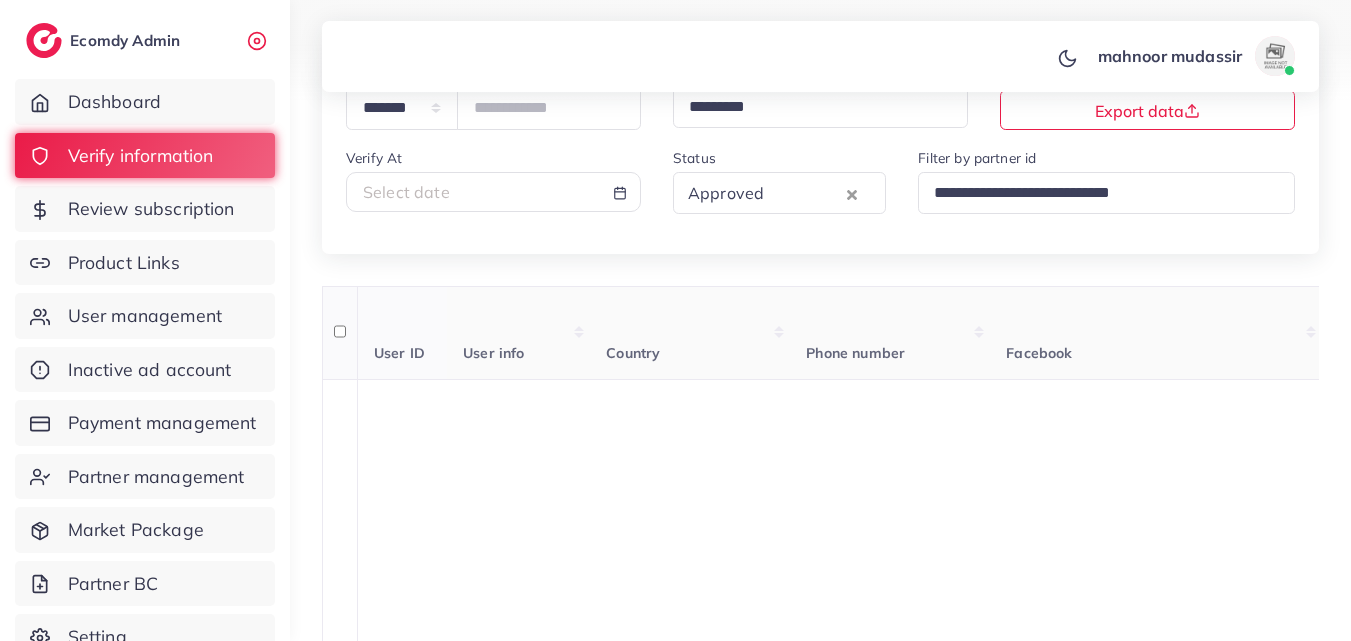 scroll, scrollTop: 0, scrollLeft: 0, axis: both 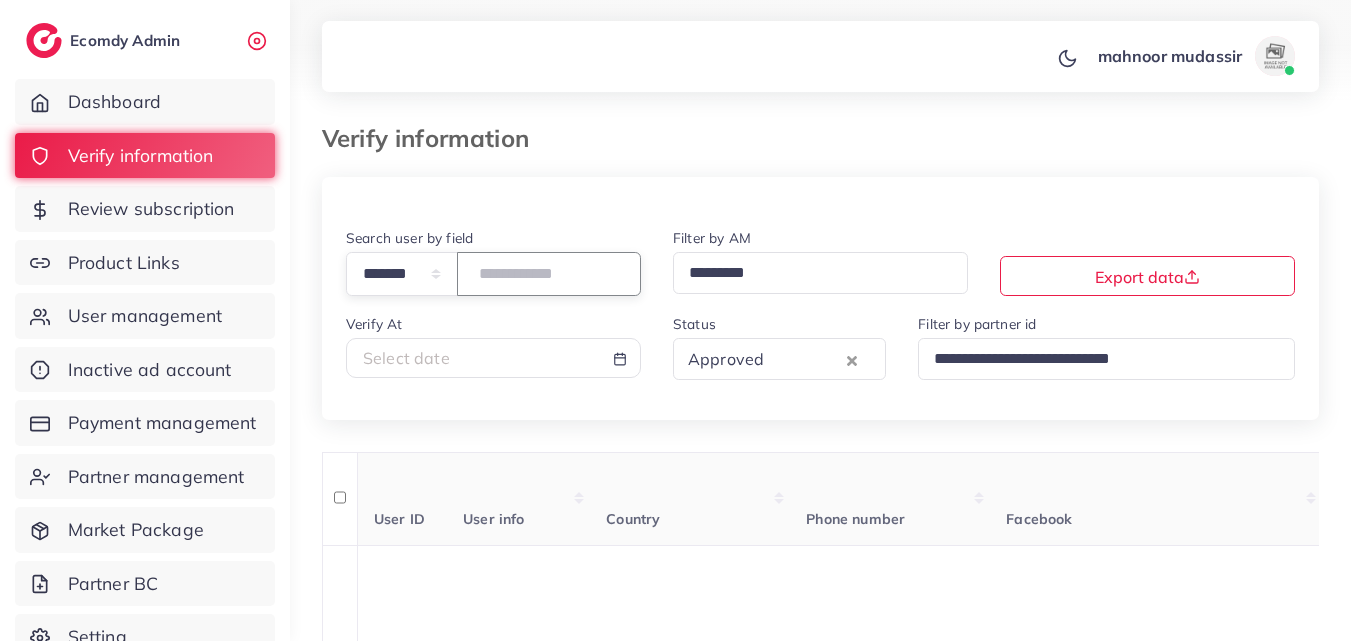 click on "*******" at bounding box center (549, 273) 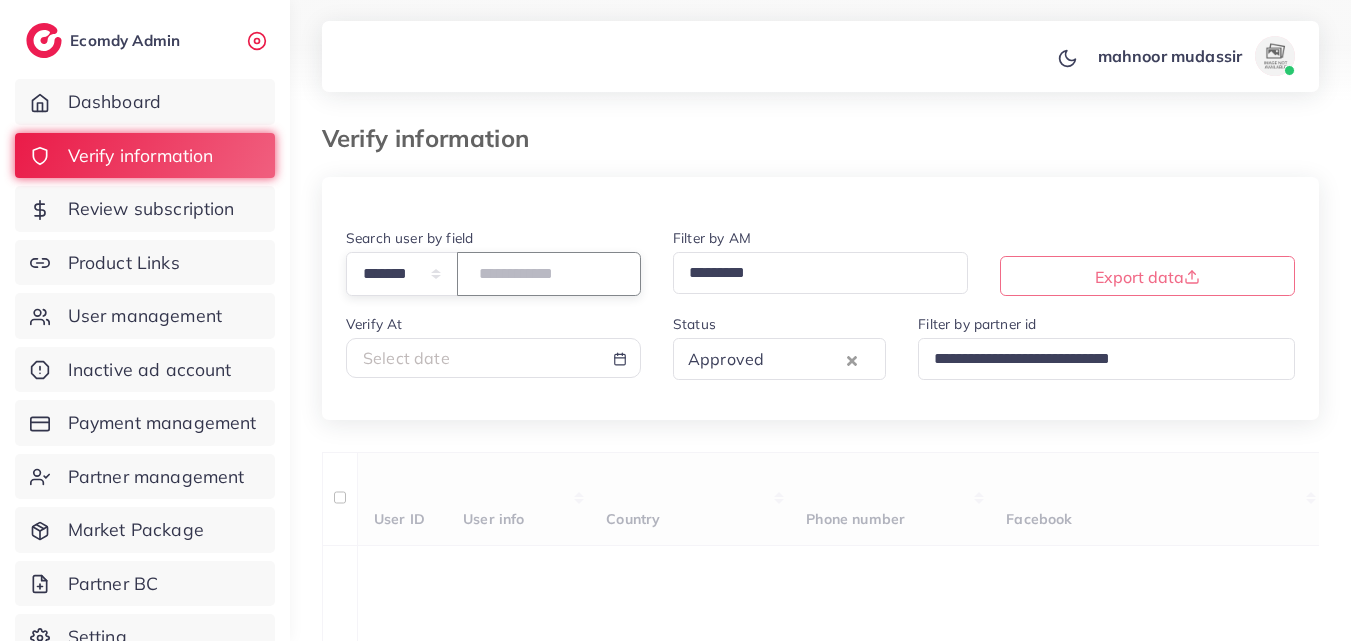 paste on "*******" 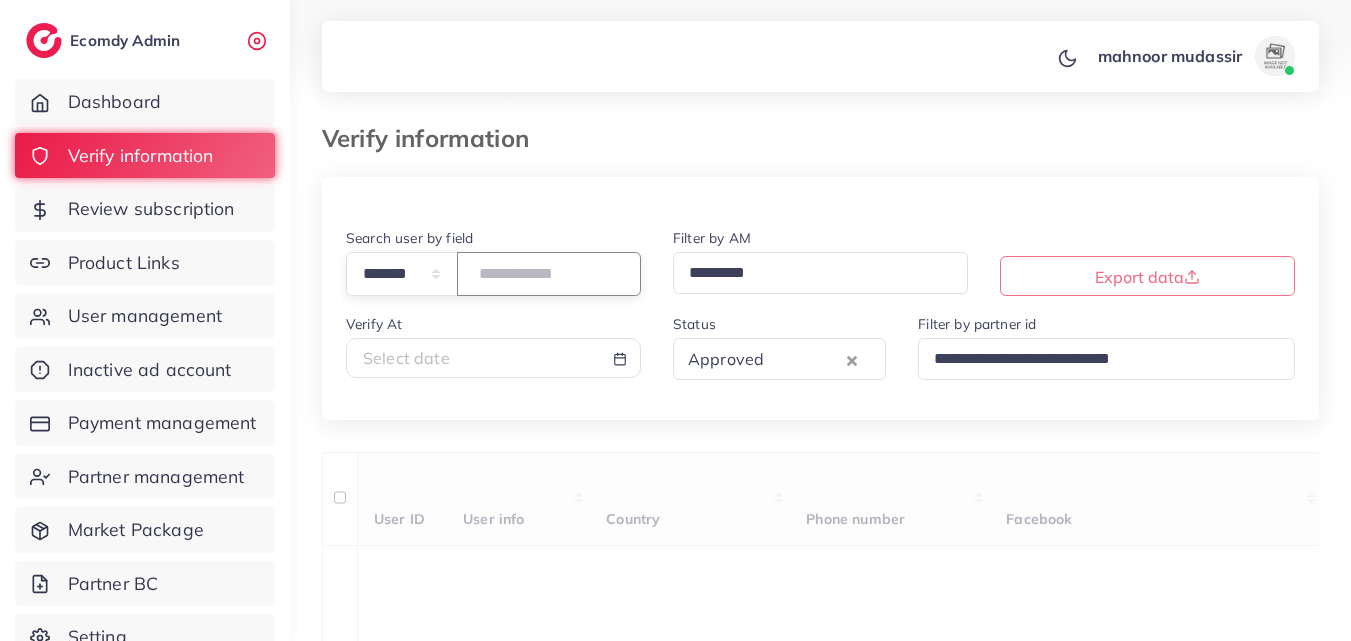 type on "*******" 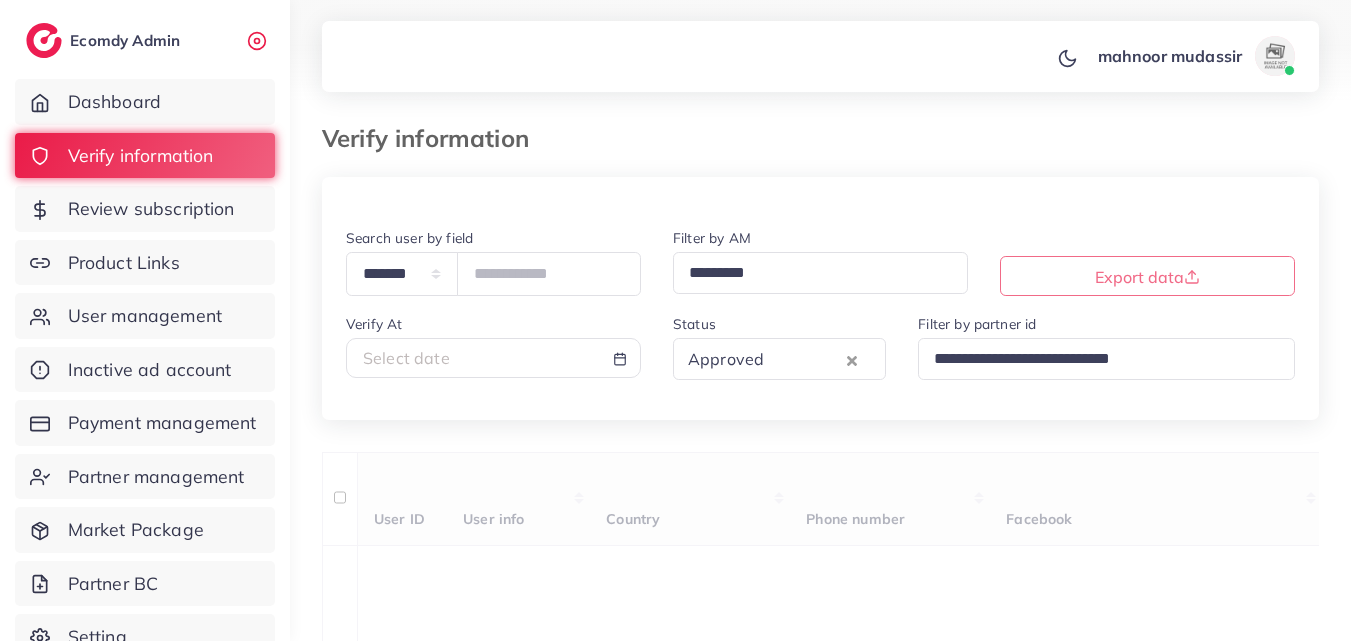 click on "**********" at bounding box center (820, 2294) 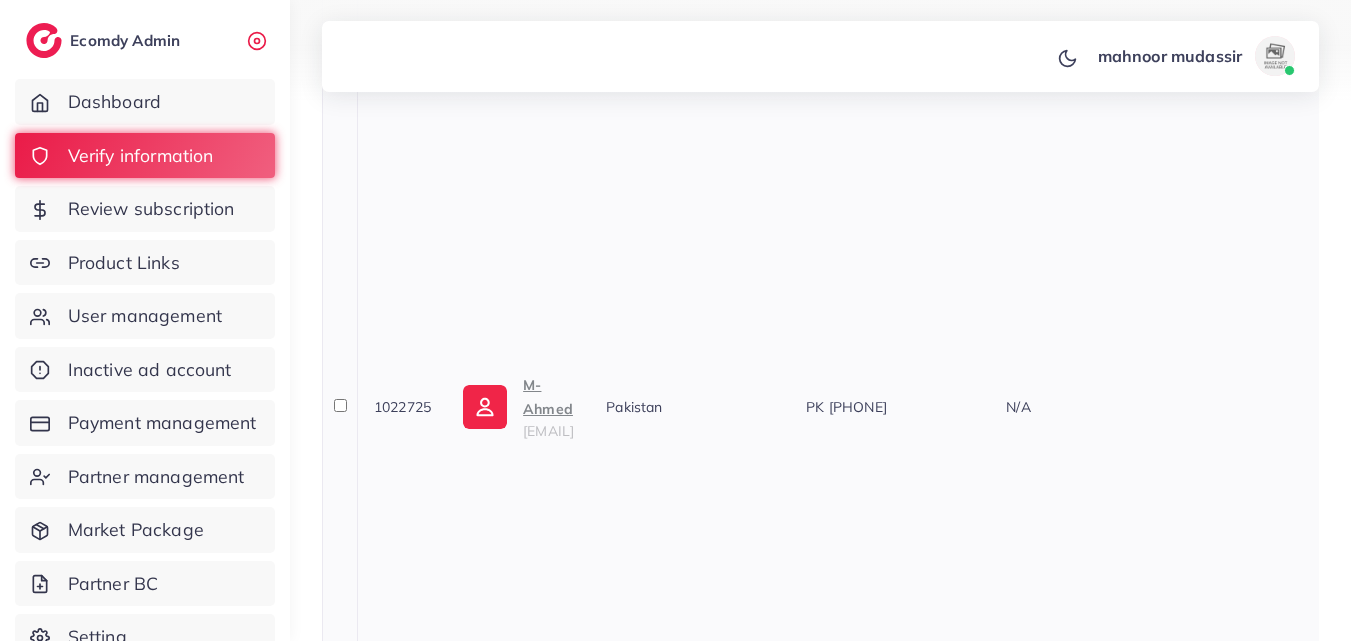 scroll, scrollTop: 4157, scrollLeft: 0, axis: vertical 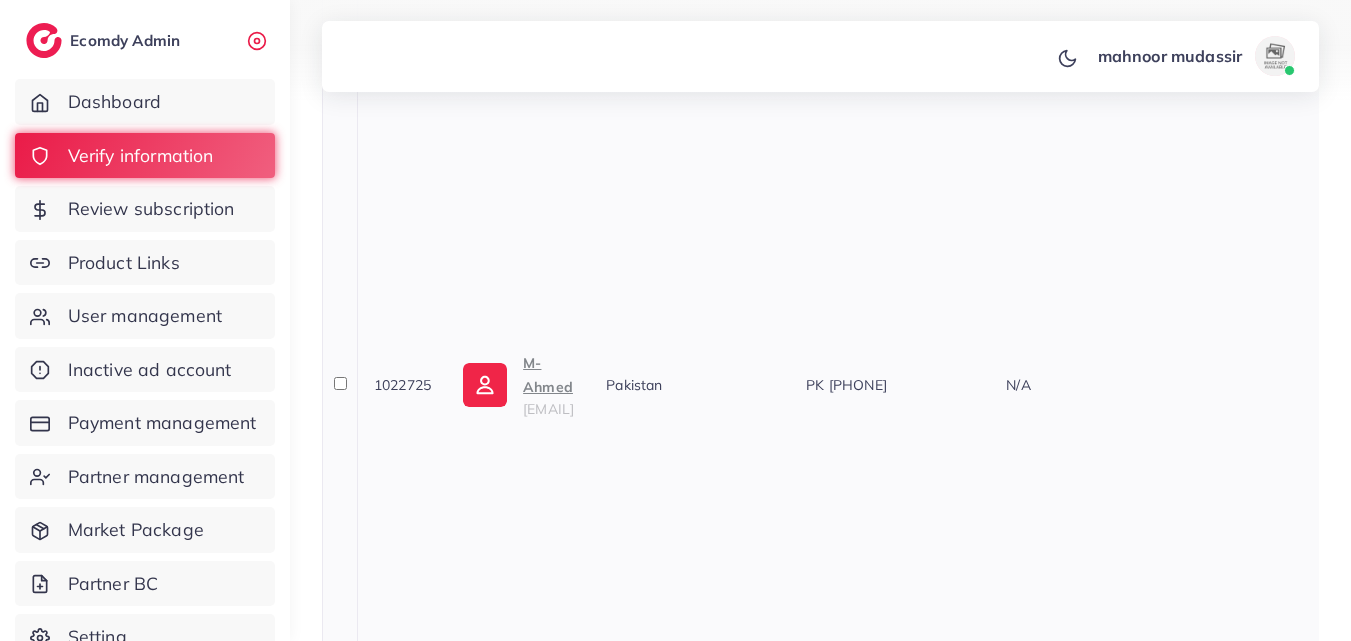 click on "PK +923348843596" at bounding box center [890, 384] 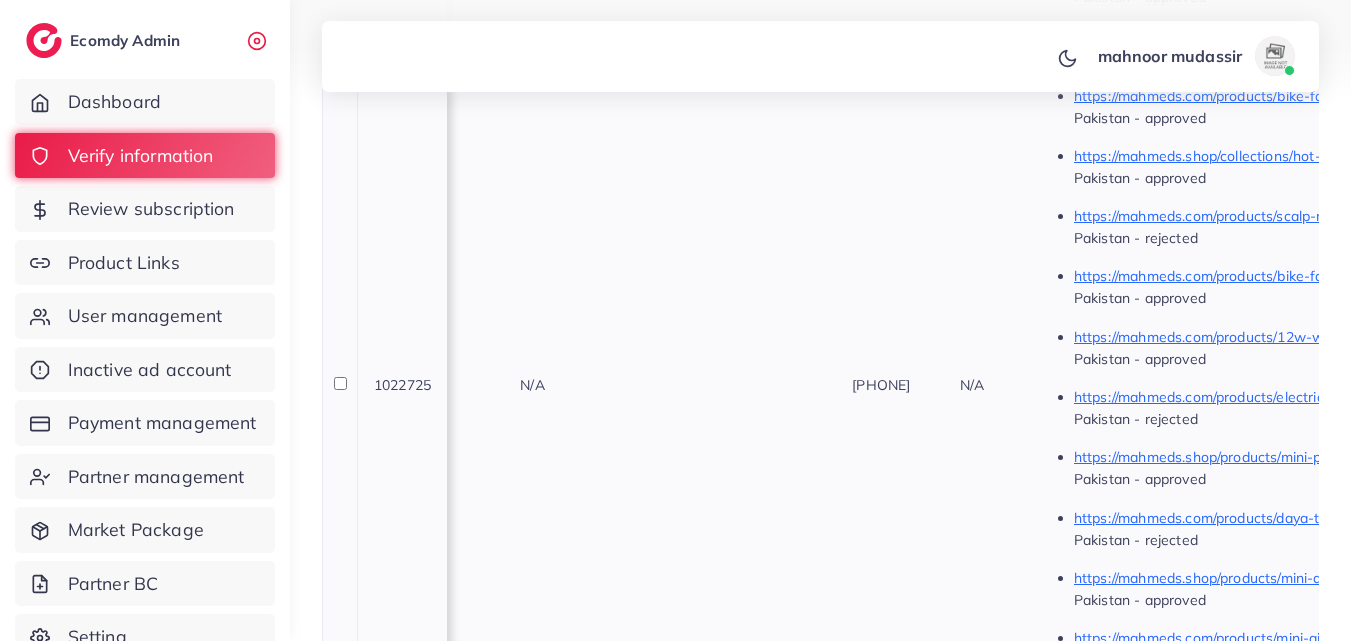 scroll, scrollTop: 0, scrollLeft: 560, axis: horizontal 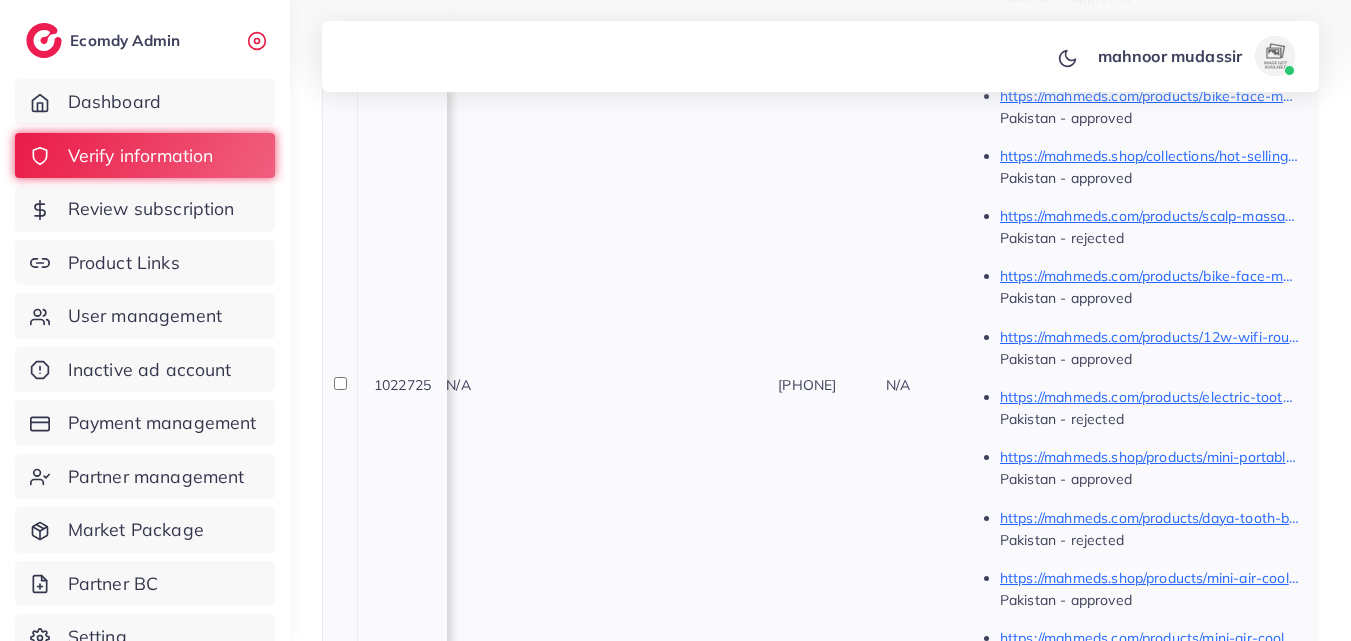 drag, startPoint x: 1013, startPoint y: 383, endPoint x: 924, endPoint y: 380, distance: 89.050545 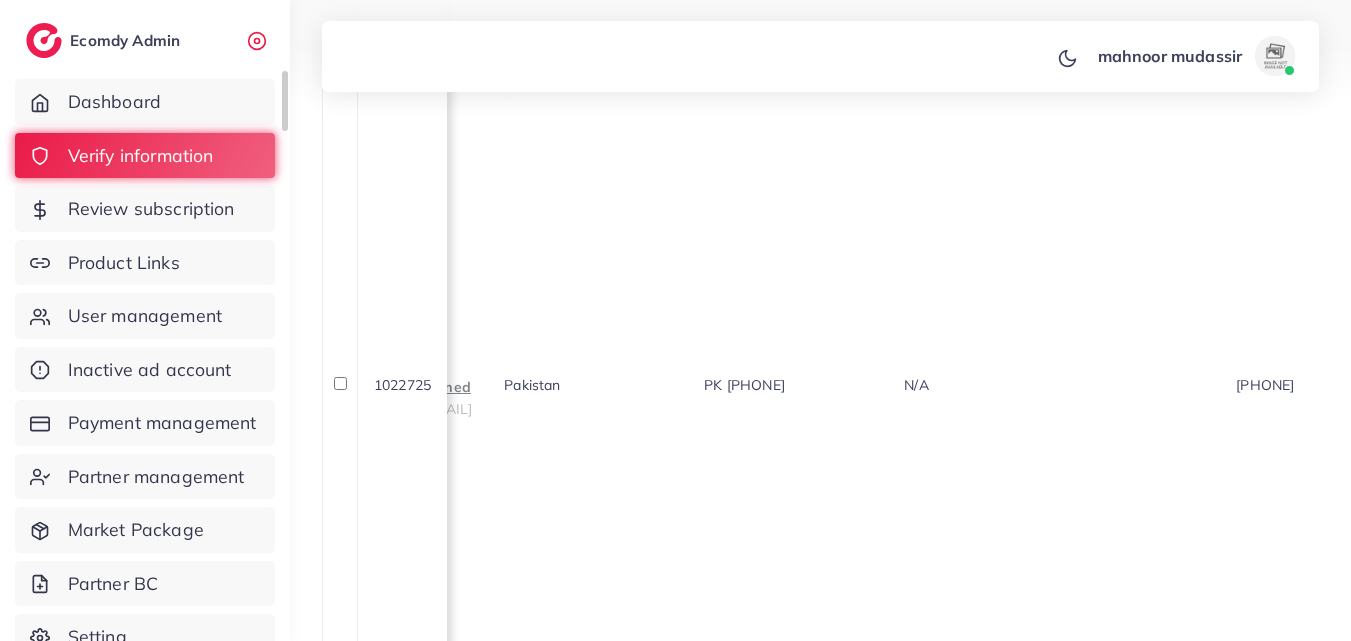 scroll, scrollTop: 0, scrollLeft: 0, axis: both 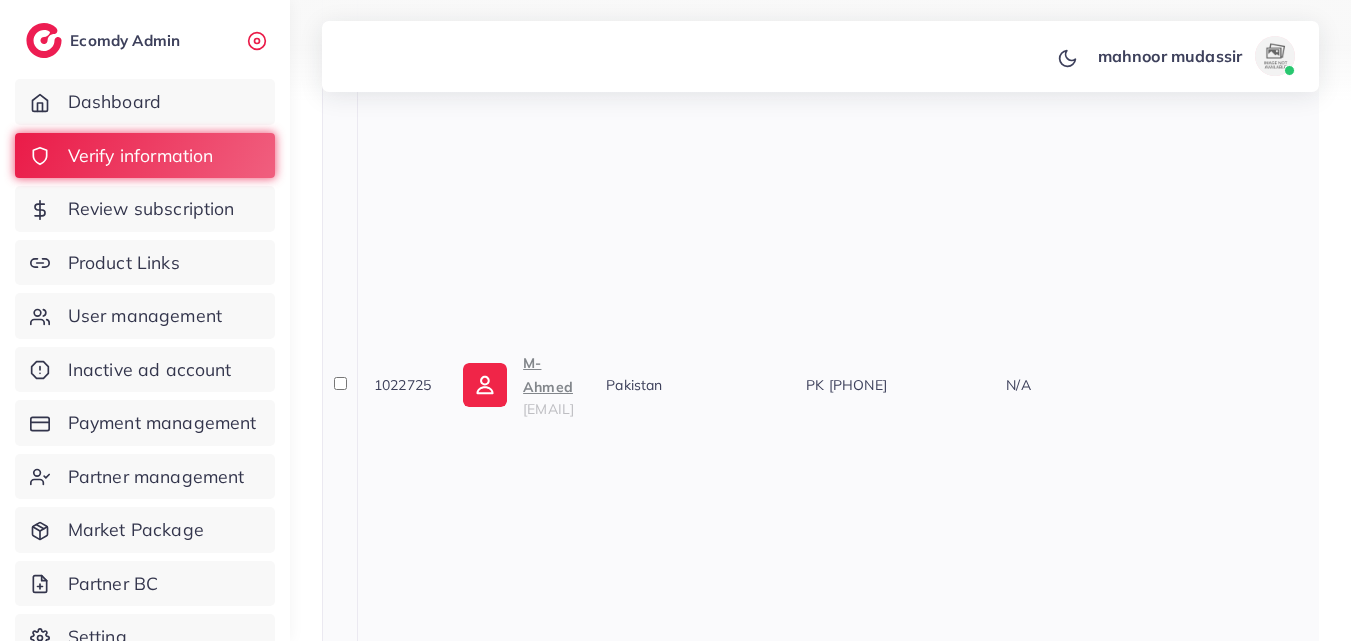 click on "M-Ahmed" at bounding box center (548, 375) 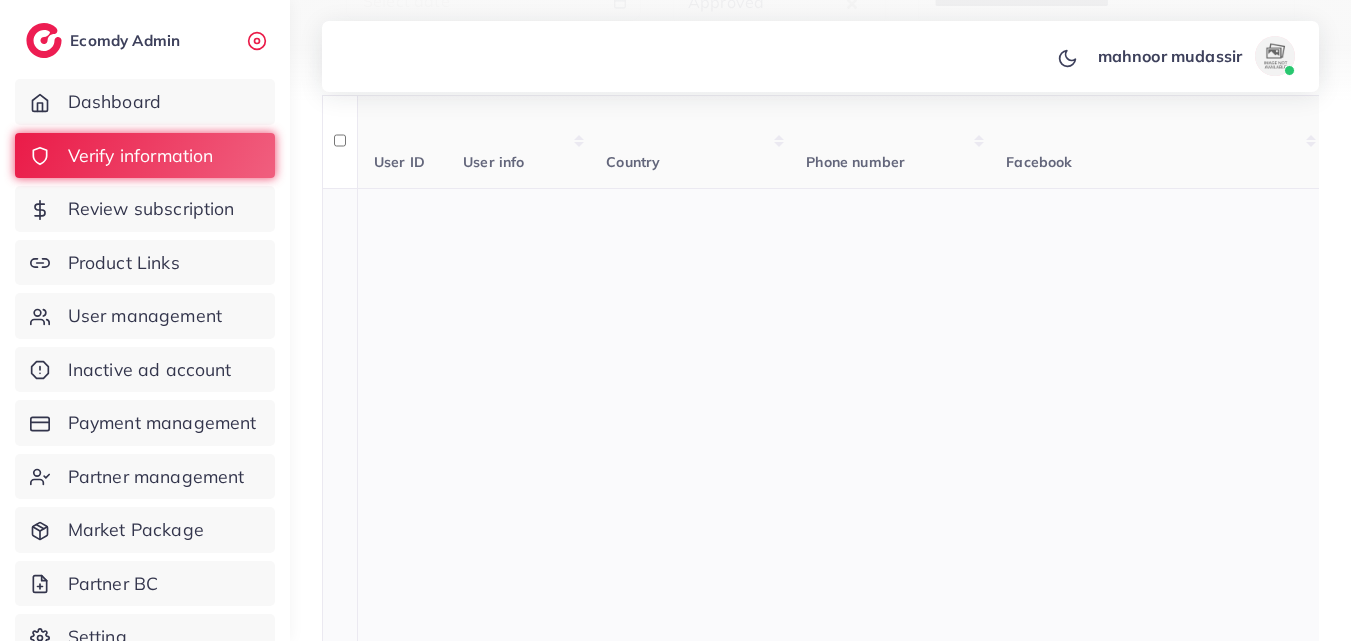 scroll, scrollTop: 0, scrollLeft: 0, axis: both 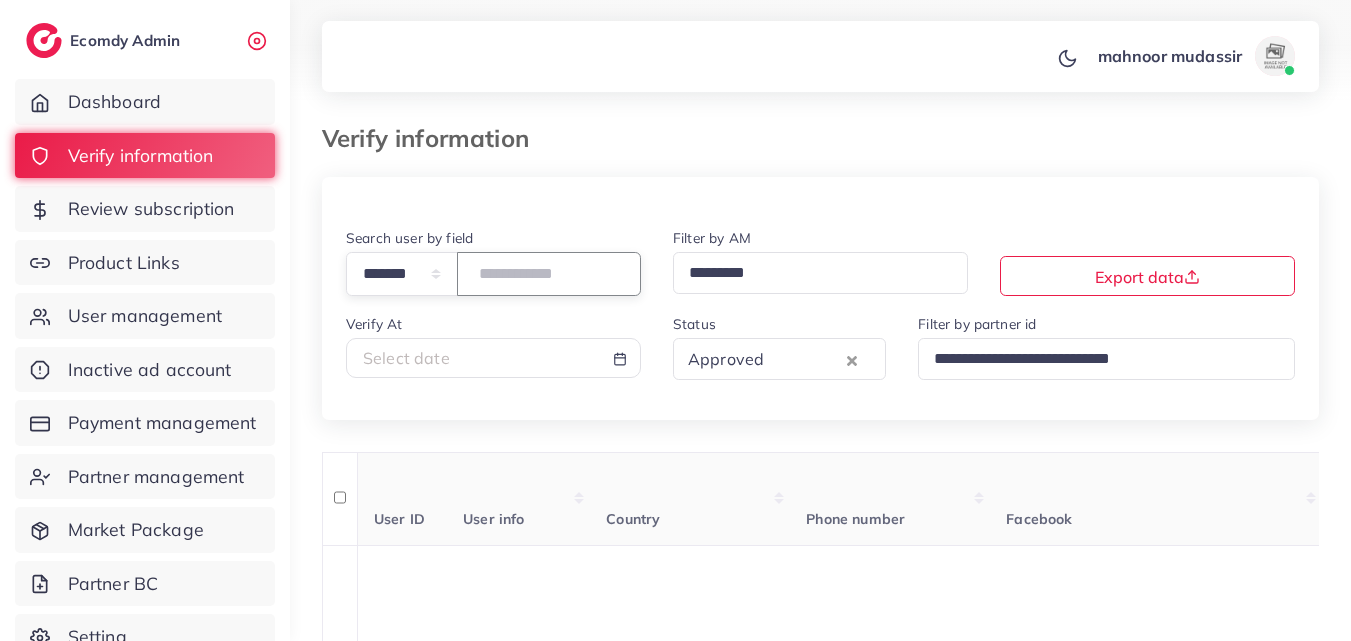 click on "*******" at bounding box center [549, 273] 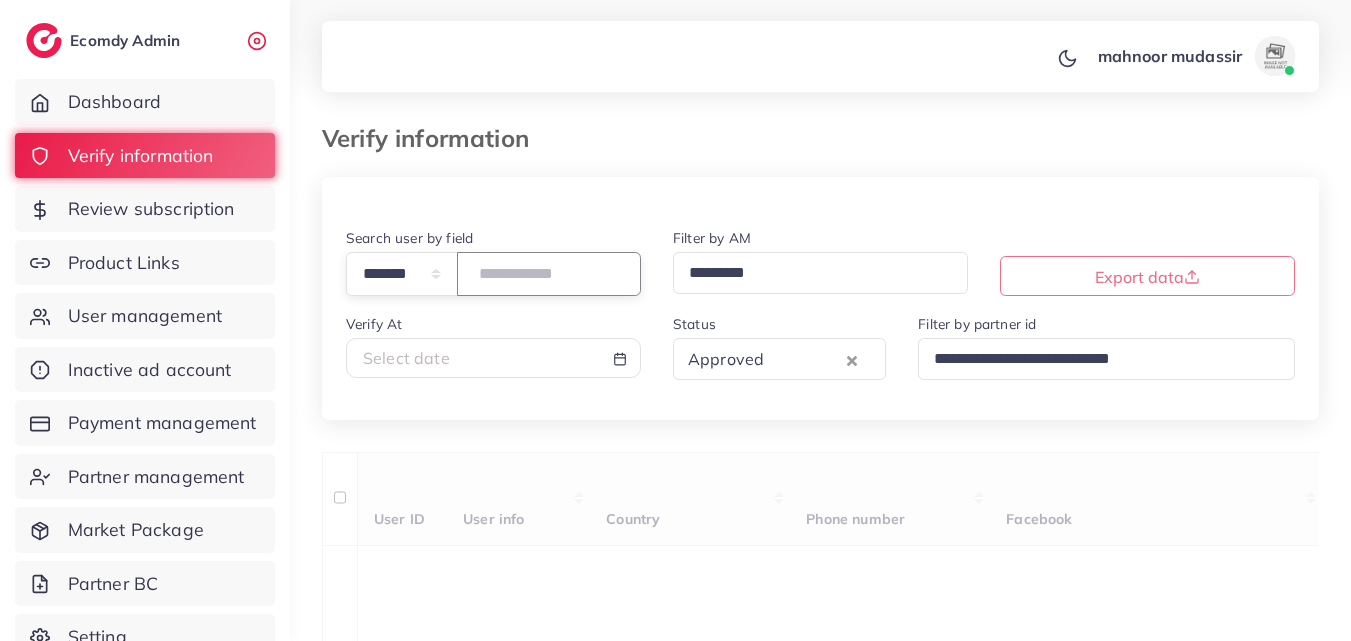 paste on "*******" 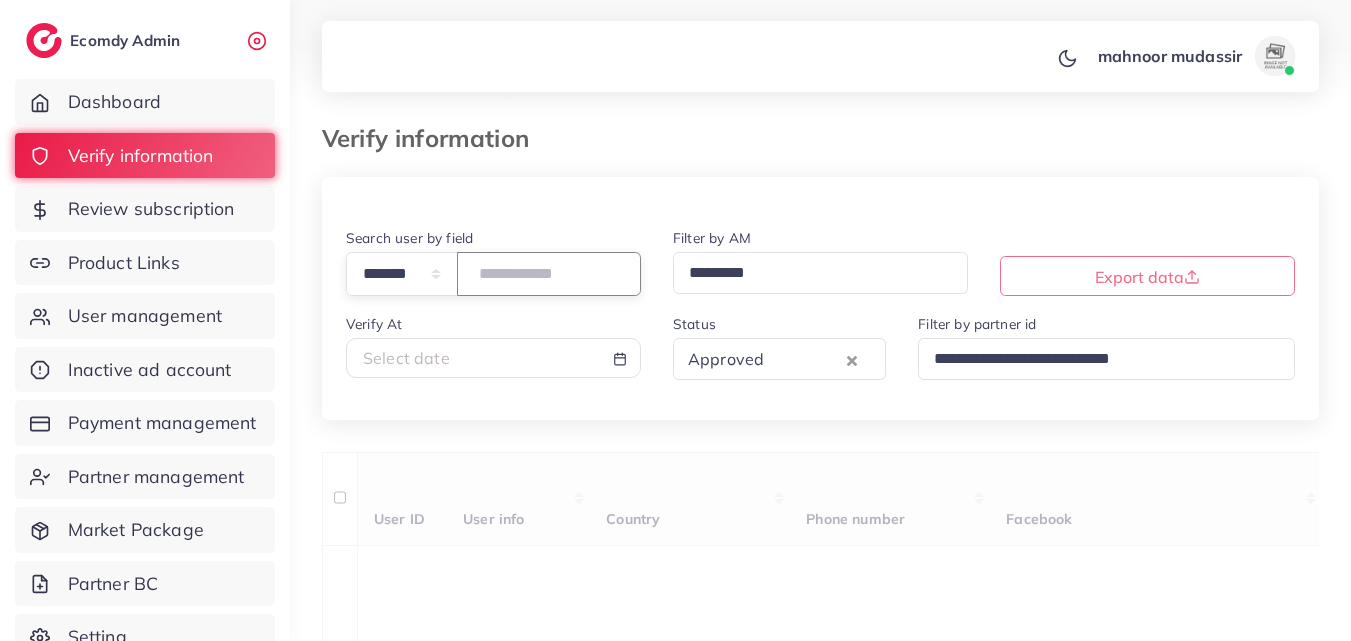 type on "*******" 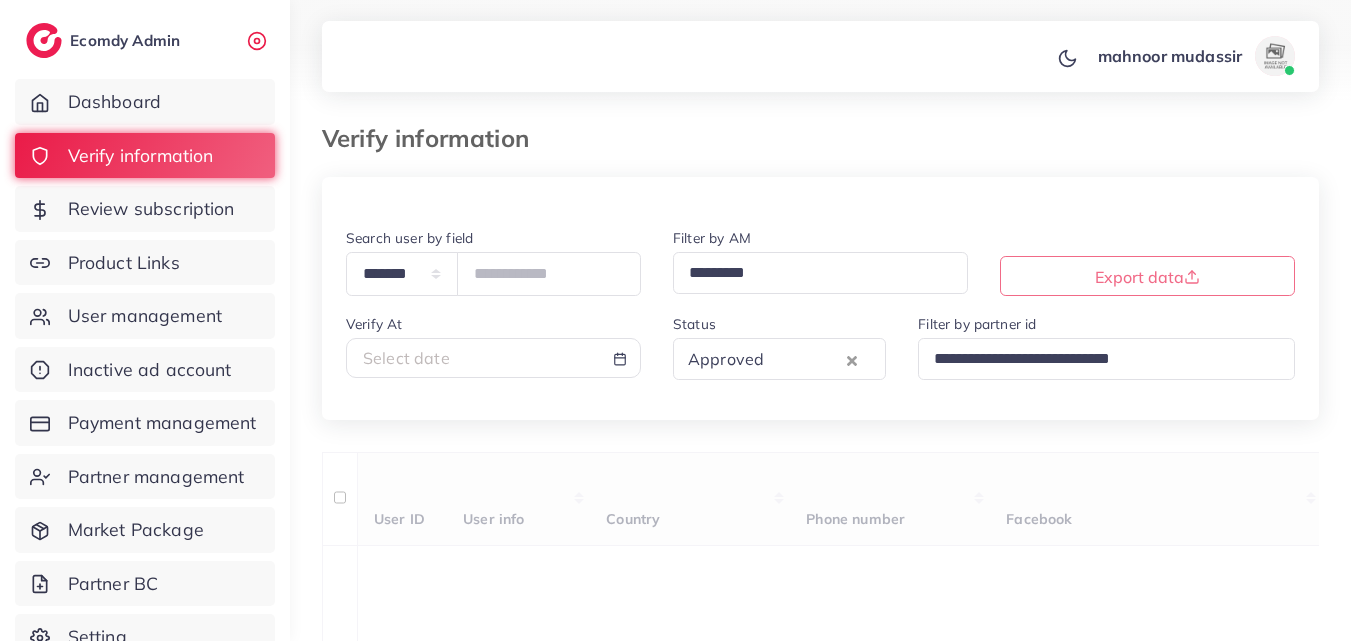 click on "**********" at bounding box center (820, 4314) 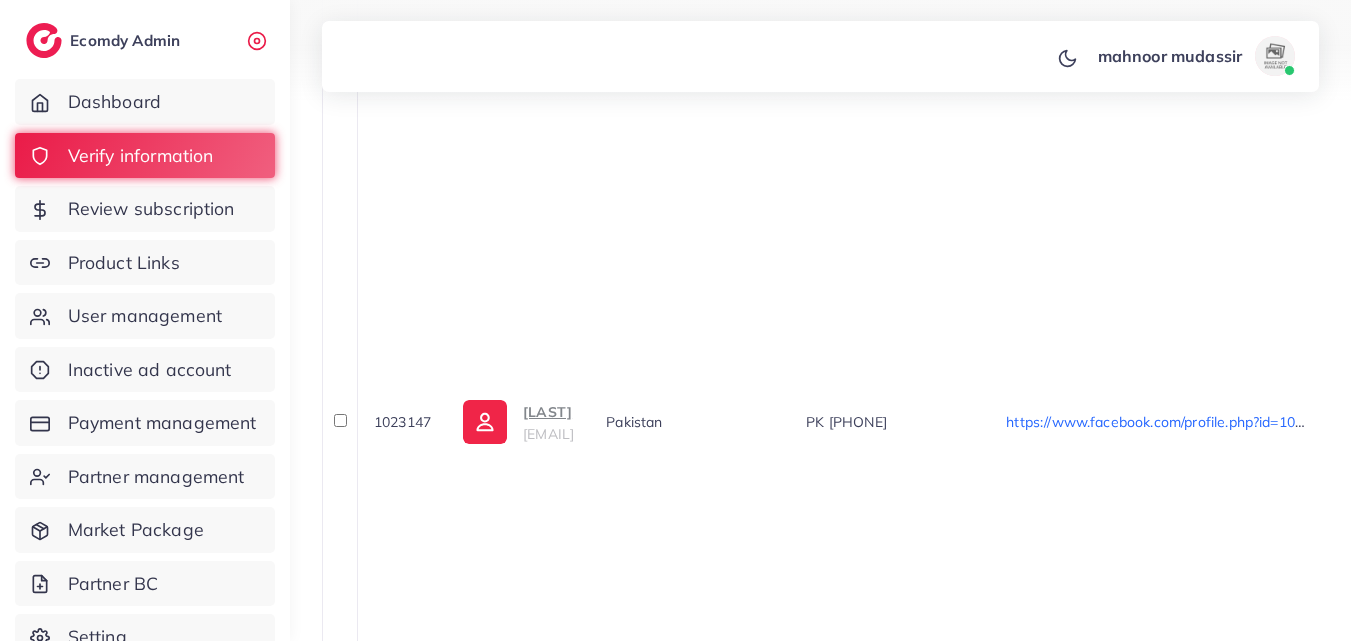 scroll, scrollTop: 2300, scrollLeft: 0, axis: vertical 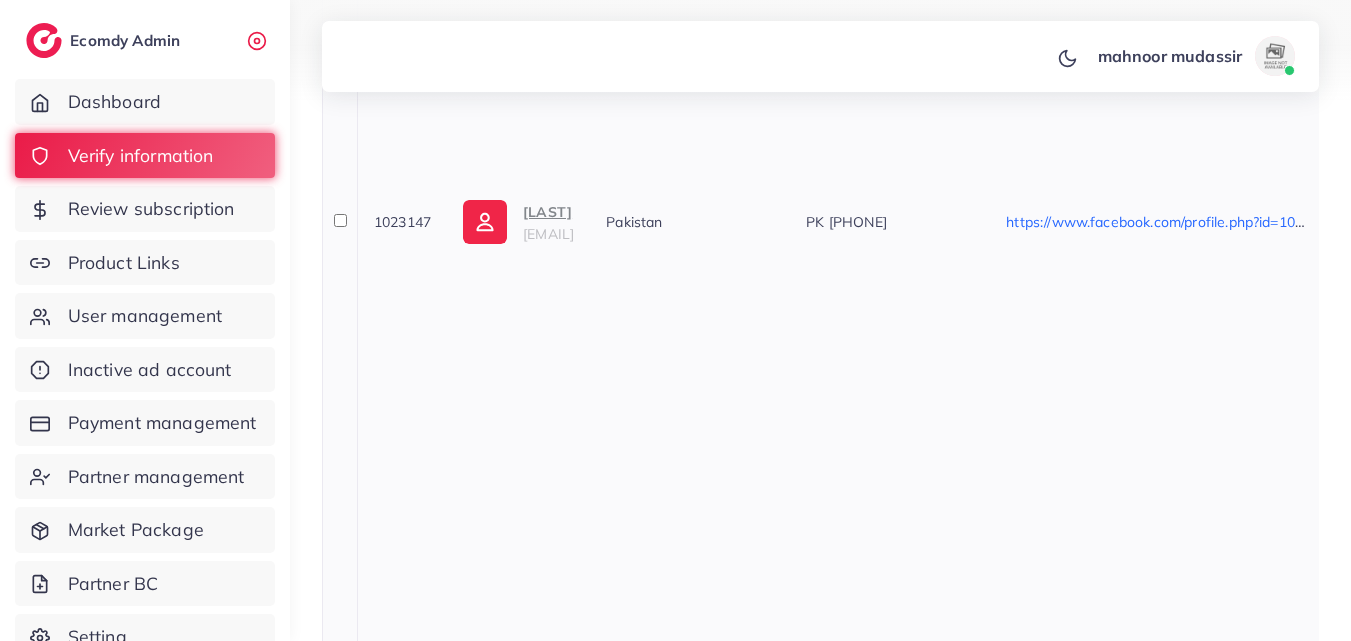 drag, startPoint x: 831, startPoint y: 248, endPoint x: 821, endPoint y: 246, distance: 10.198039 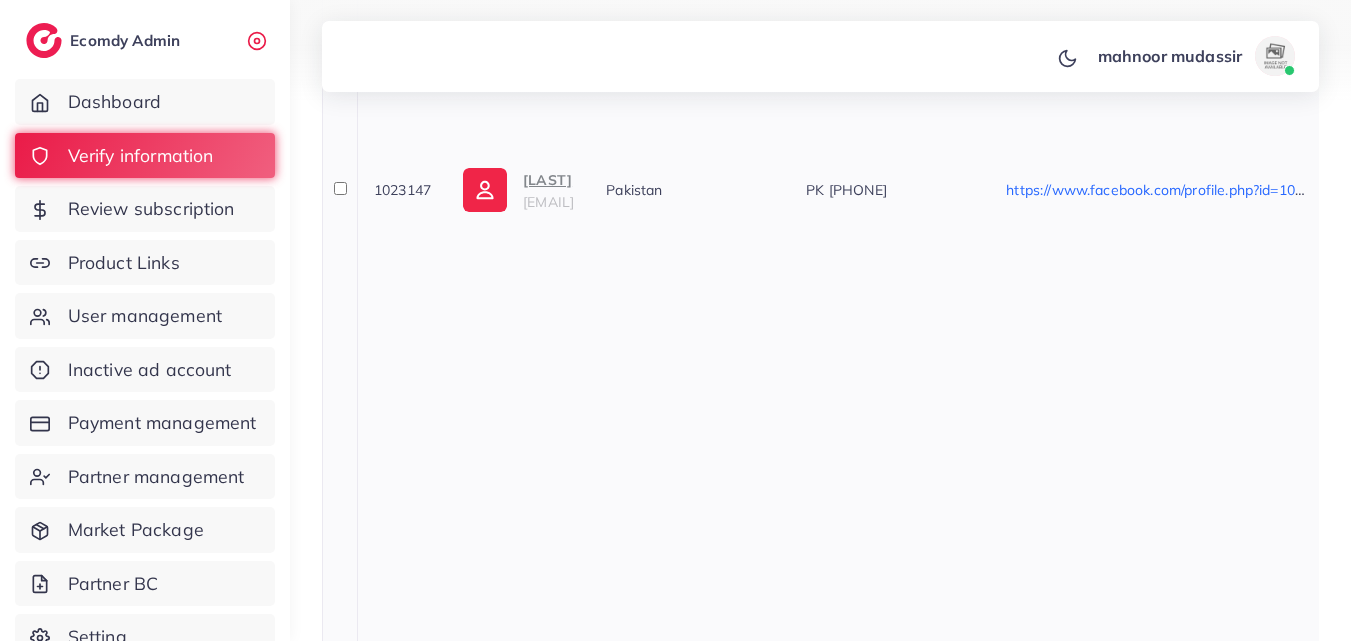 scroll, scrollTop: 2300, scrollLeft: 0, axis: vertical 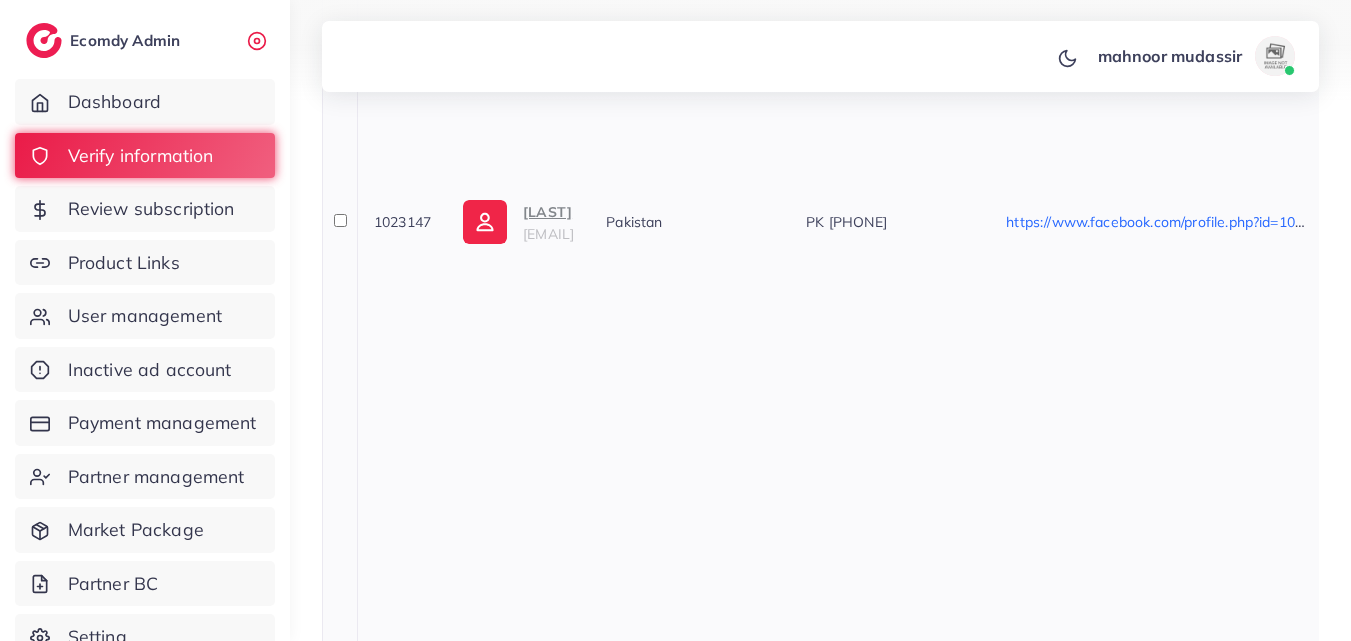 click on "Pakistan" at bounding box center (690, 221) 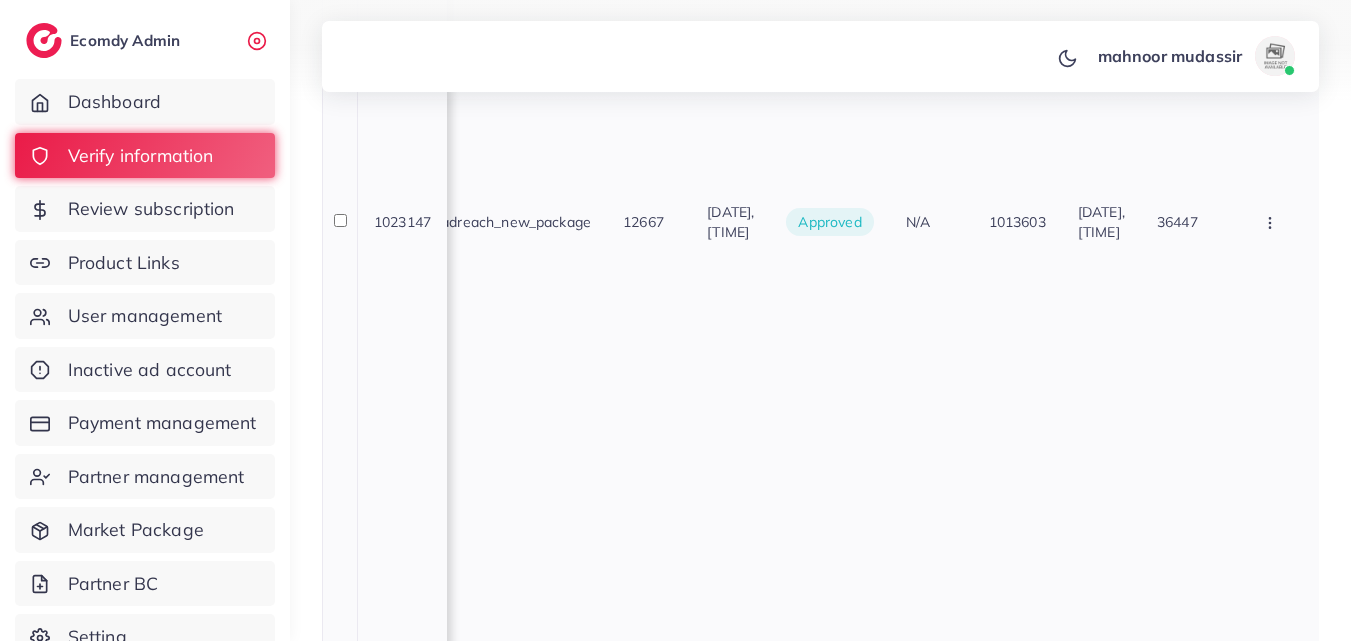 scroll, scrollTop: 0, scrollLeft: 2040, axis: horizontal 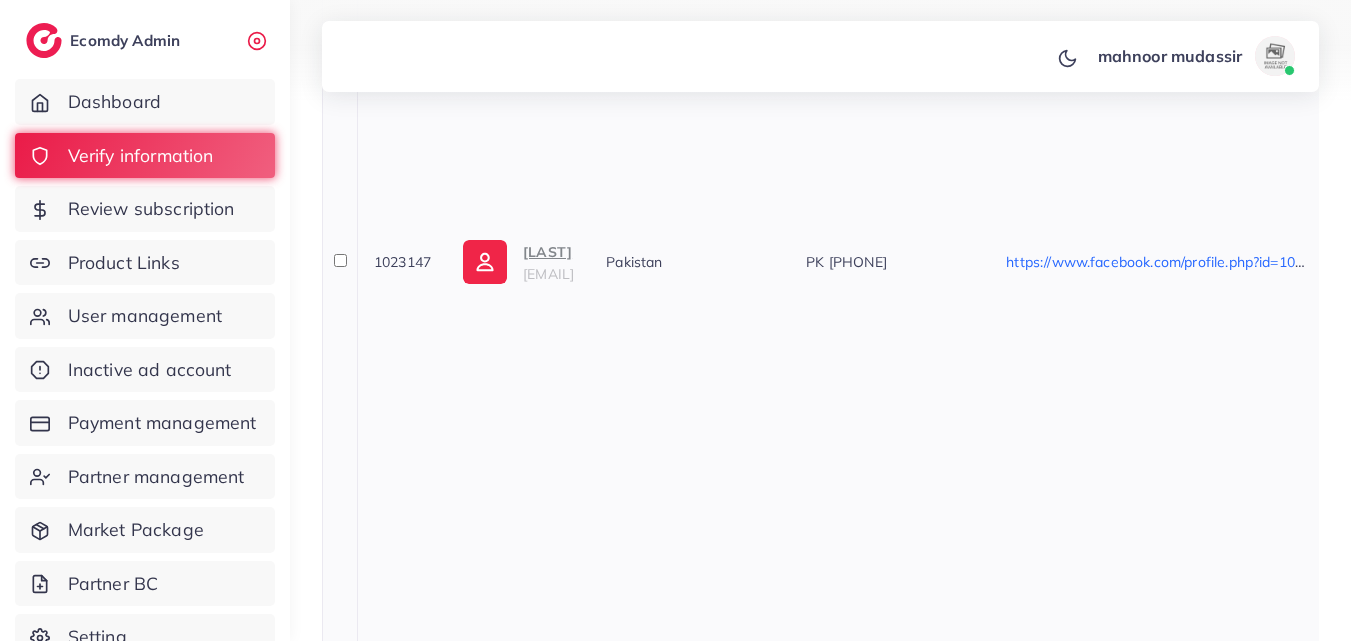 click on "abbas" at bounding box center [548, 252] 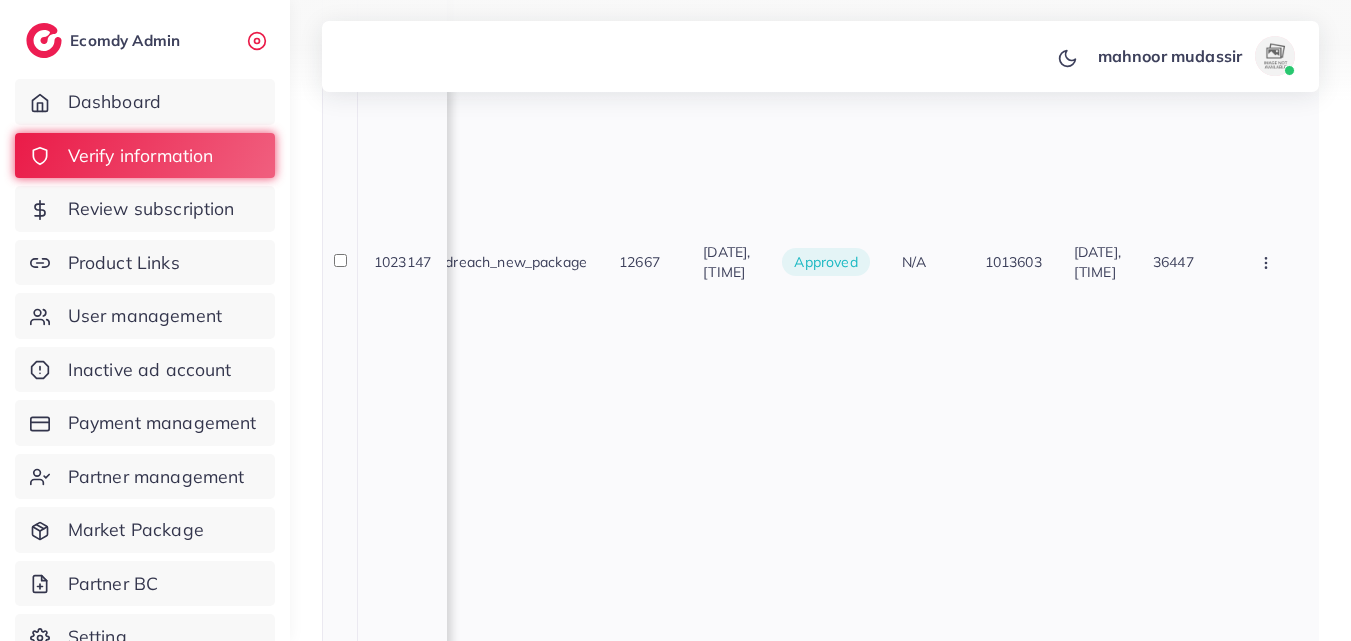 scroll, scrollTop: 0, scrollLeft: 2273, axis: horizontal 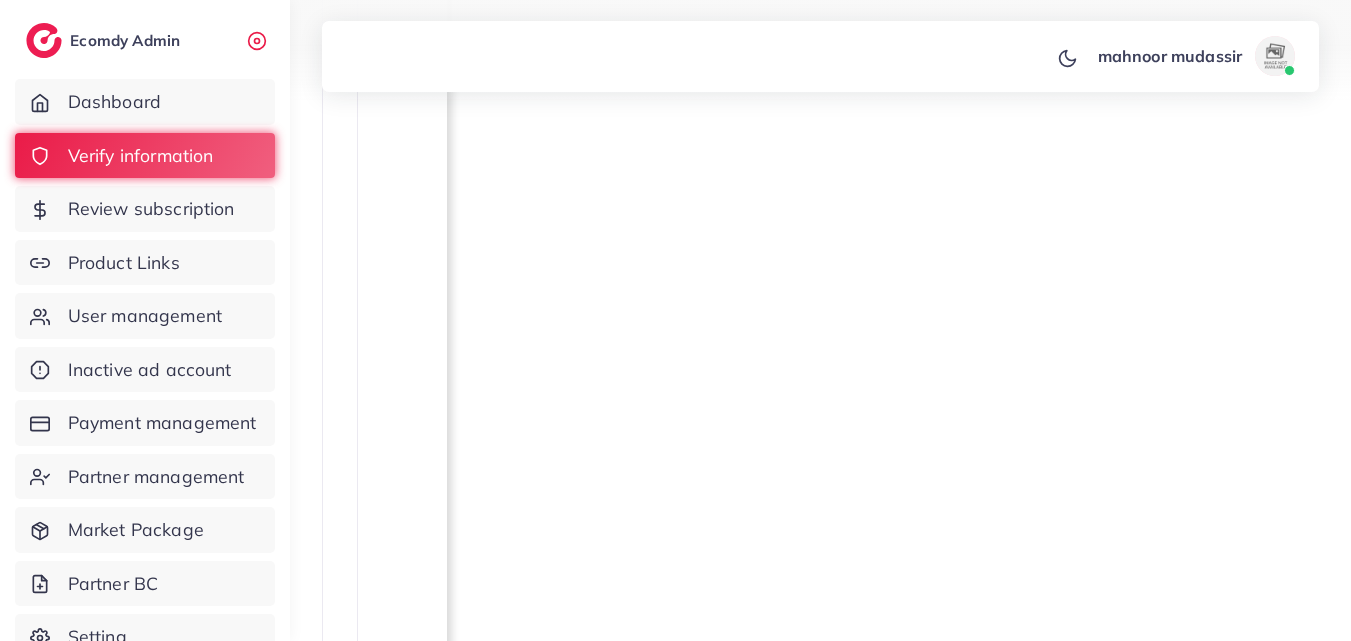 click on "mahnoor mudassir  Profile Log out" at bounding box center [820, 57] 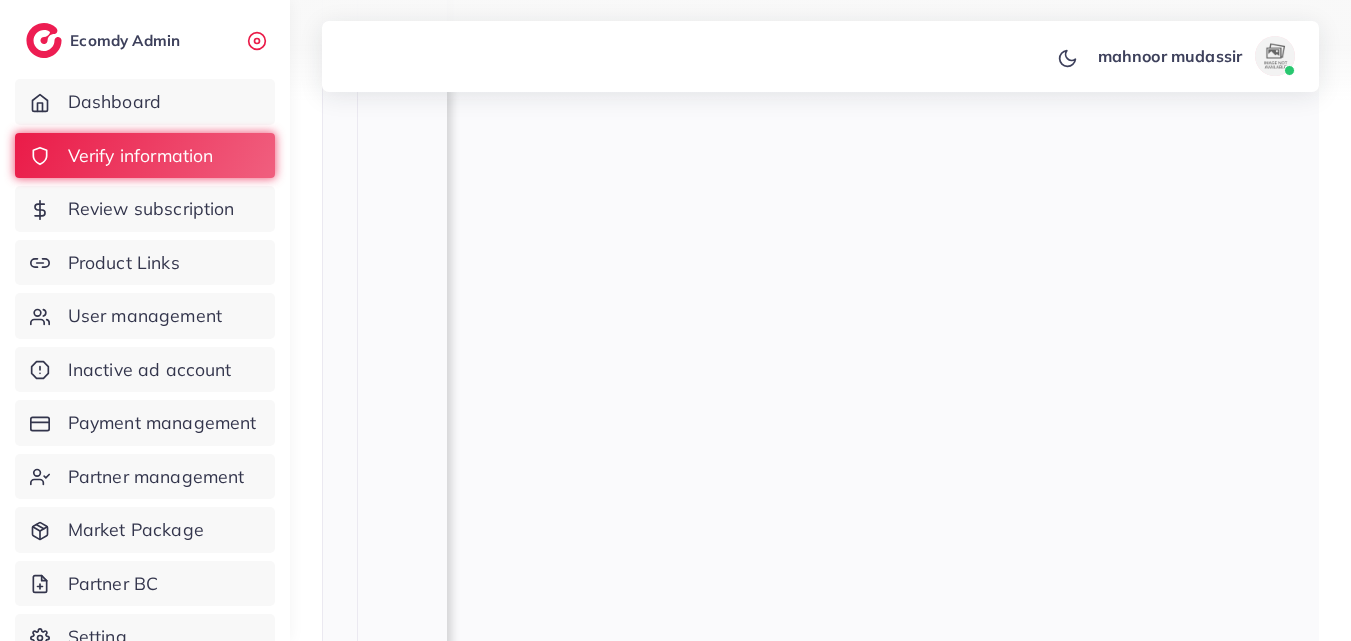 scroll, scrollTop: 1440, scrollLeft: 0, axis: vertical 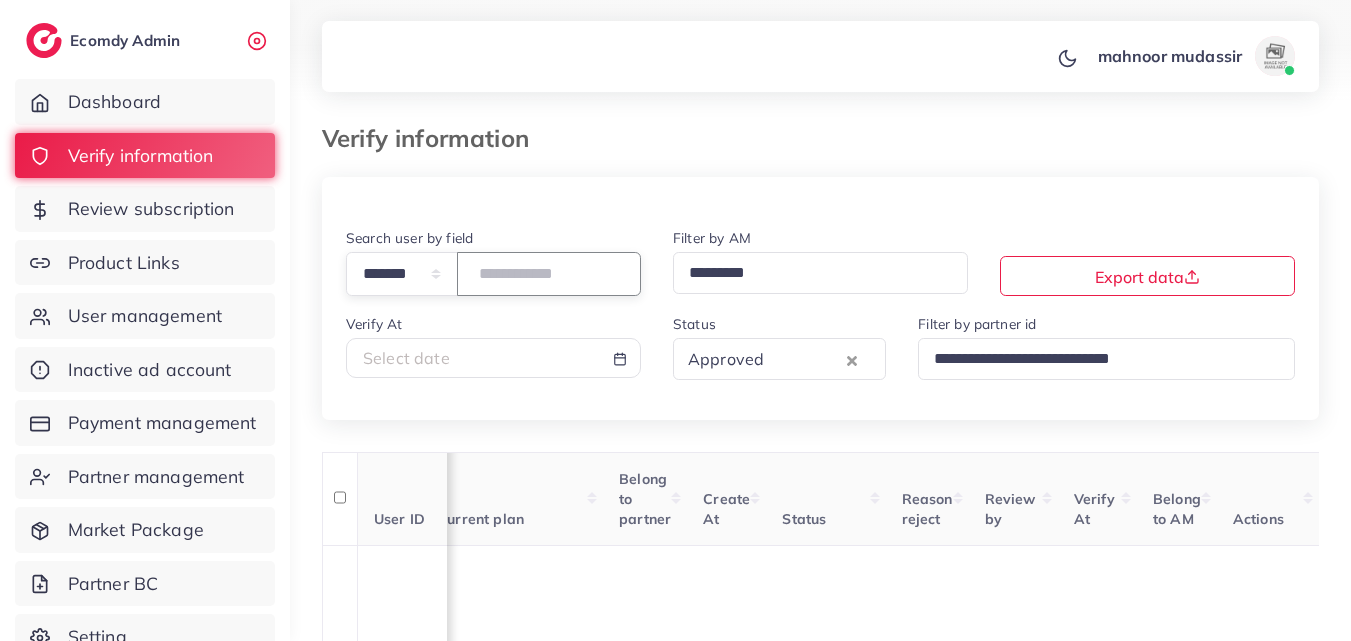 click on "*******" at bounding box center [549, 273] 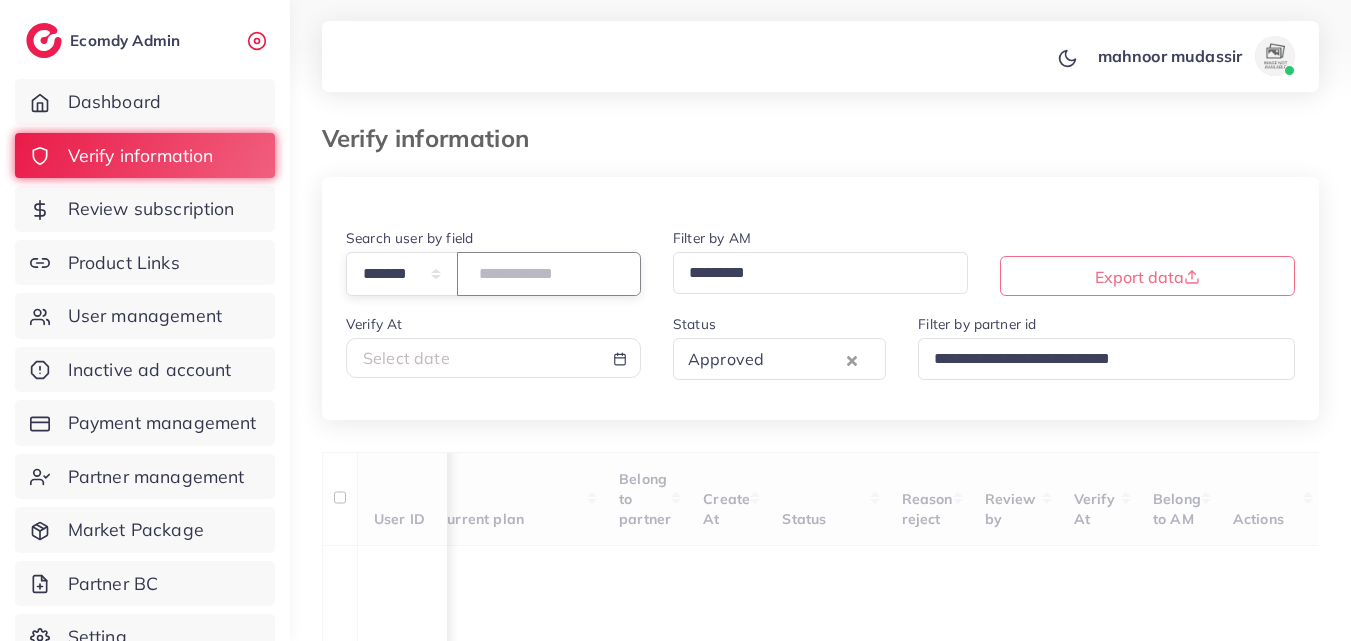 paste on "*******" 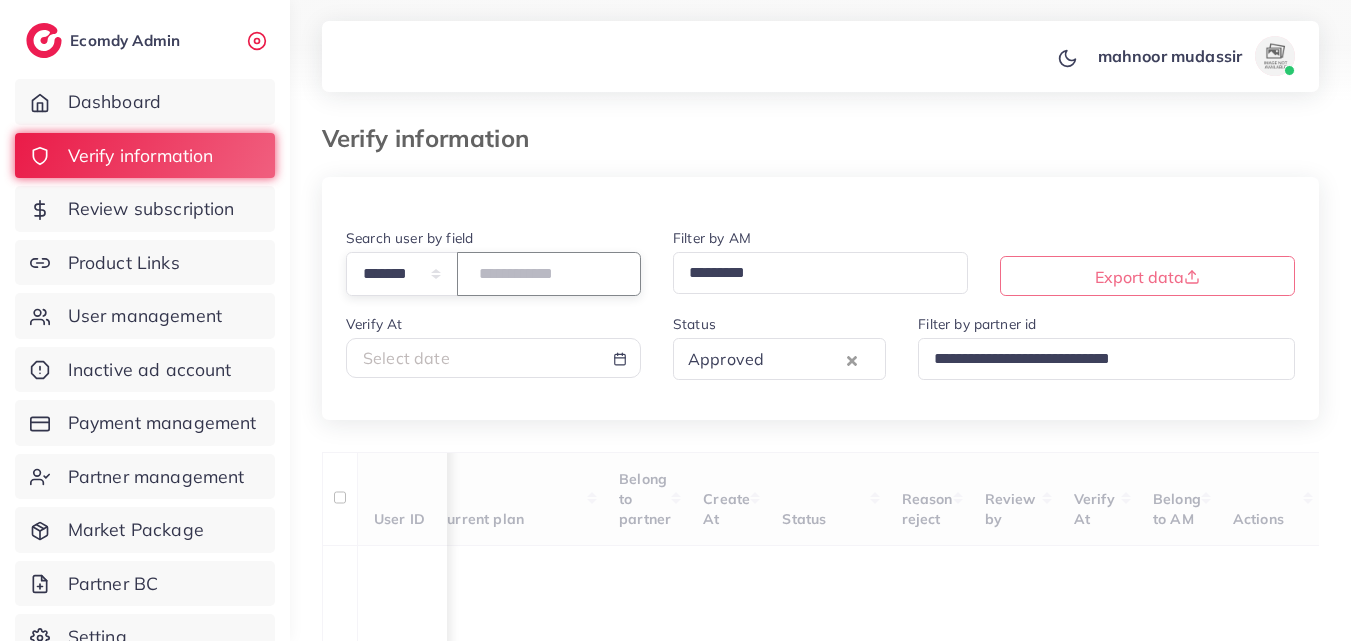 type on "*******" 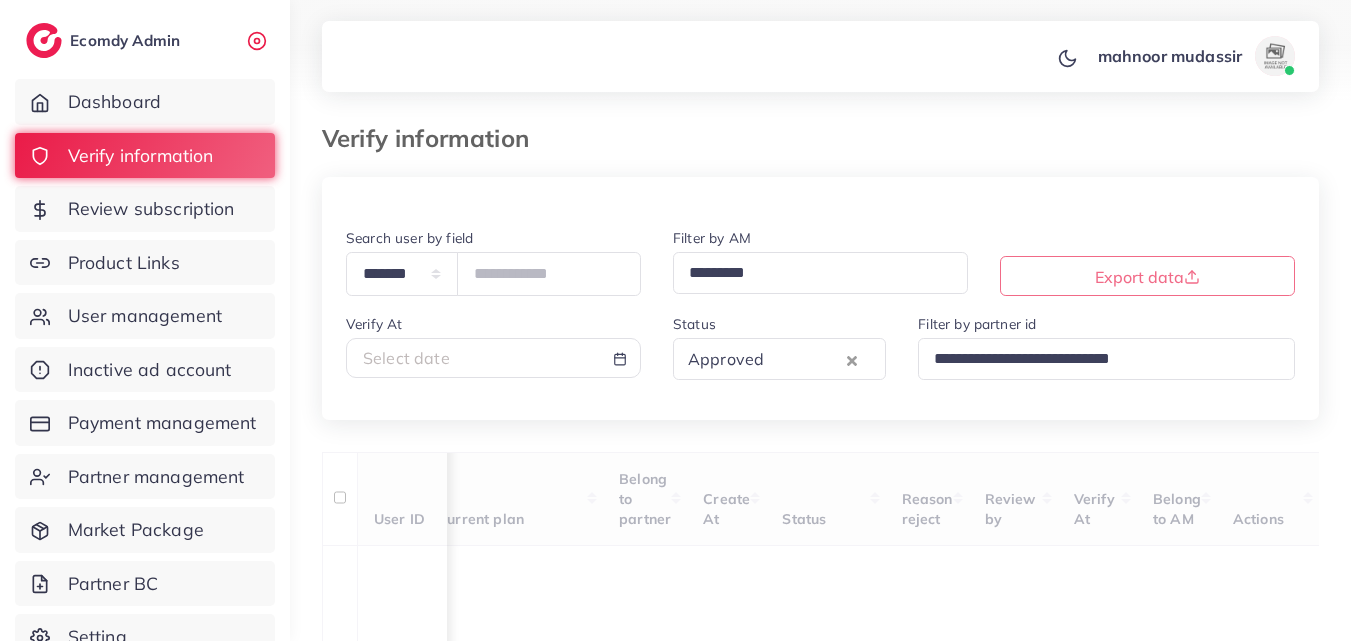 click at bounding box center [803, 129] 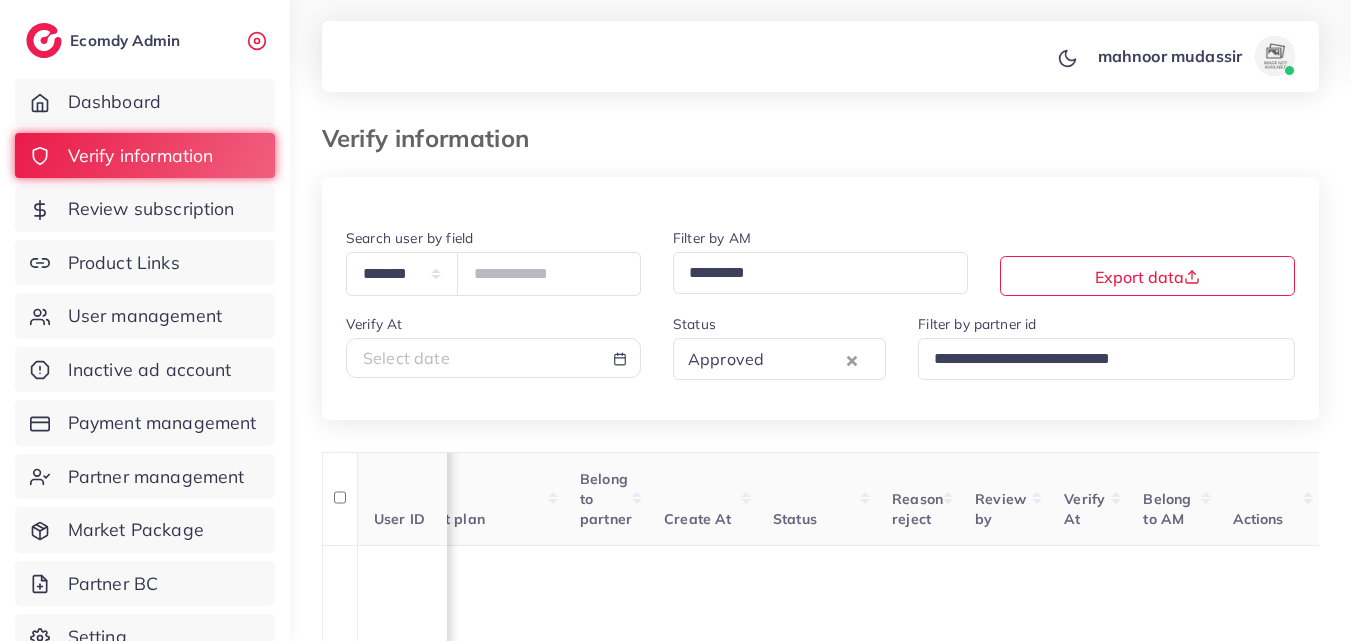 scroll, scrollTop: 0, scrollLeft: 2265, axis: horizontal 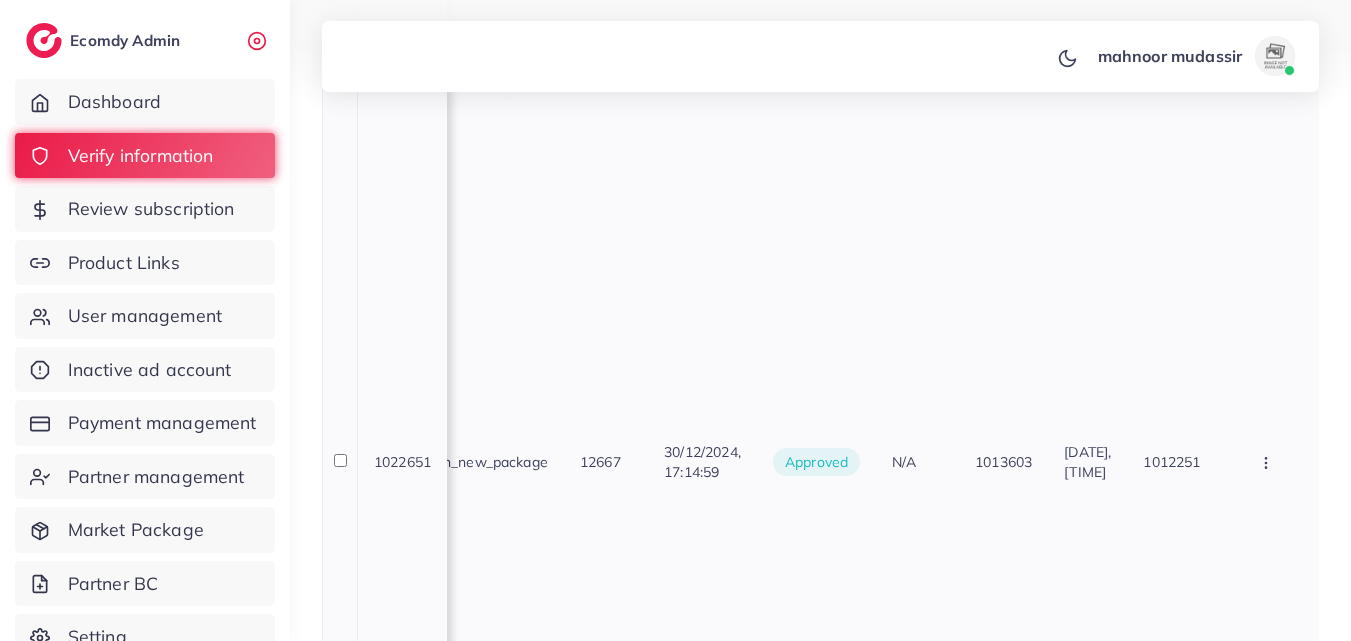 click on "adreach_new_package" at bounding box center [473, 461] 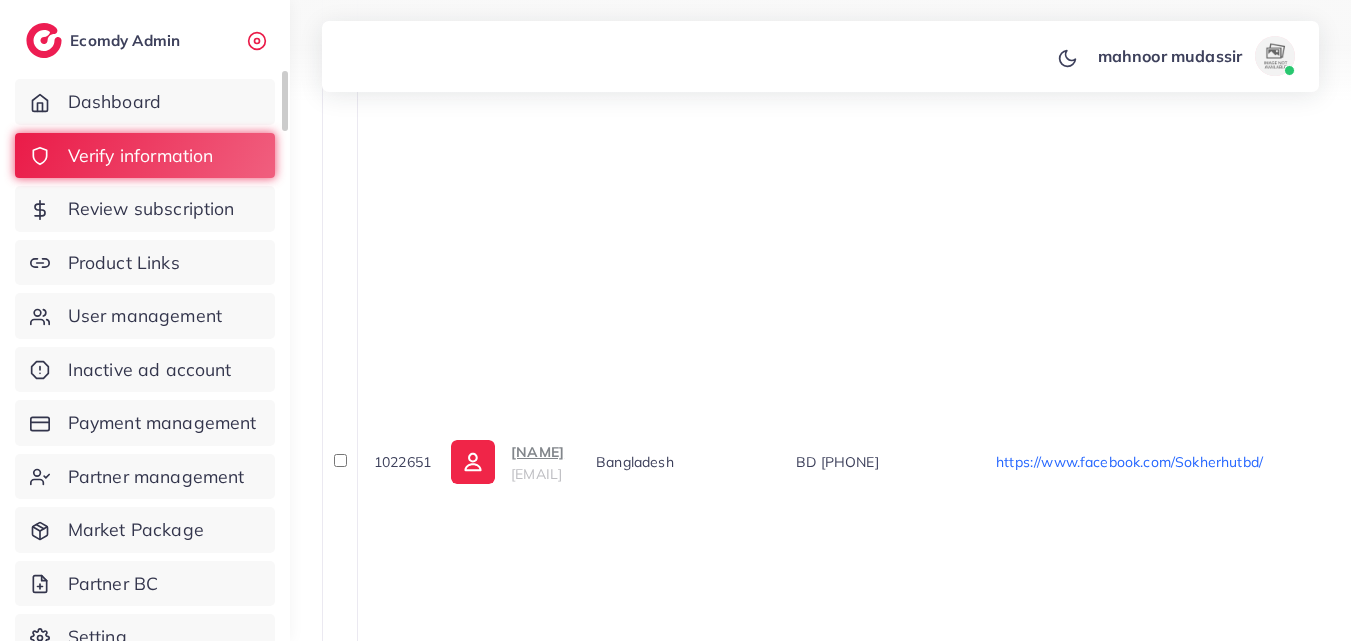scroll, scrollTop: 0, scrollLeft: 0, axis: both 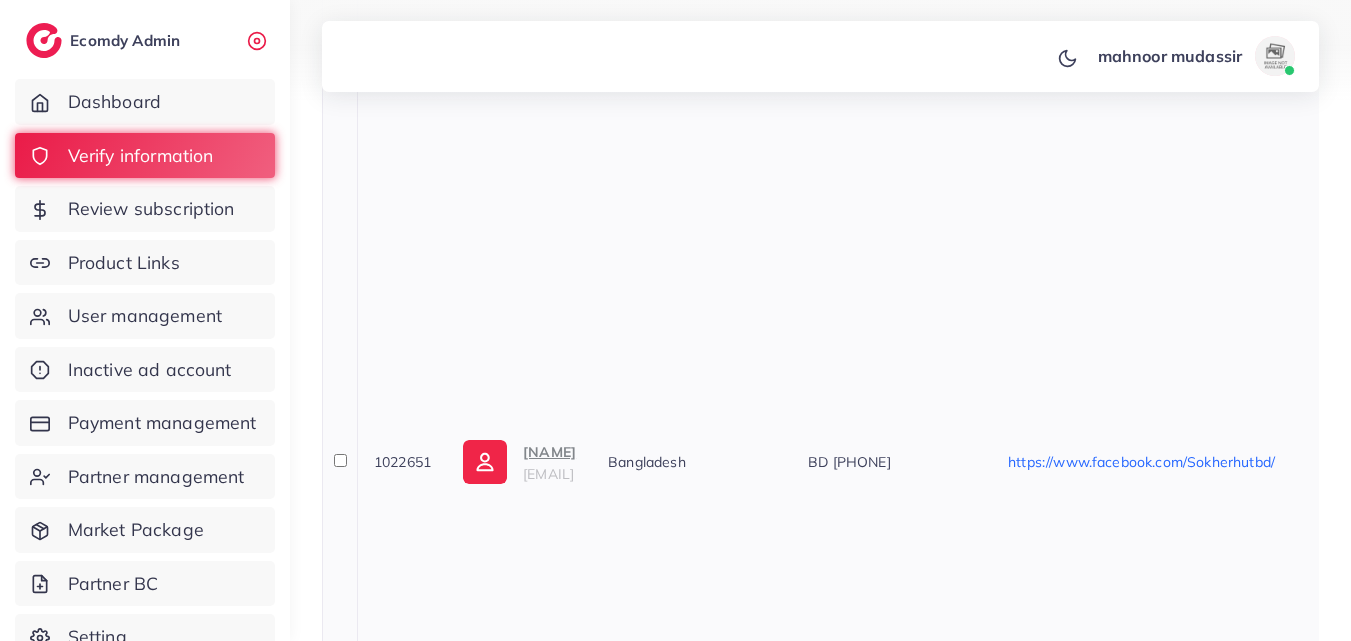 click on "1022651" at bounding box center [402, 462] 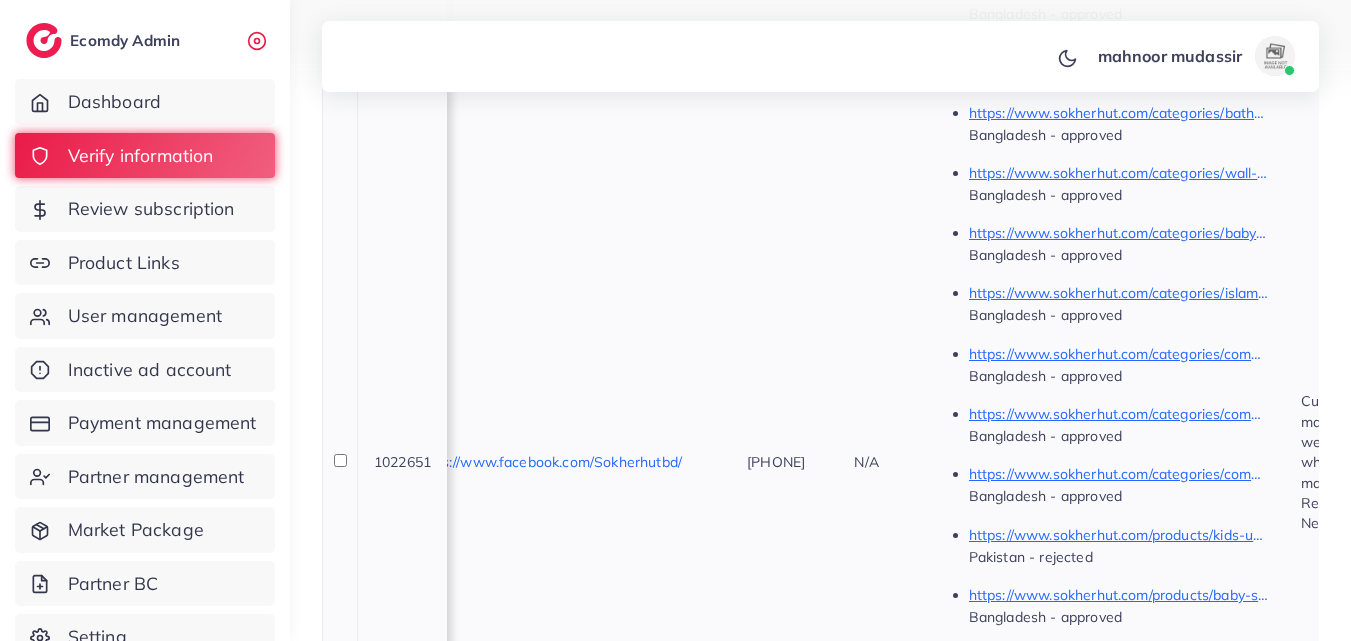 scroll, scrollTop: 0, scrollLeft: 600, axis: horizontal 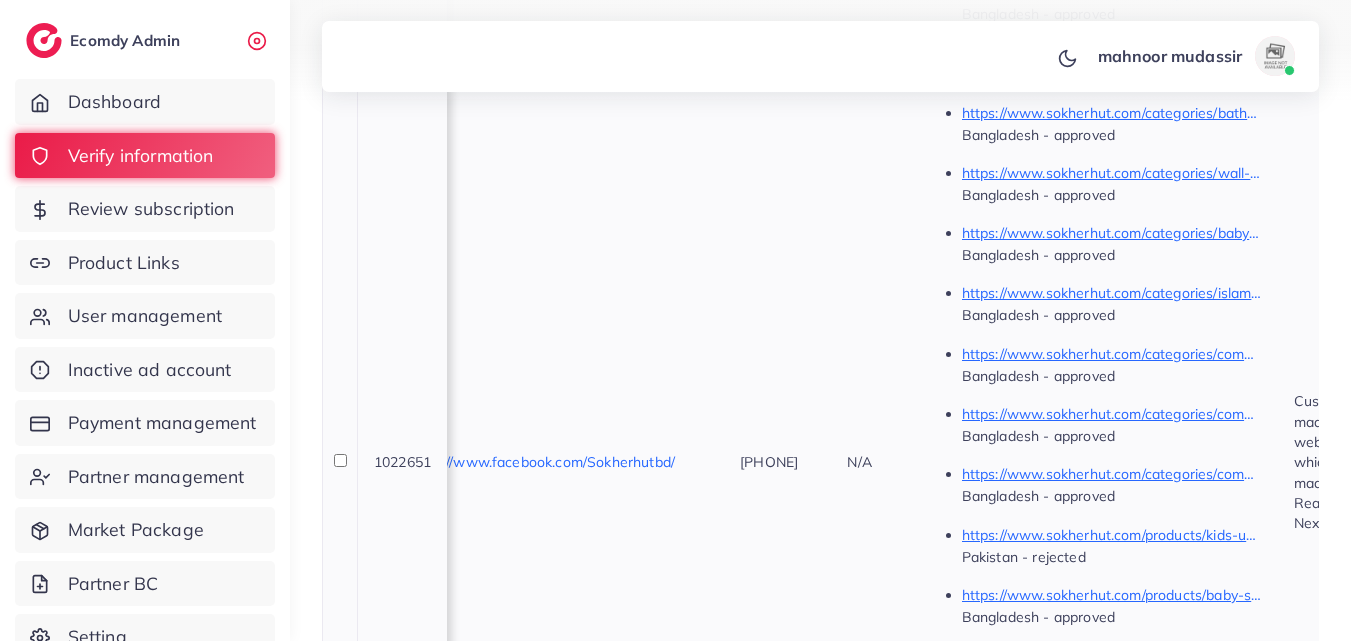 click on "+880 1623-003061" at bounding box center [777, 461] 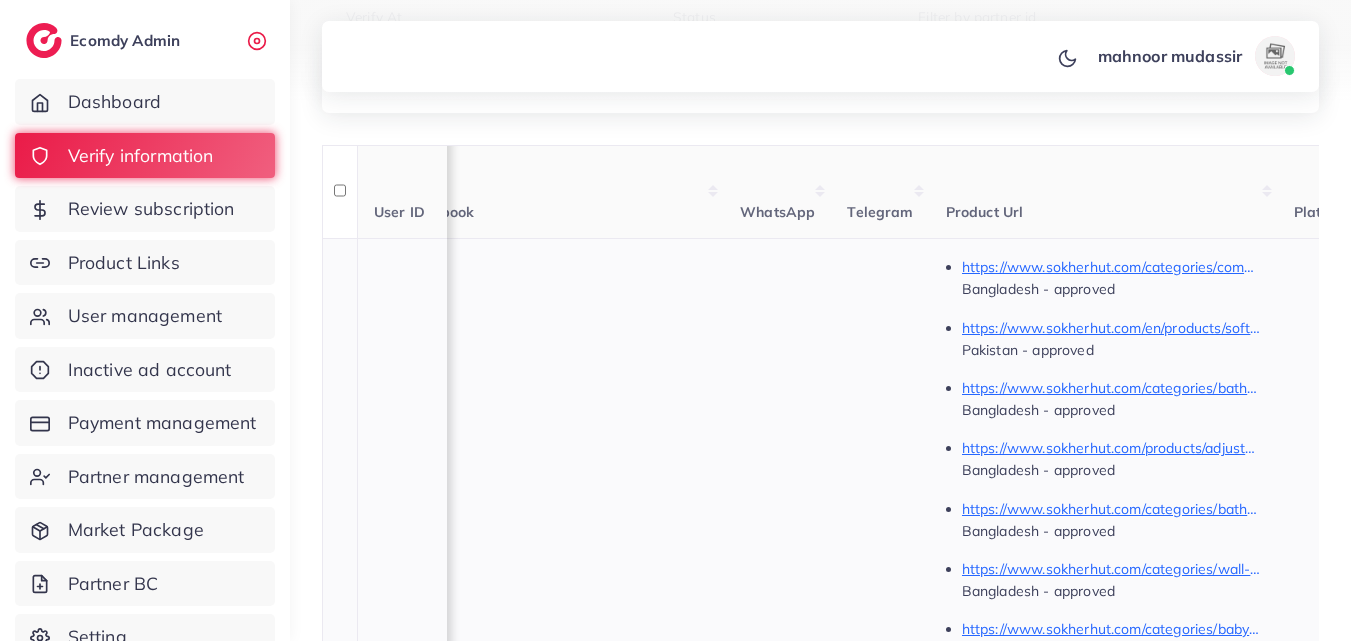 scroll, scrollTop: 203, scrollLeft: 0, axis: vertical 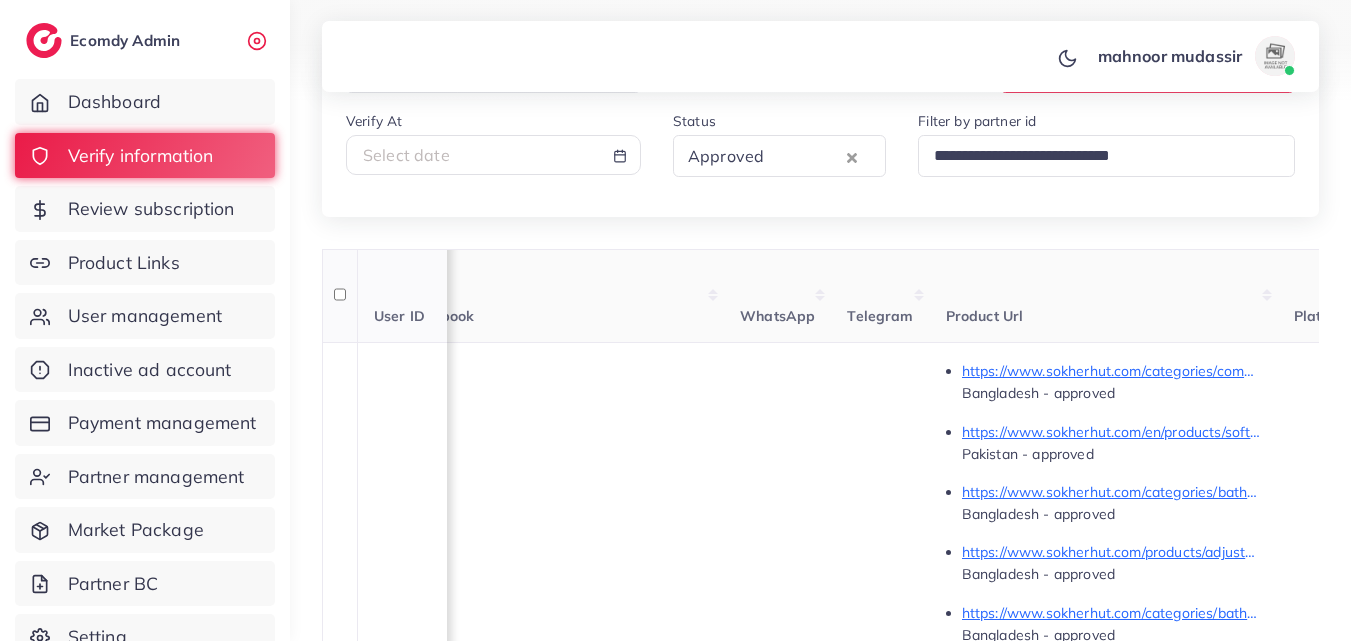 click on "Facebook" at bounding box center [558, 296] 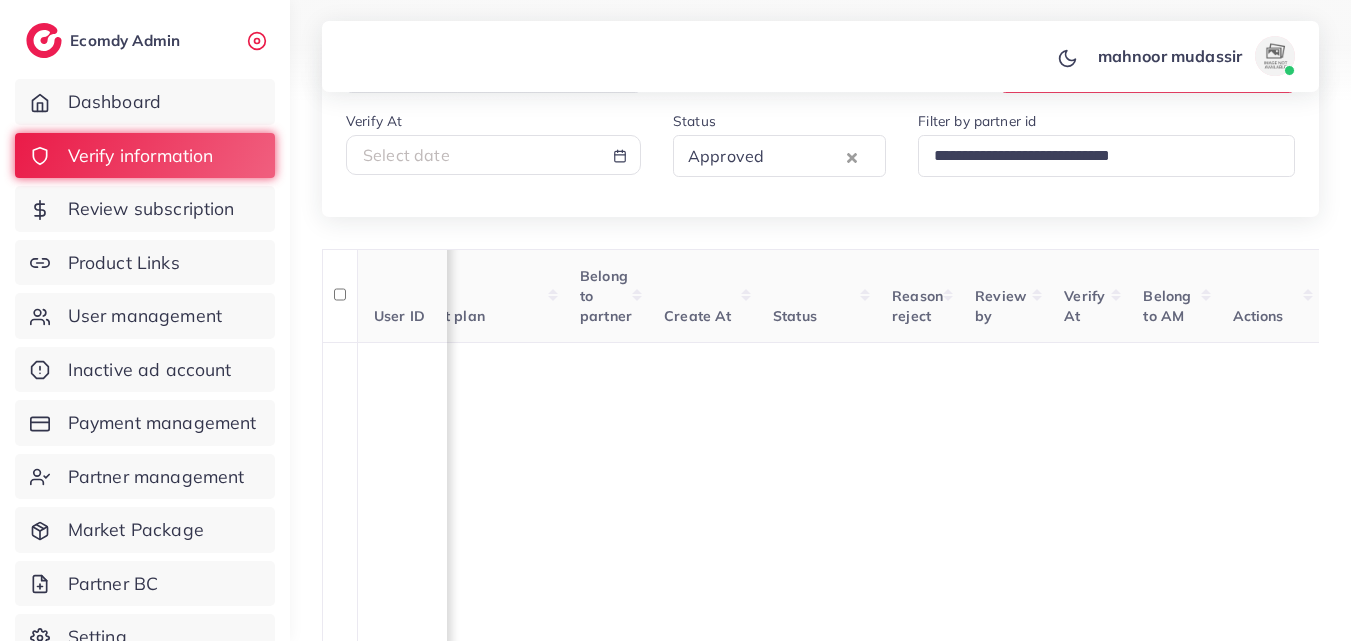 scroll, scrollTop: 0, scrollLeft: 2265, axis: horizontal 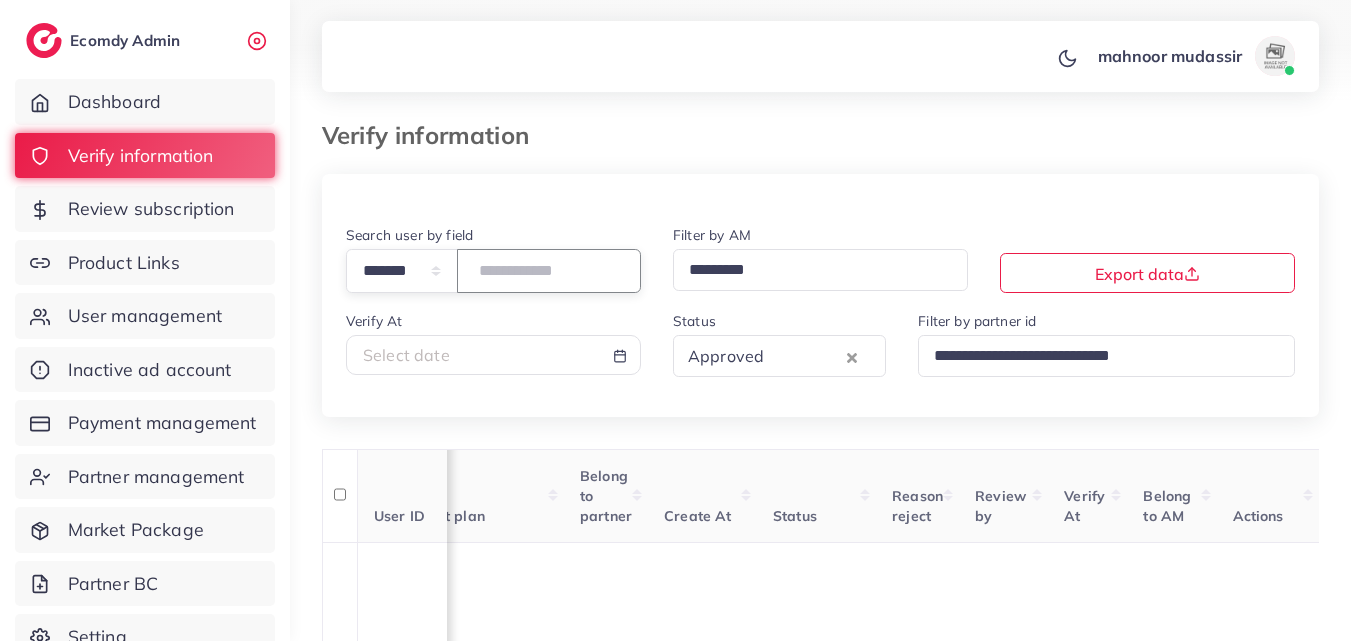 click on "*******" at bounding box center [549, 270] 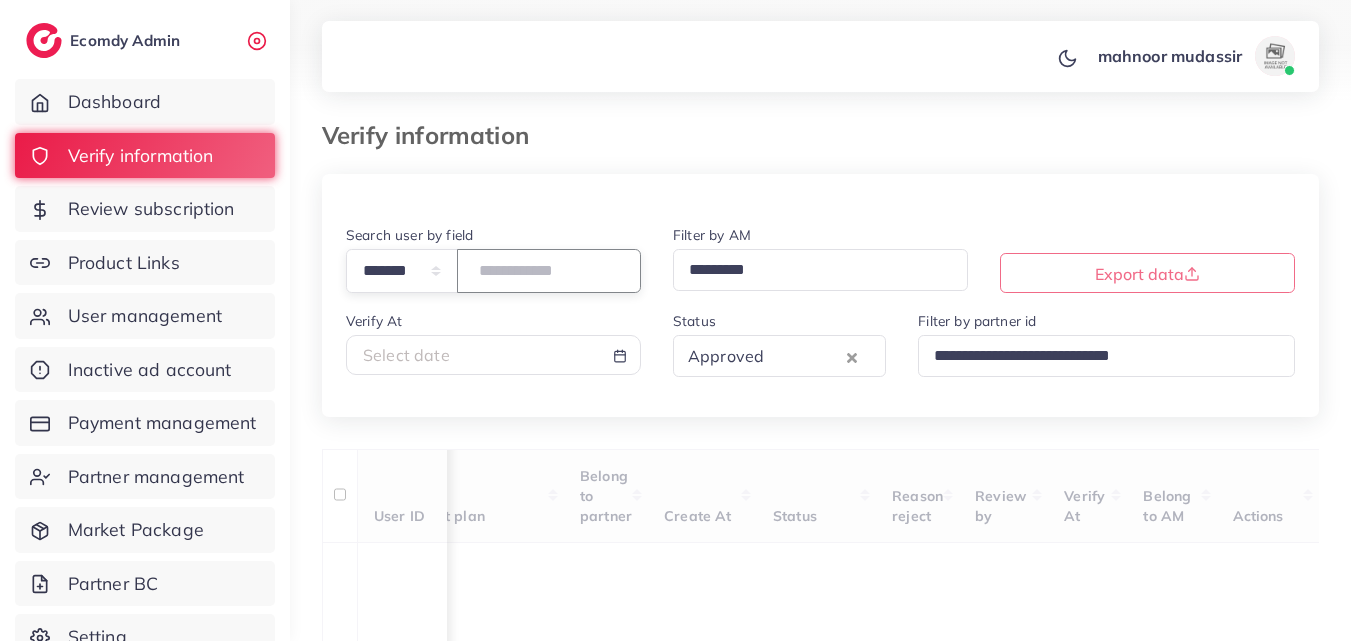 paste on "*******" 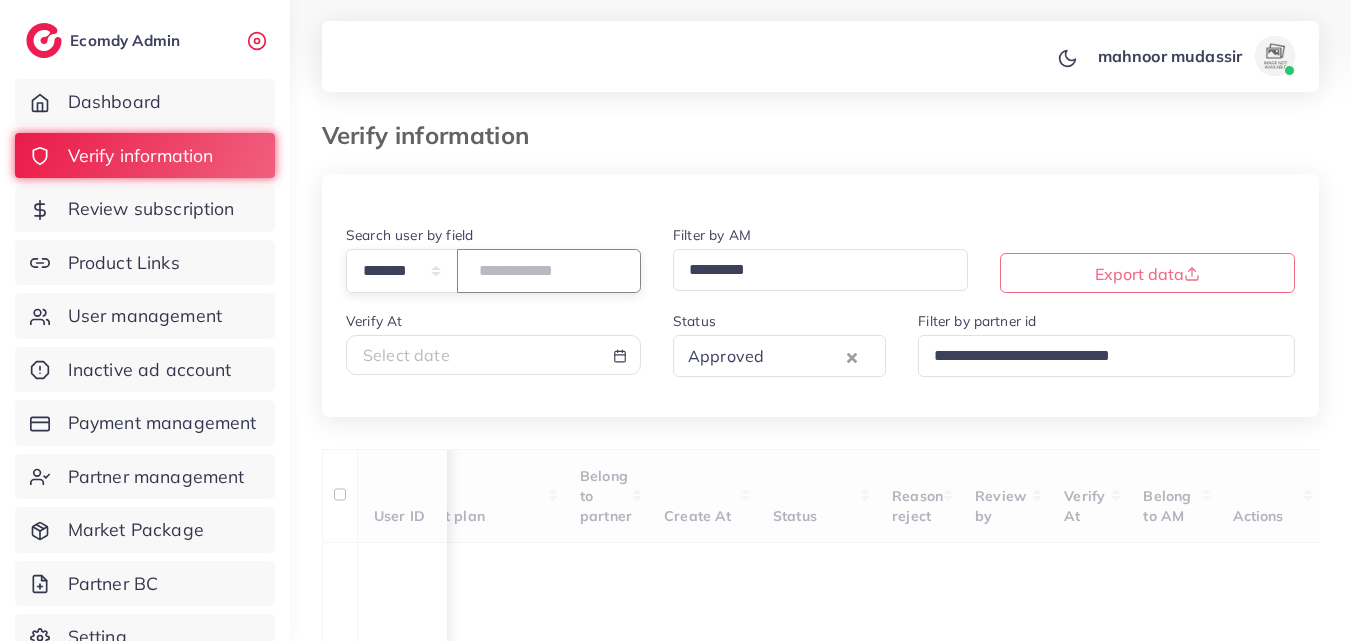 type on "*******" 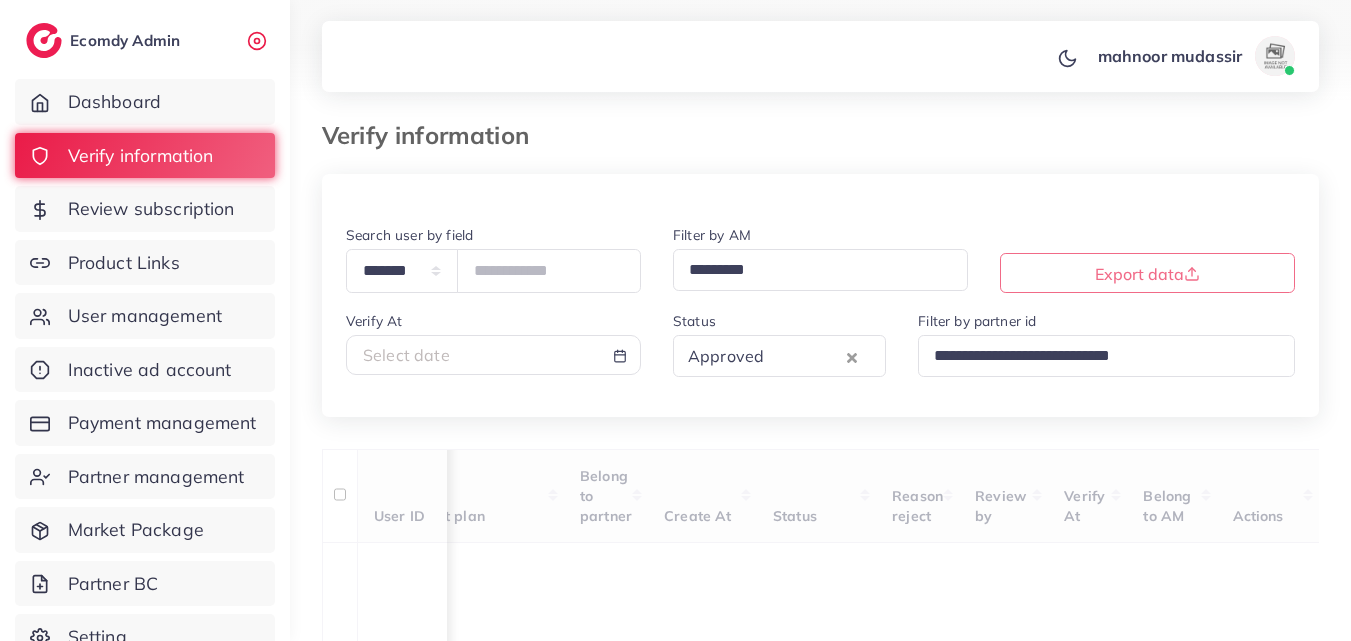 click on "**********" at bounding box center [820, 935] 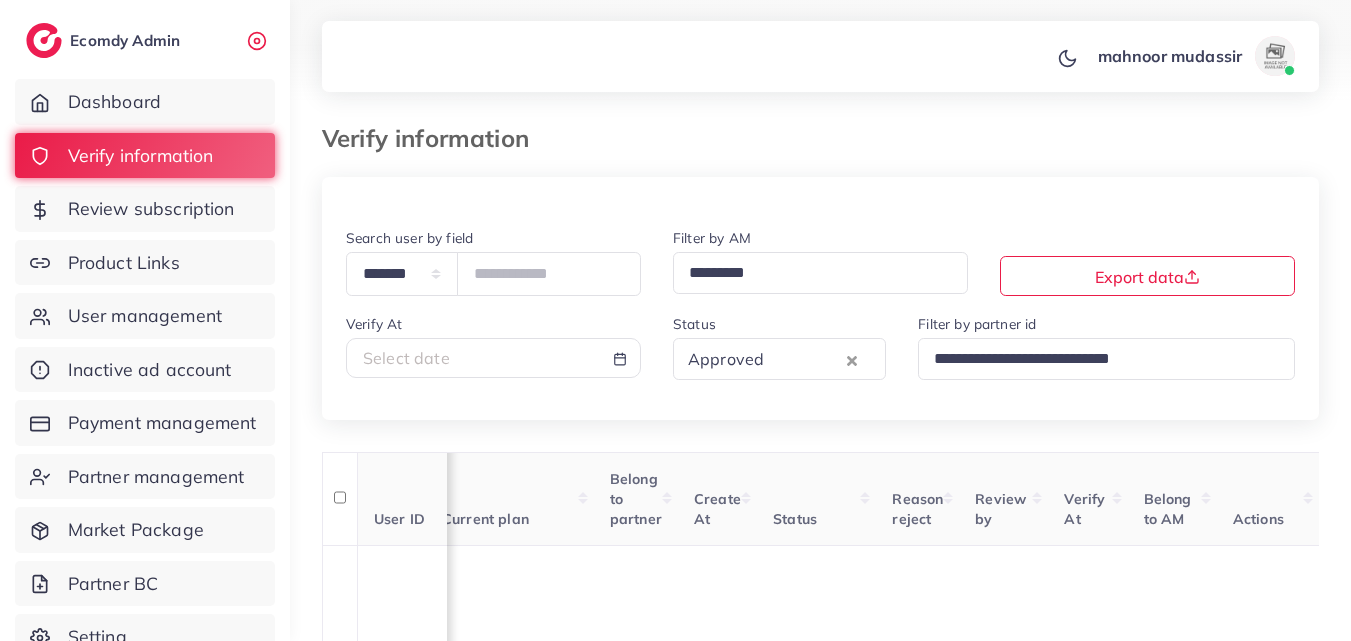 scroll, scrollTop: 0, scrollLeft: 2212, axis: horizontal 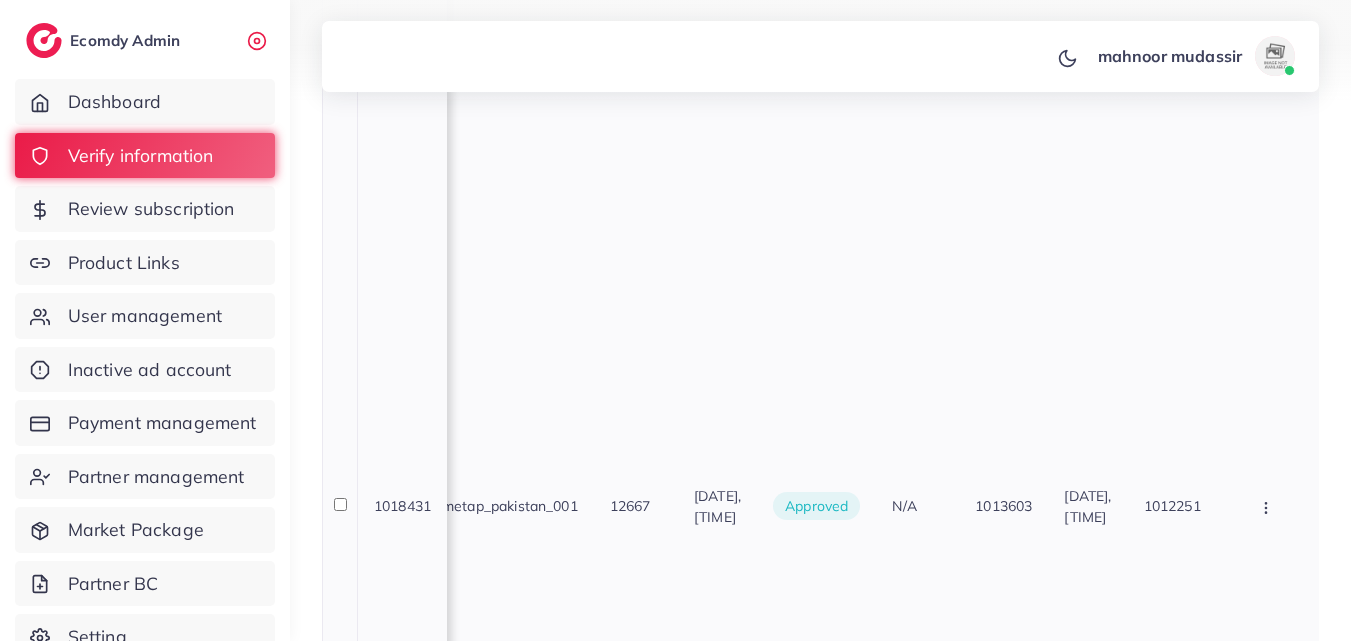 click on "1018431" at bounding box center (402, 505) 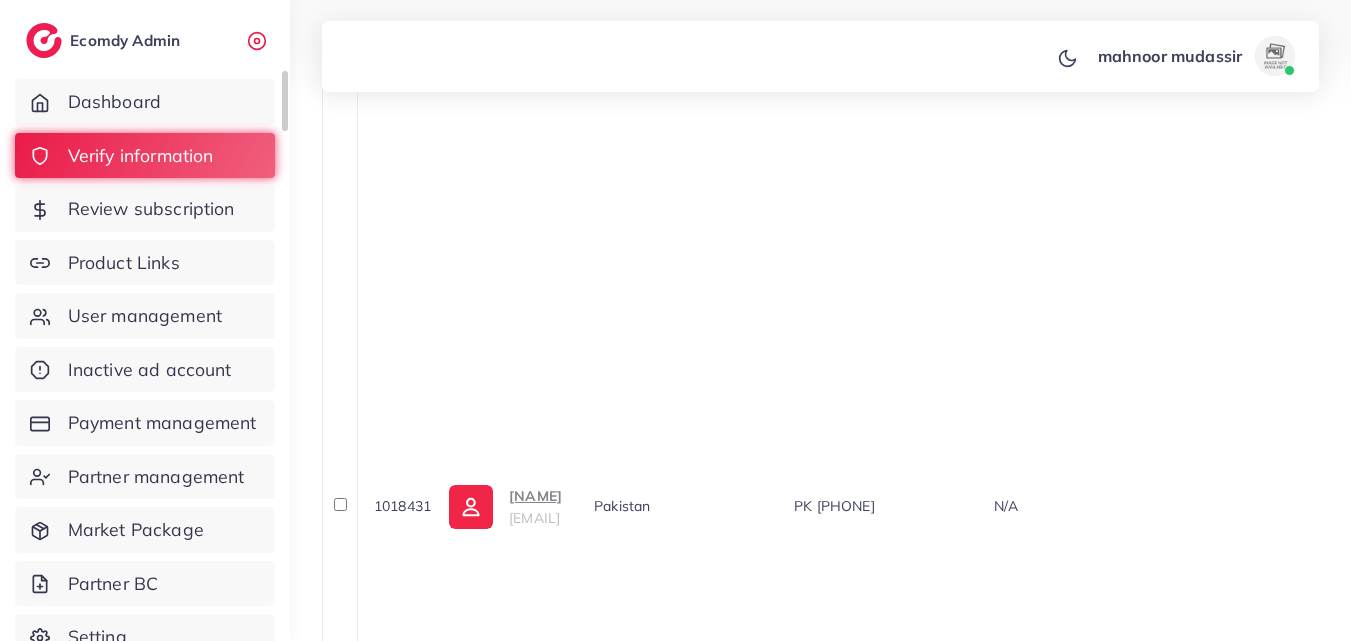 scroll, scrollTop: 0, scrollLeft: 0, axis: both 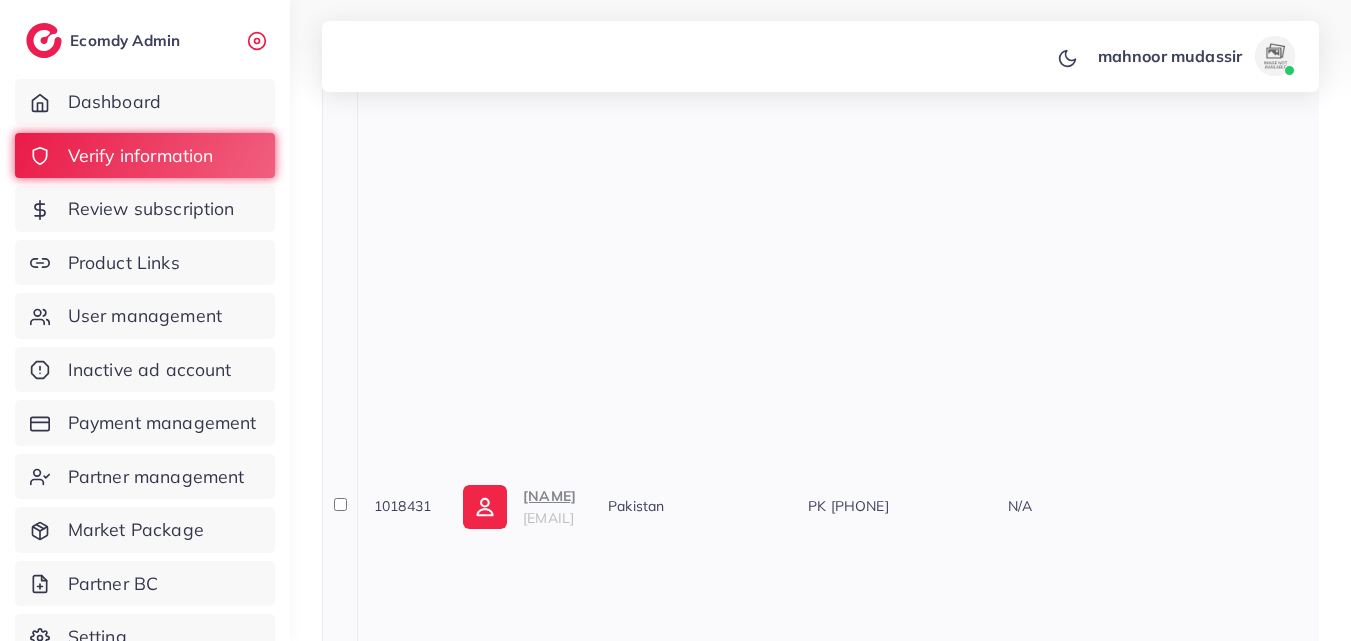 click on "1018431" at bounding box center (402, 506) 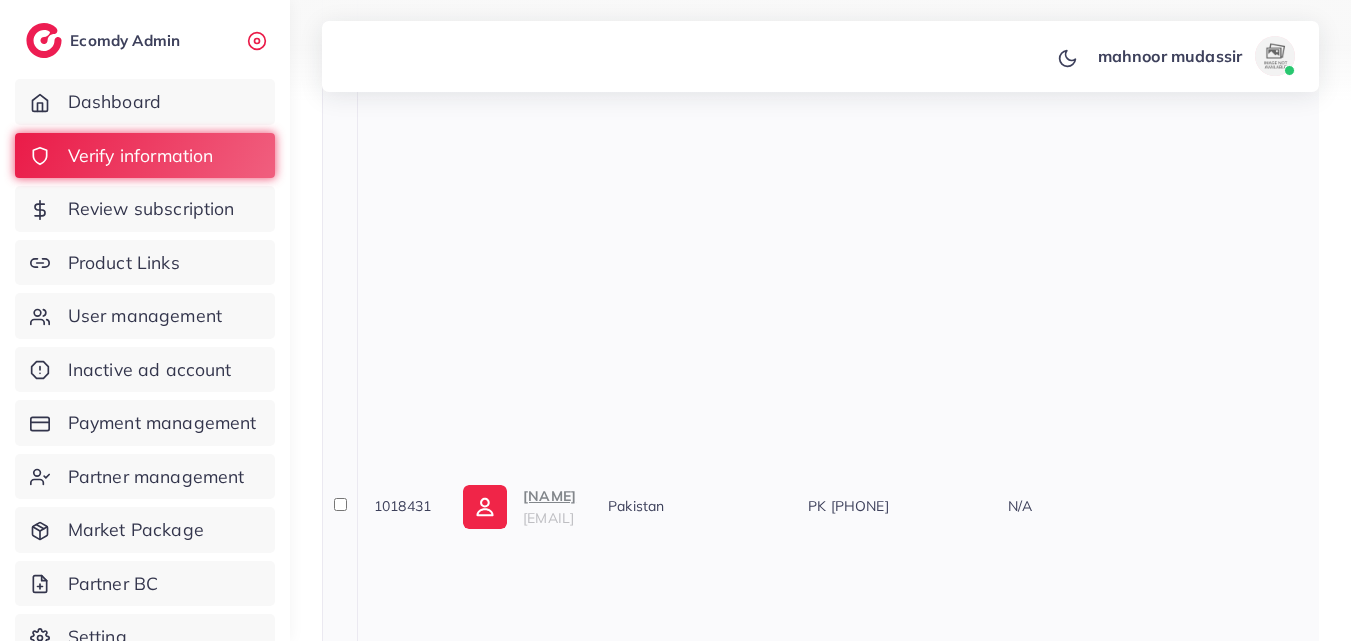 click on "KB" at bounding box center [549, 496] 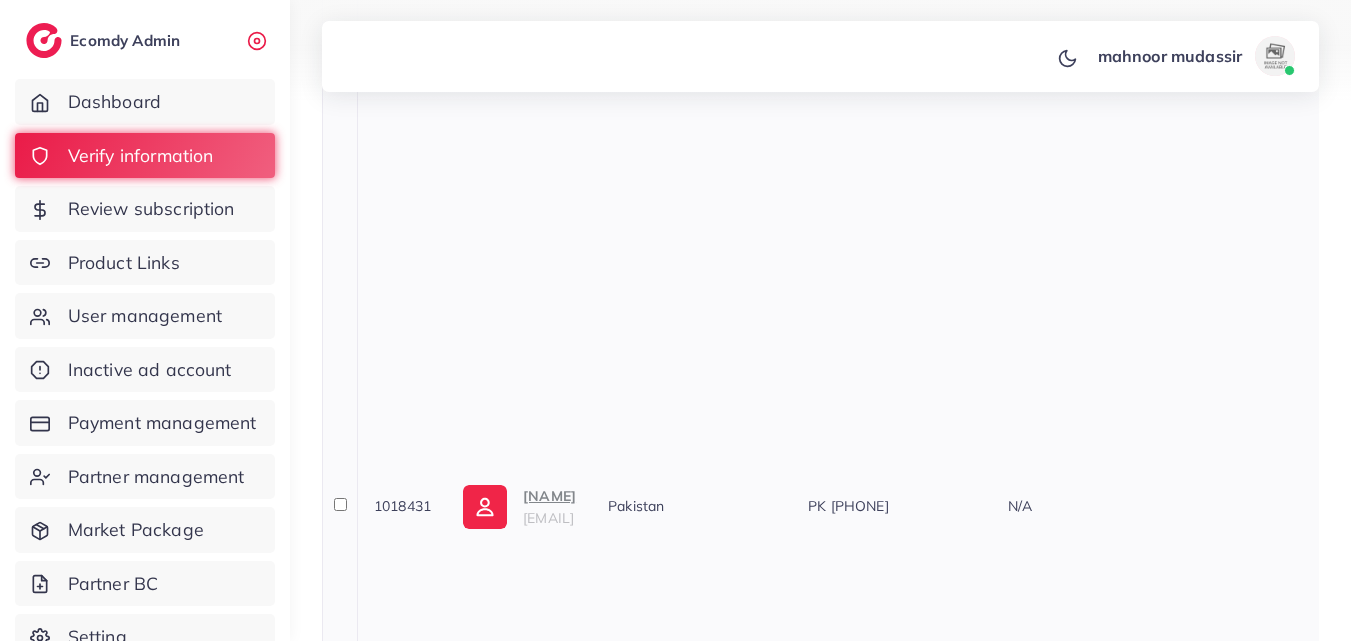 drag, startPoint x: 1071, startPoint y: 535, endPoint x: 1069, endPoint y: 521, distance: 14.142136 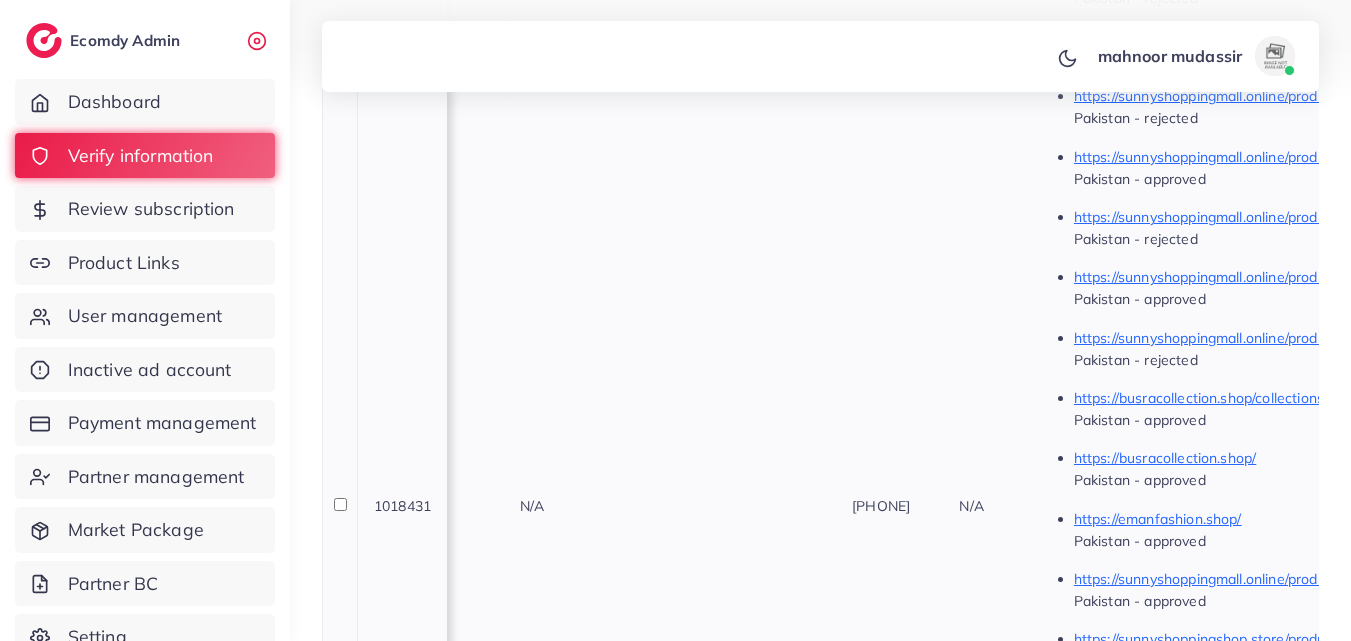 scroll, scrollTop: 0, scrollLeft: 640, axis: horizontal 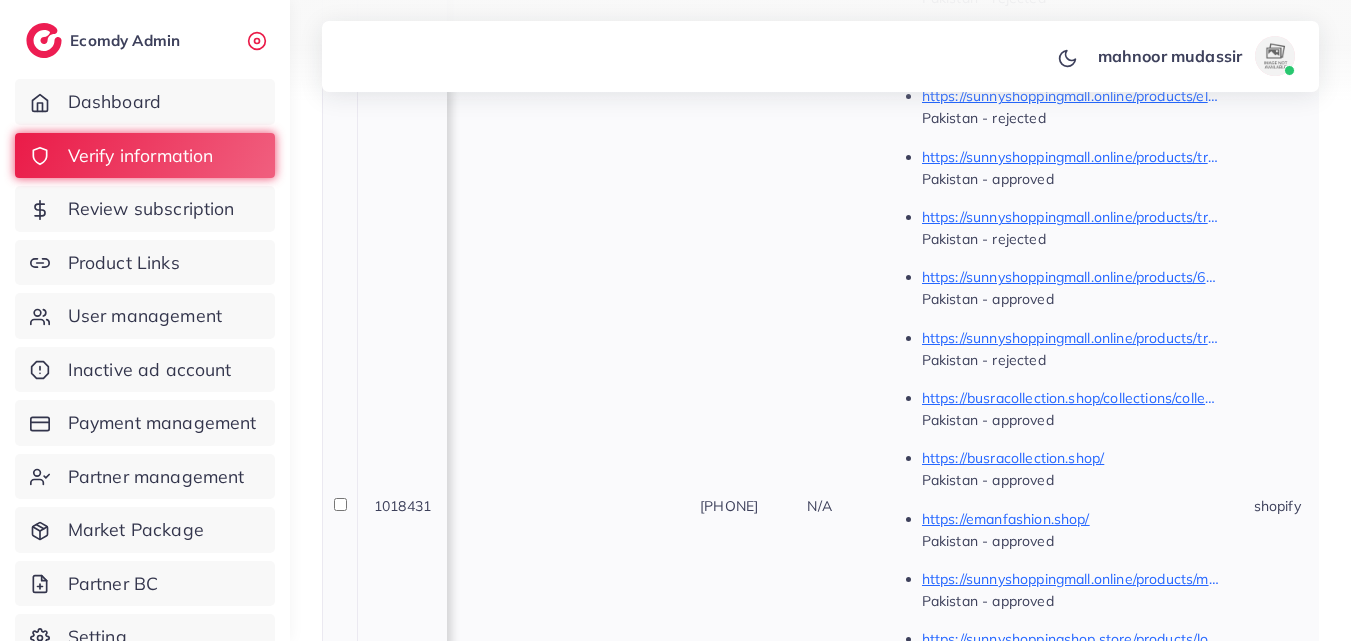 drag, startPoint x: 890, startPoint y: 504, endPoint x: 807, endPoint y: 507, distance: 83.0542 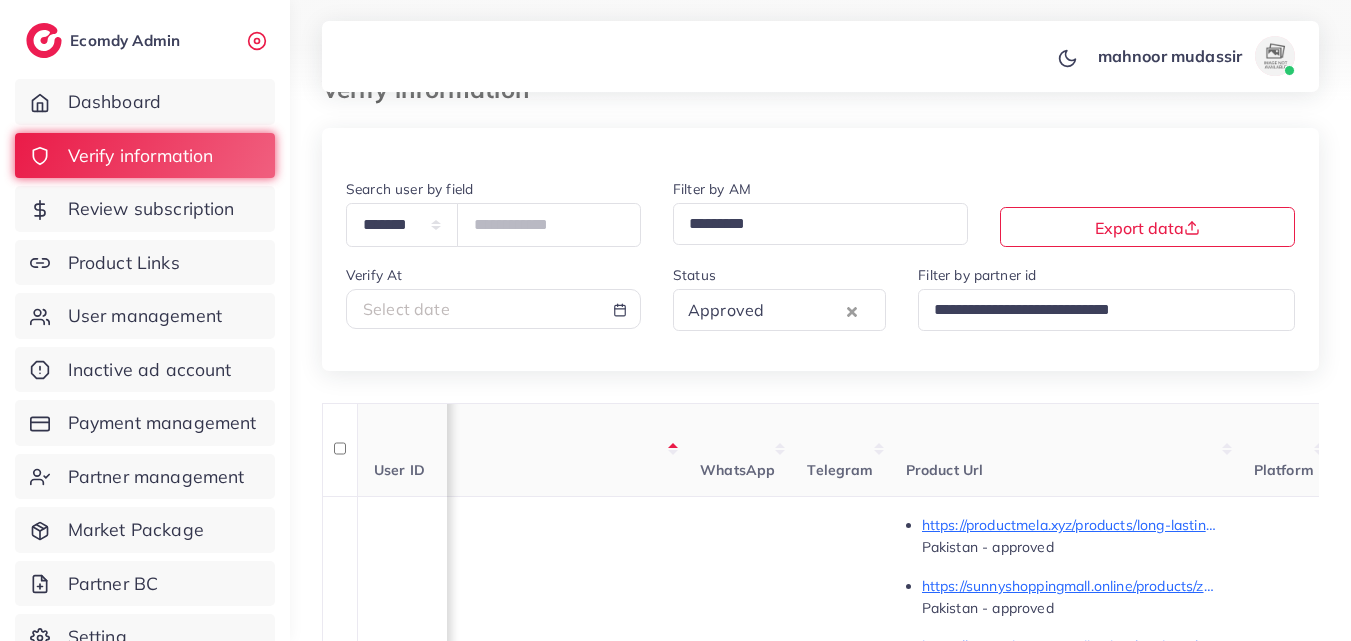 scroll, scrollTop: 0, scrollLeft: 0, axis: both 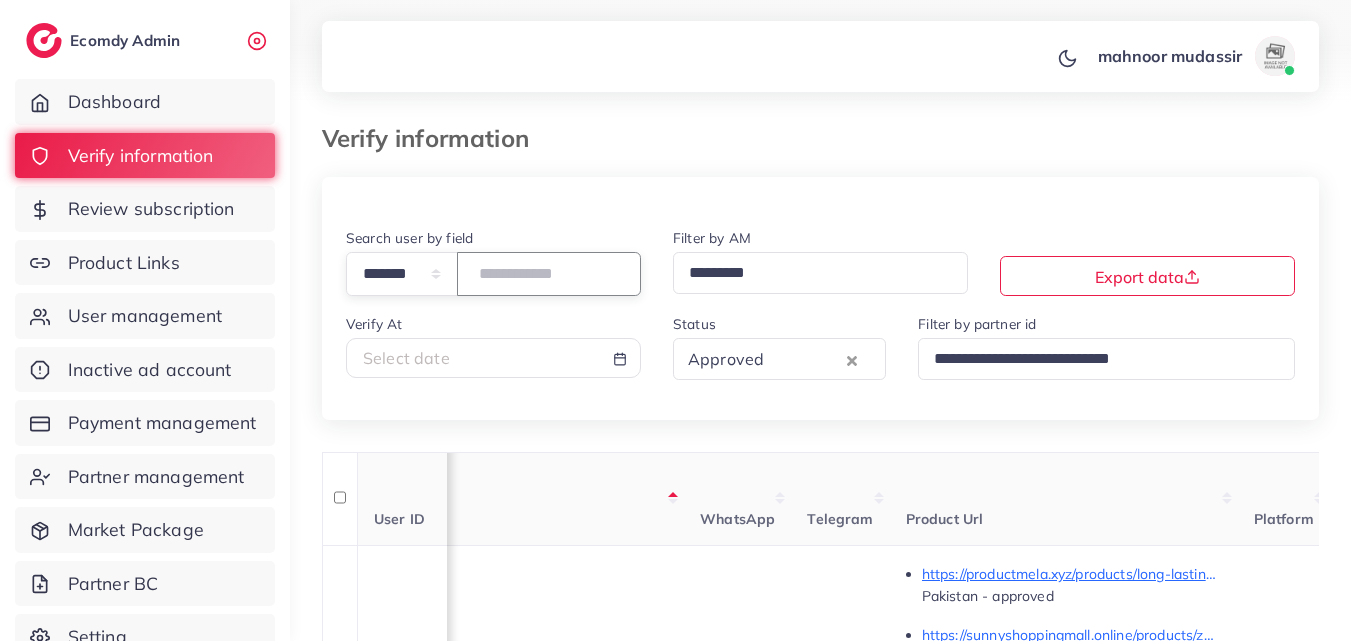 click on "*******" at bounding box center [549, 273] 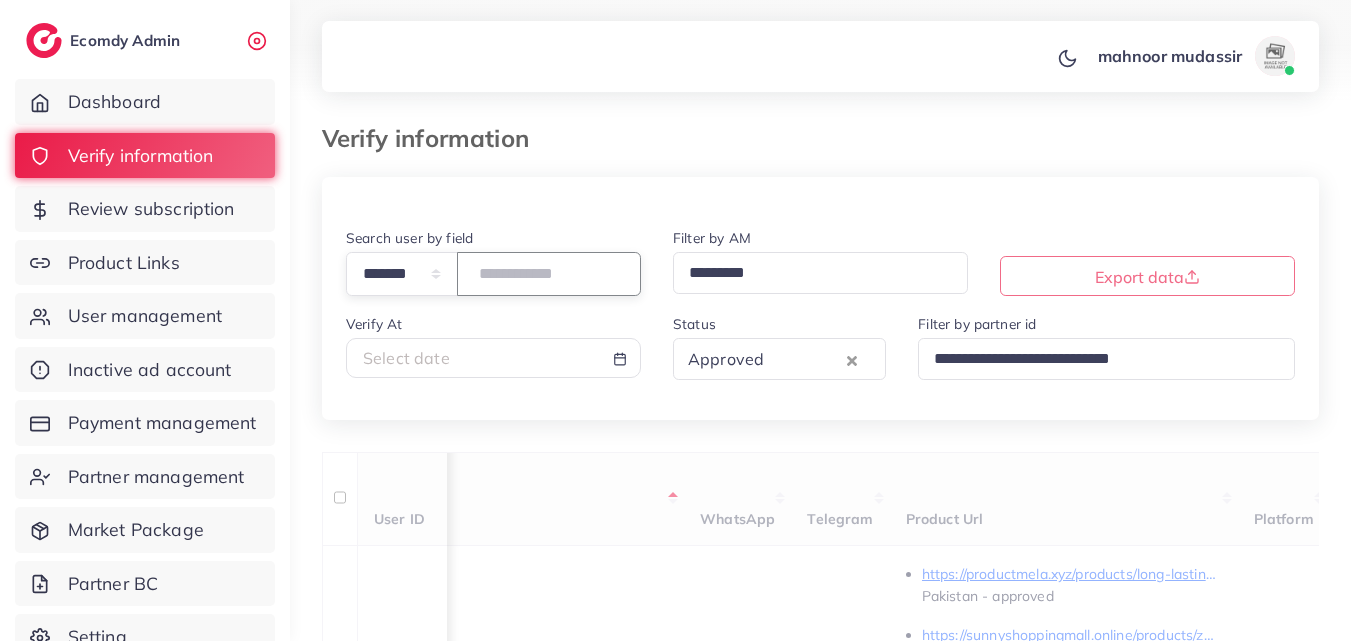 paste on "*******" 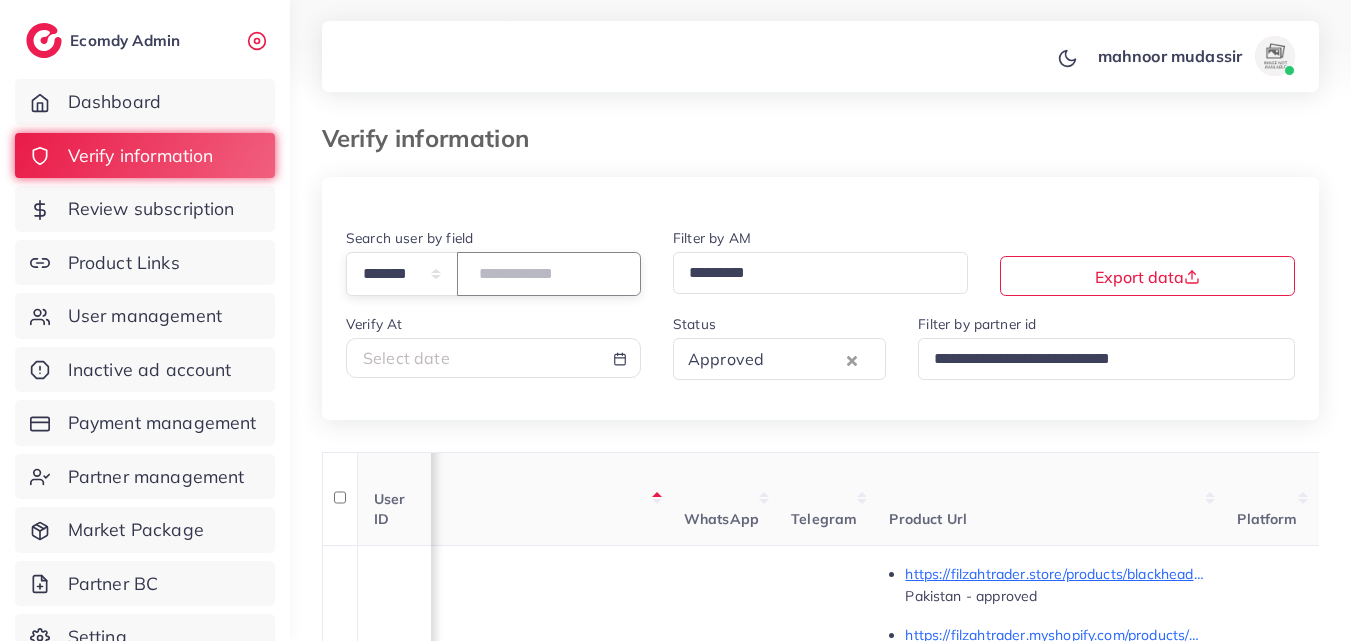 type on "*******" 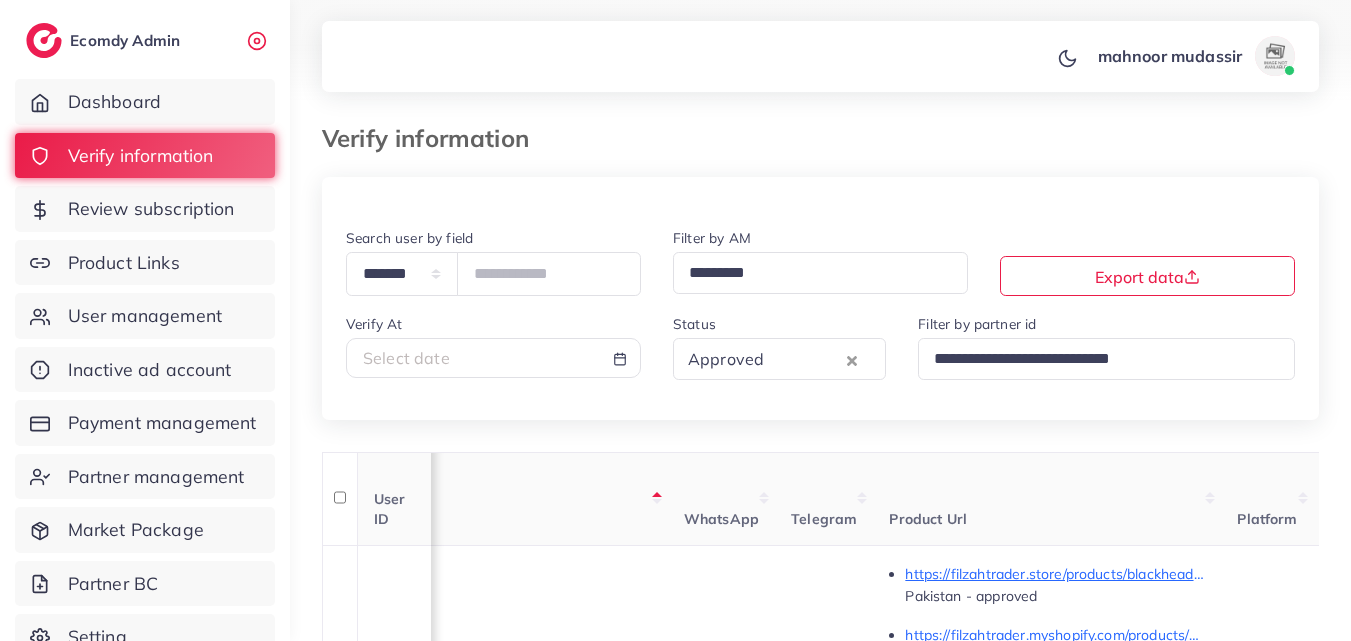 click at bounding box center [675, 51] 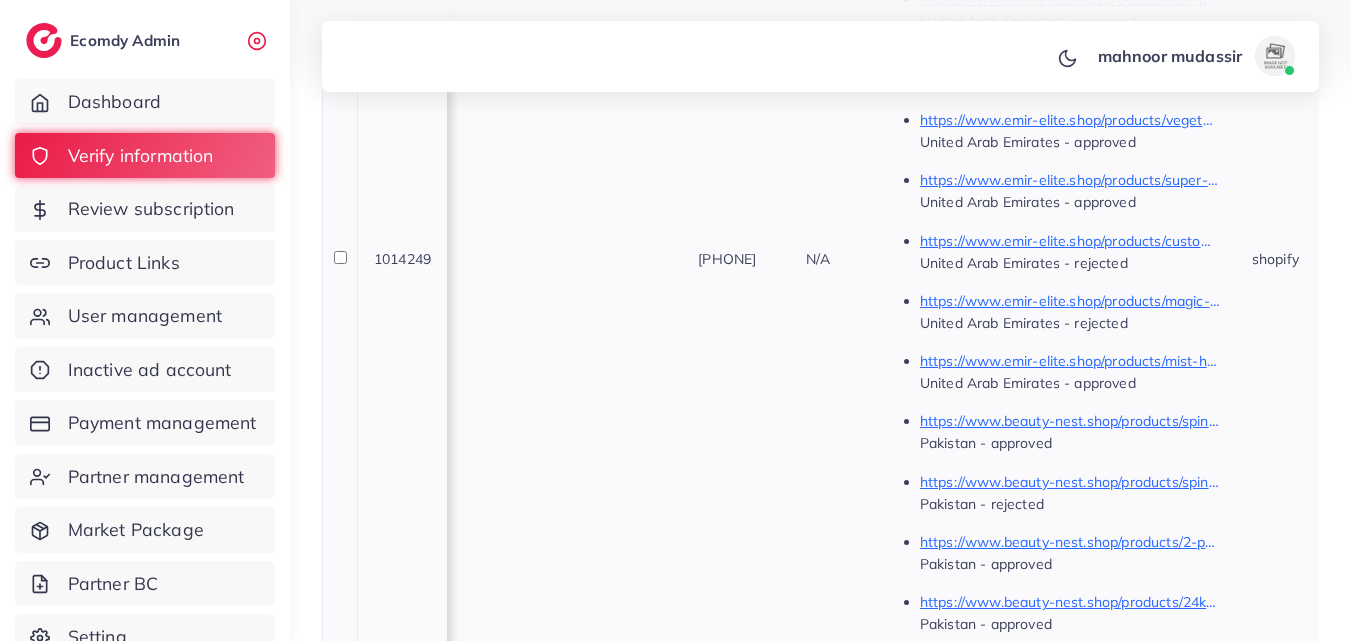 scroll, scrollTop: 5000, scrollLeft: 0, axis: vertical 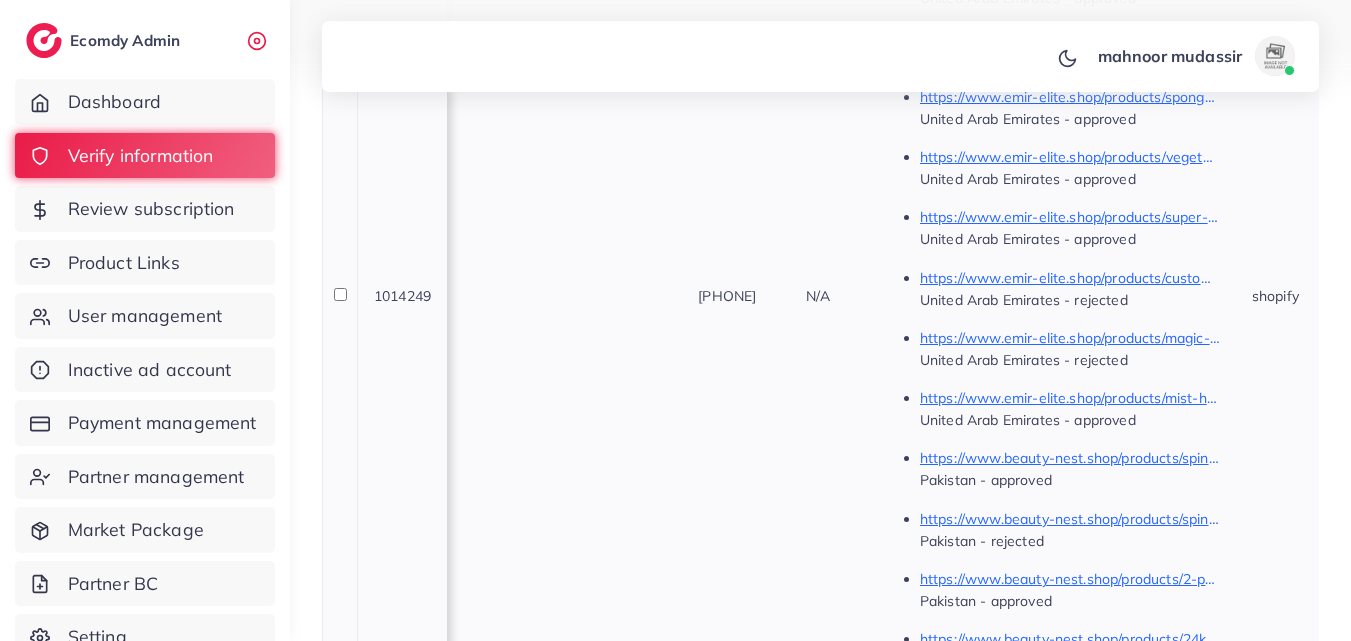 click on "1014249" at bounding box center (402, 295) 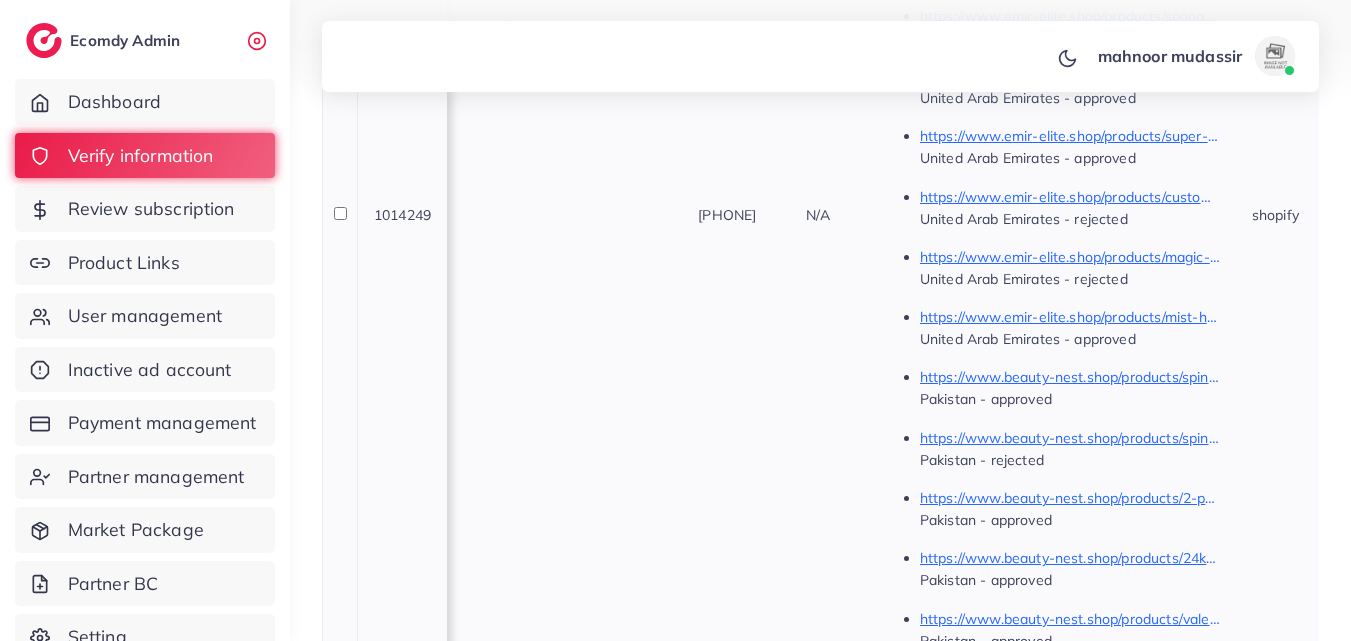 scroll, scrollTop: 5100, scrollLeft: 0, axis: vertical 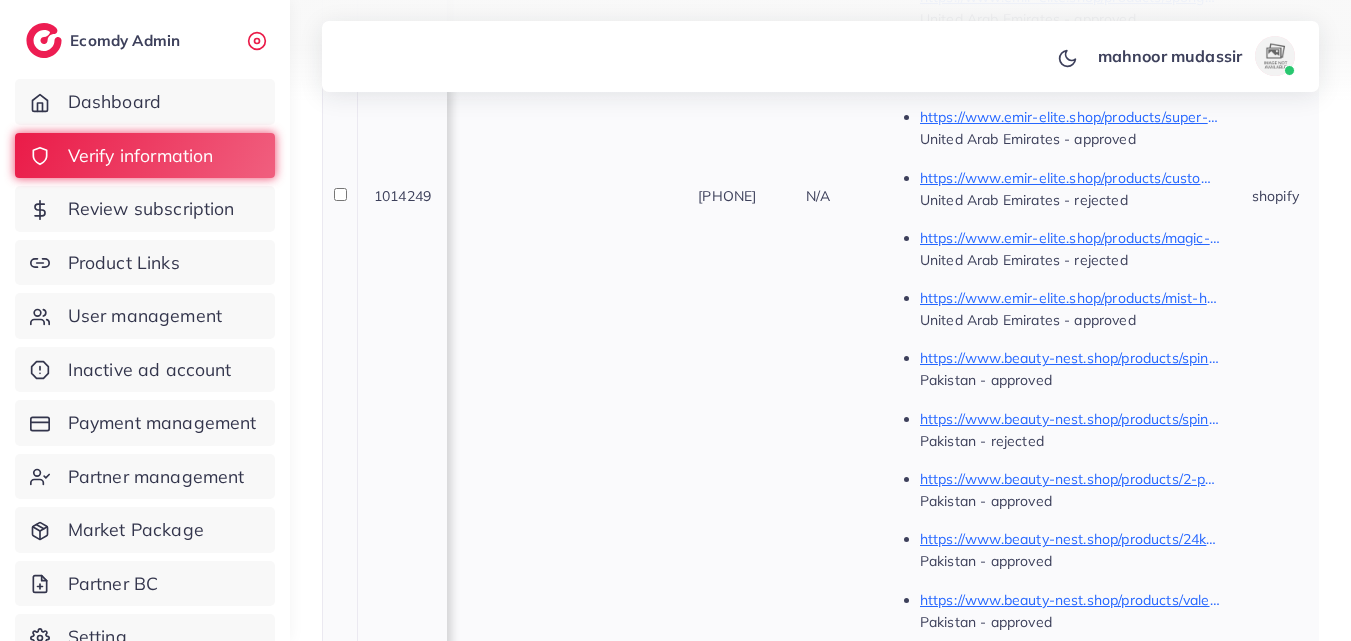 drag, startPoint x: 942, startPoint y: 195, endPoint x: 832, endPoint y: 194, distance: 110.00455 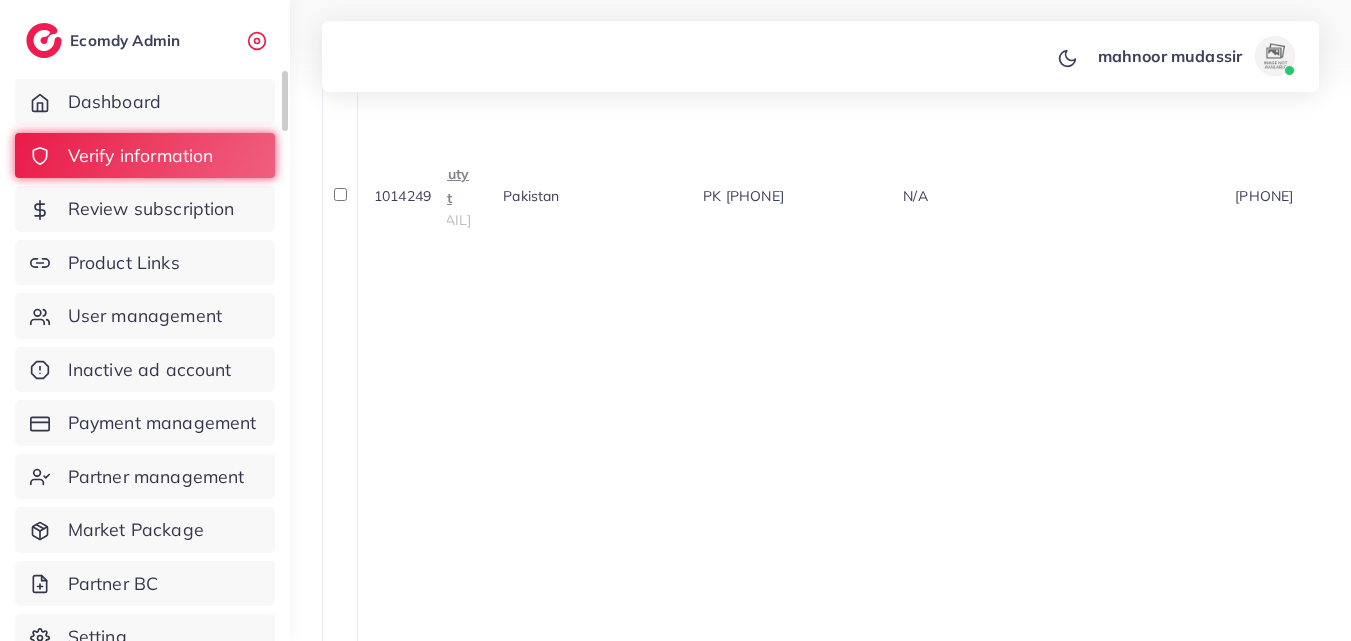 scroll, scrollTop: 0, scrollLeft: 0, axis: both 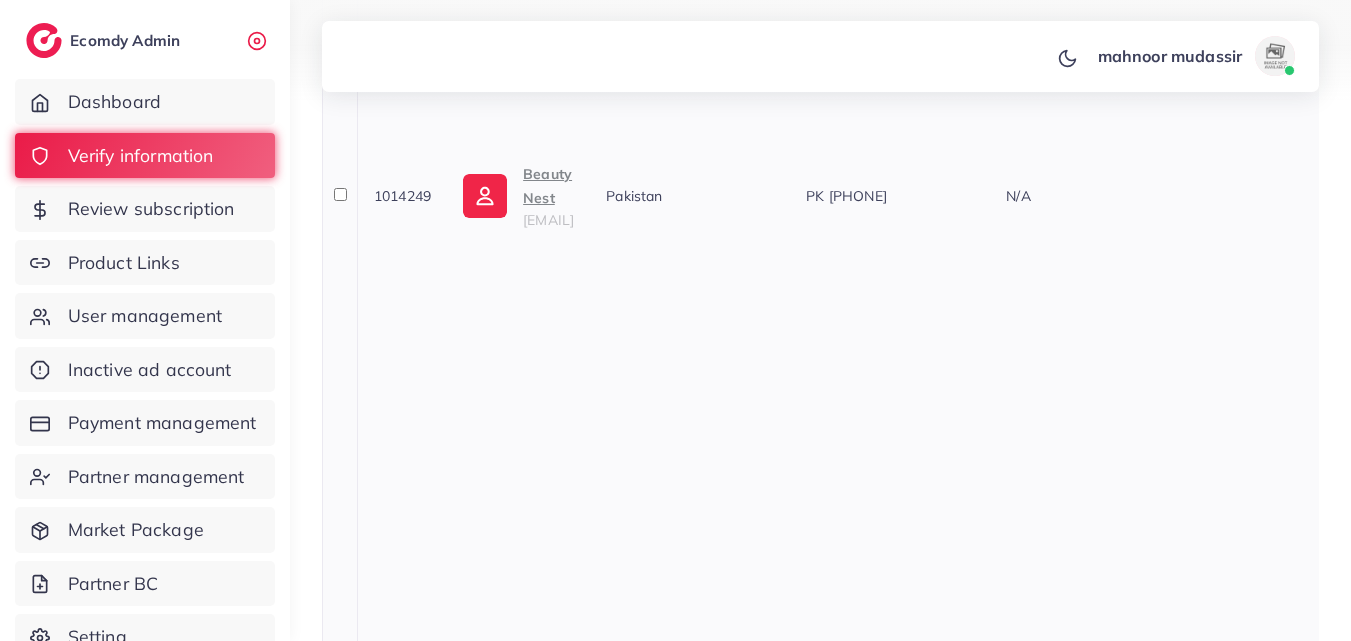 click on "Beauty Nest" at bounding box center (548, 186) 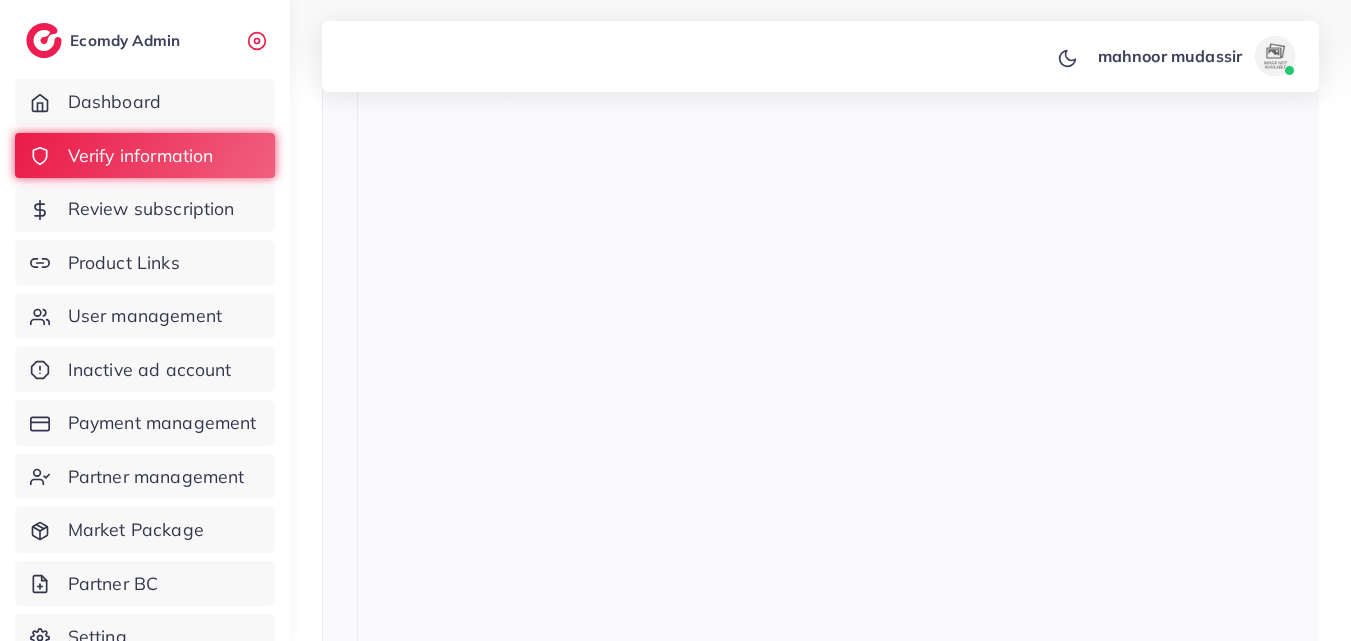 scroll, scrollTop: 4200, scrollLeft: 0, axis: vertical 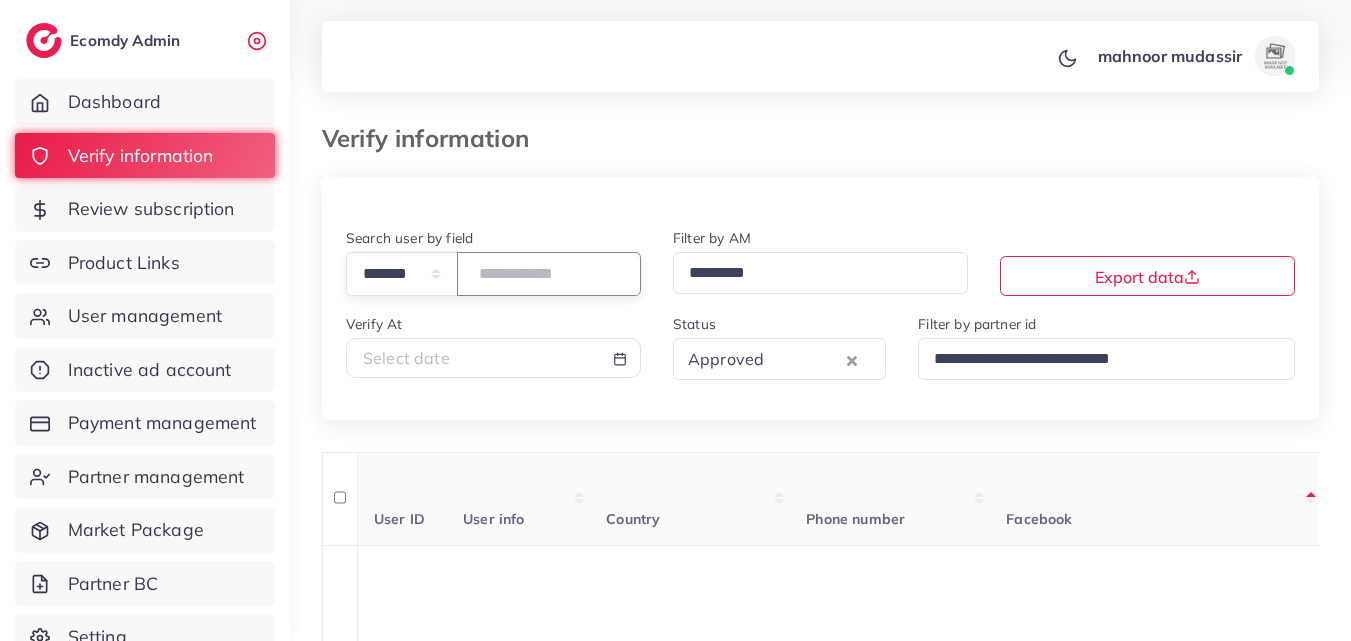 click on "*******" at bounding box center (549, 273) 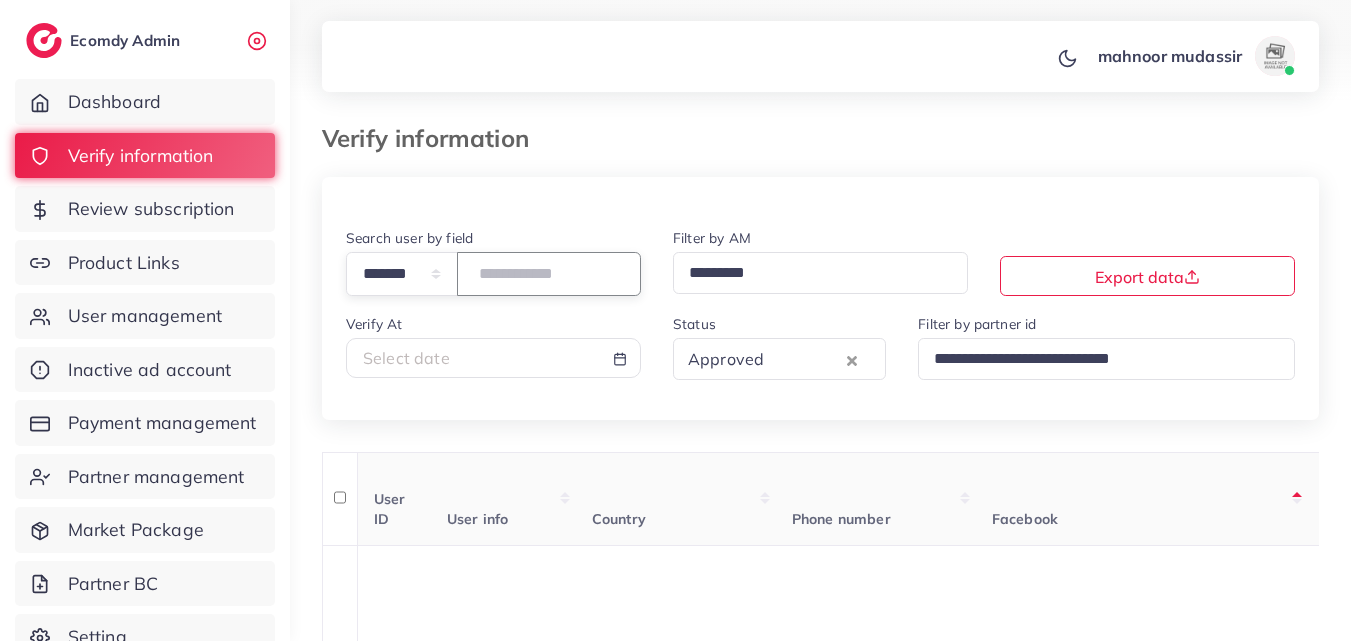 paste on "*******" 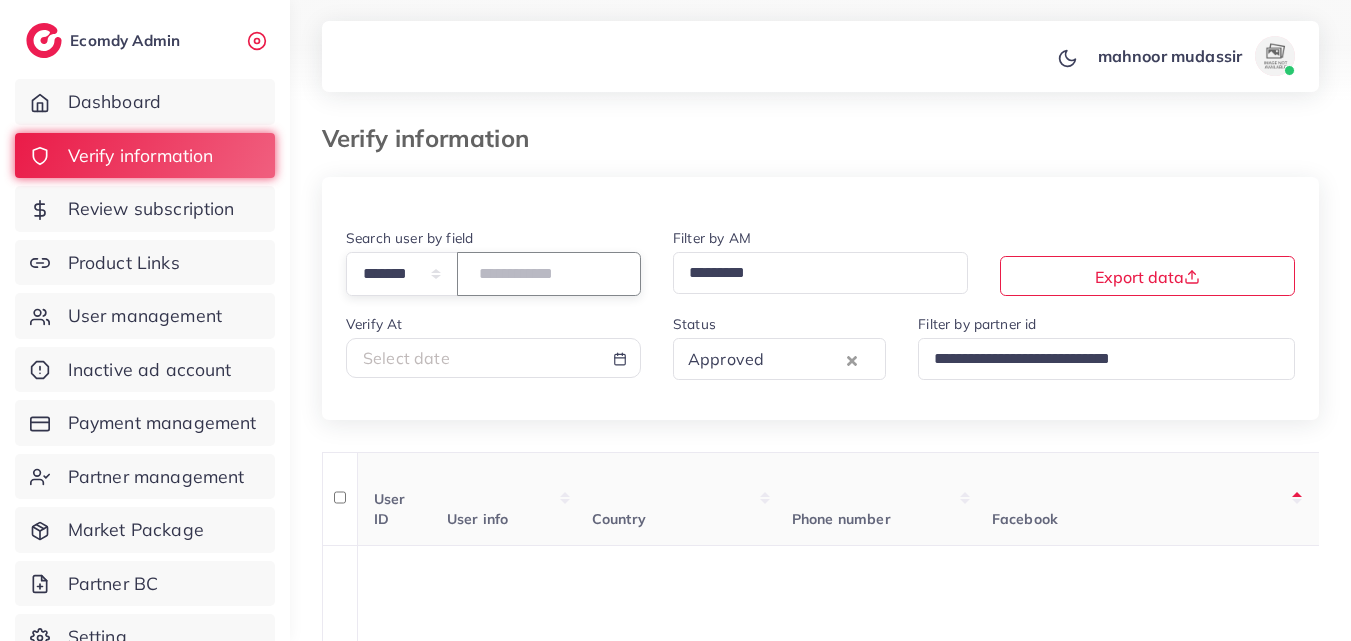 type on "*******" 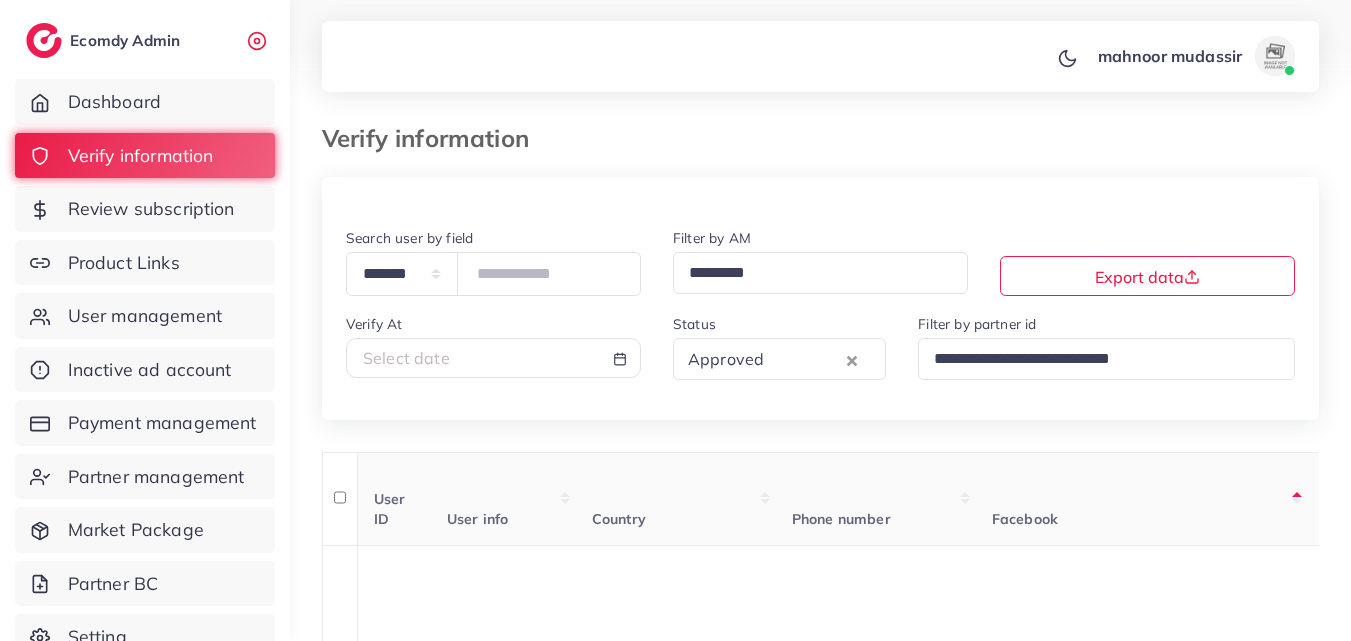 drag, startPoint x: 753, startPoint y: 133, endPoint x: 887, endPoint y: 11, distance: 181.2181 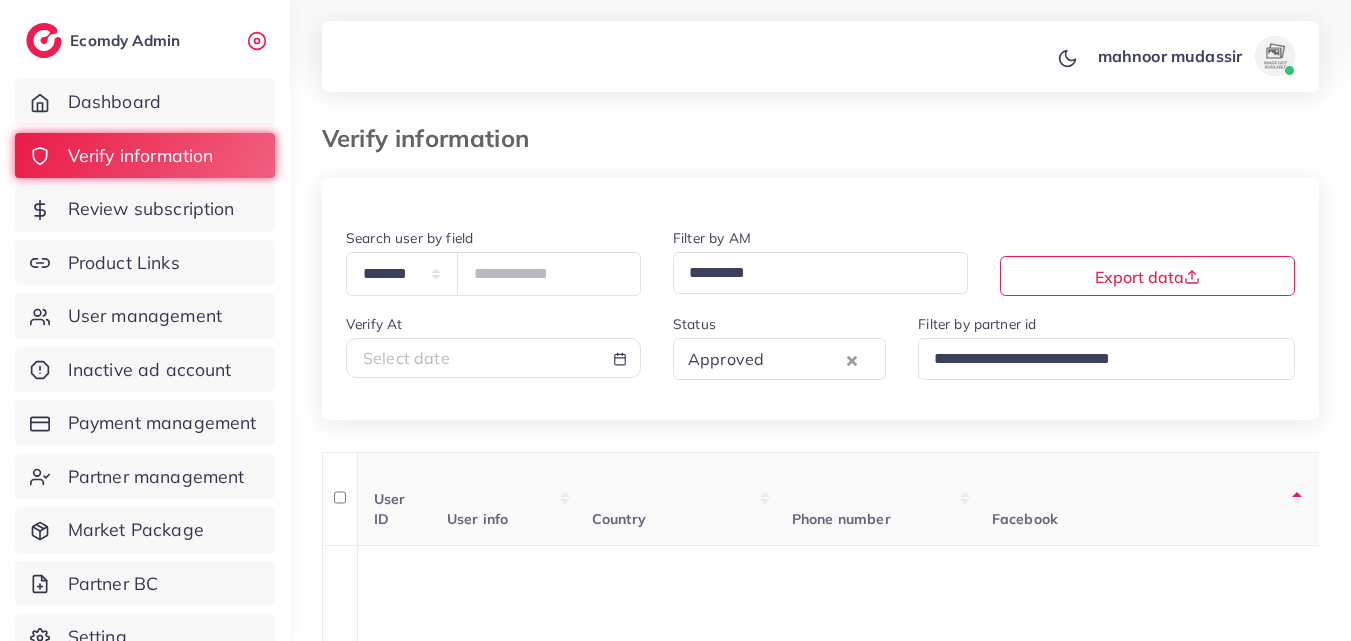 click at bounding box center (803, 129) 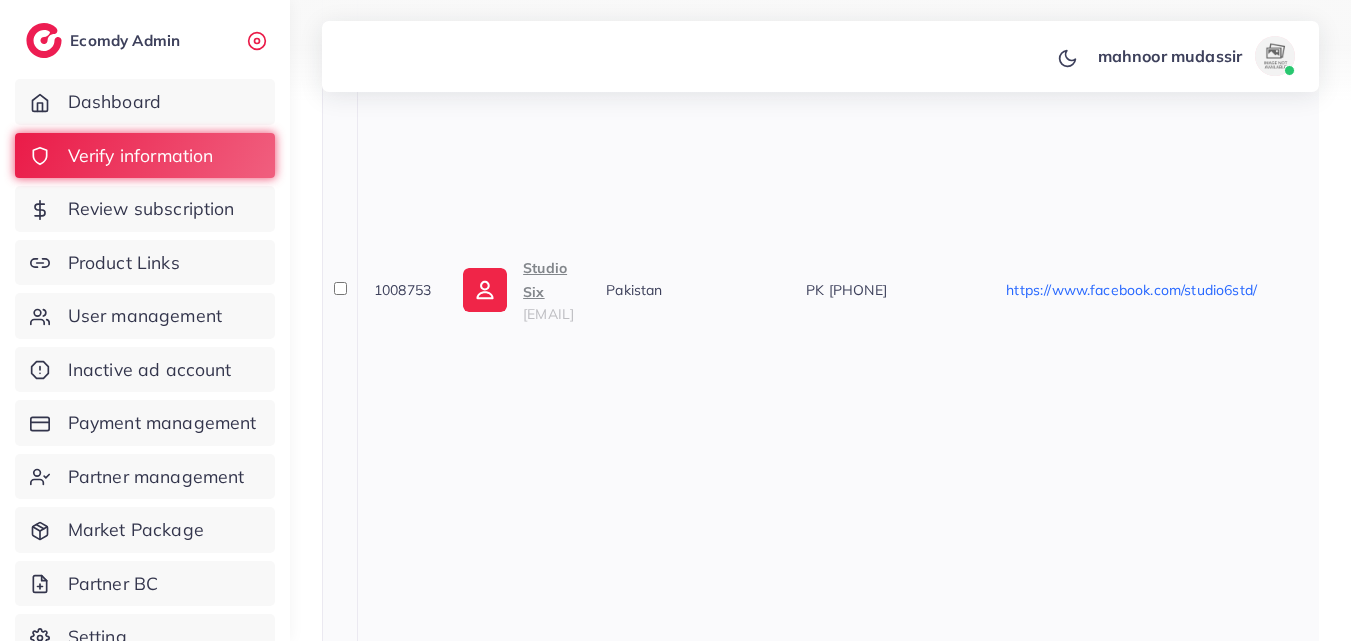 scroll, scrollTop: 1600, scrollLeft: 0, axis: vertical 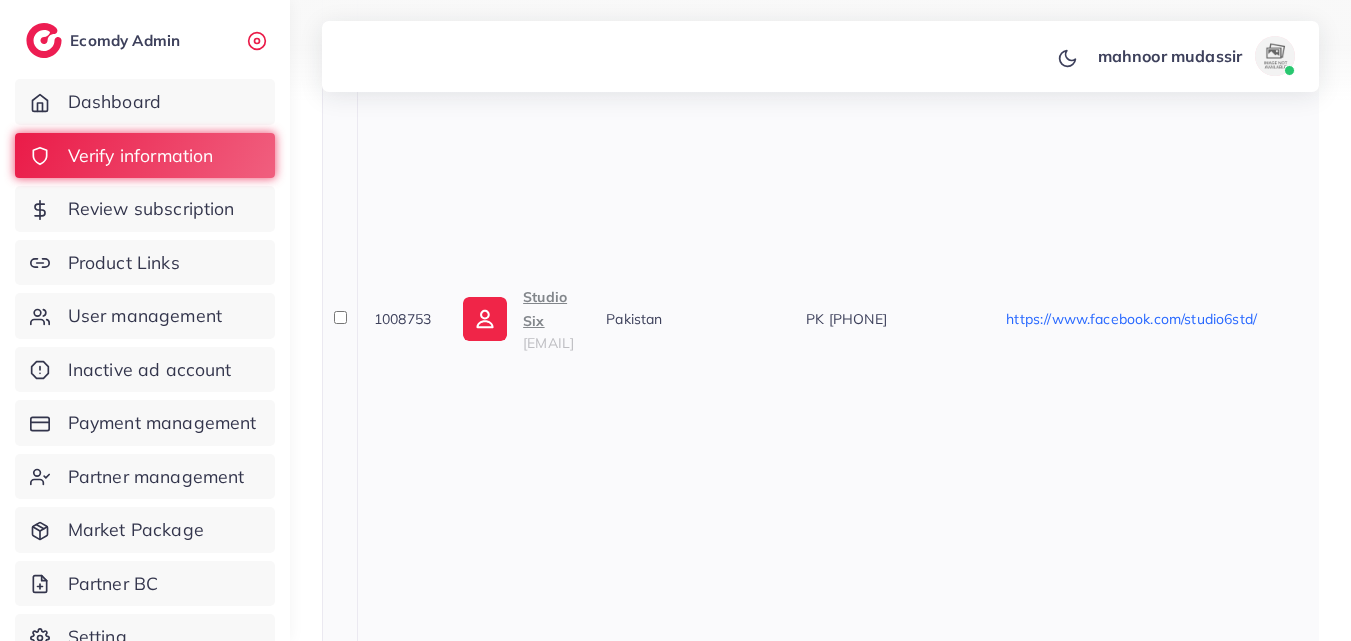 click on "1008753" at bounding box center [402, 319] 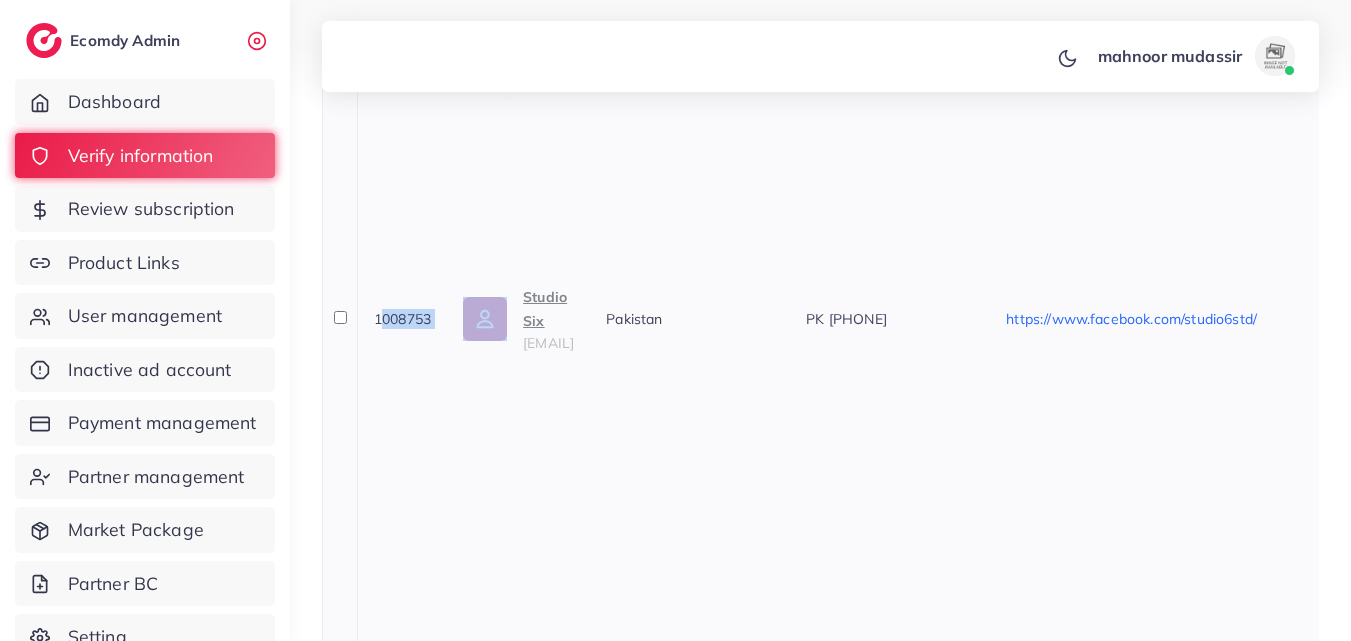 click on "Studio Six" at bounding box center (548, 309) 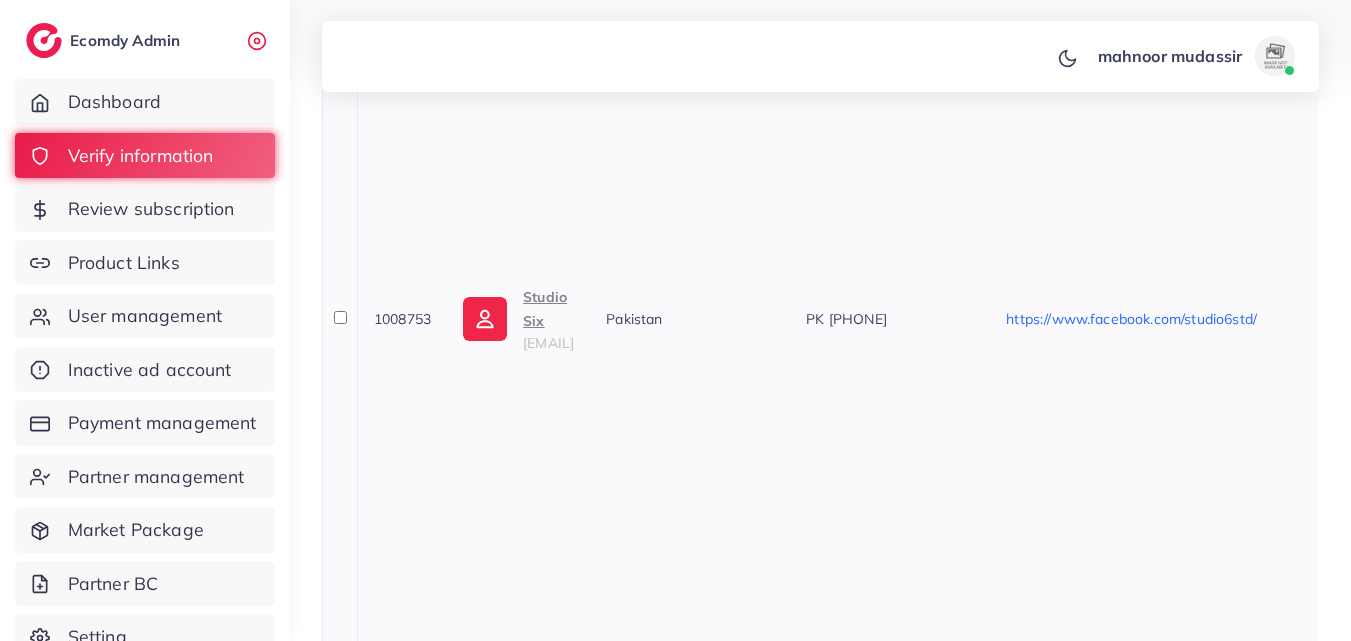 click on "PK +9203090117960" at bounding box center [890, 318] 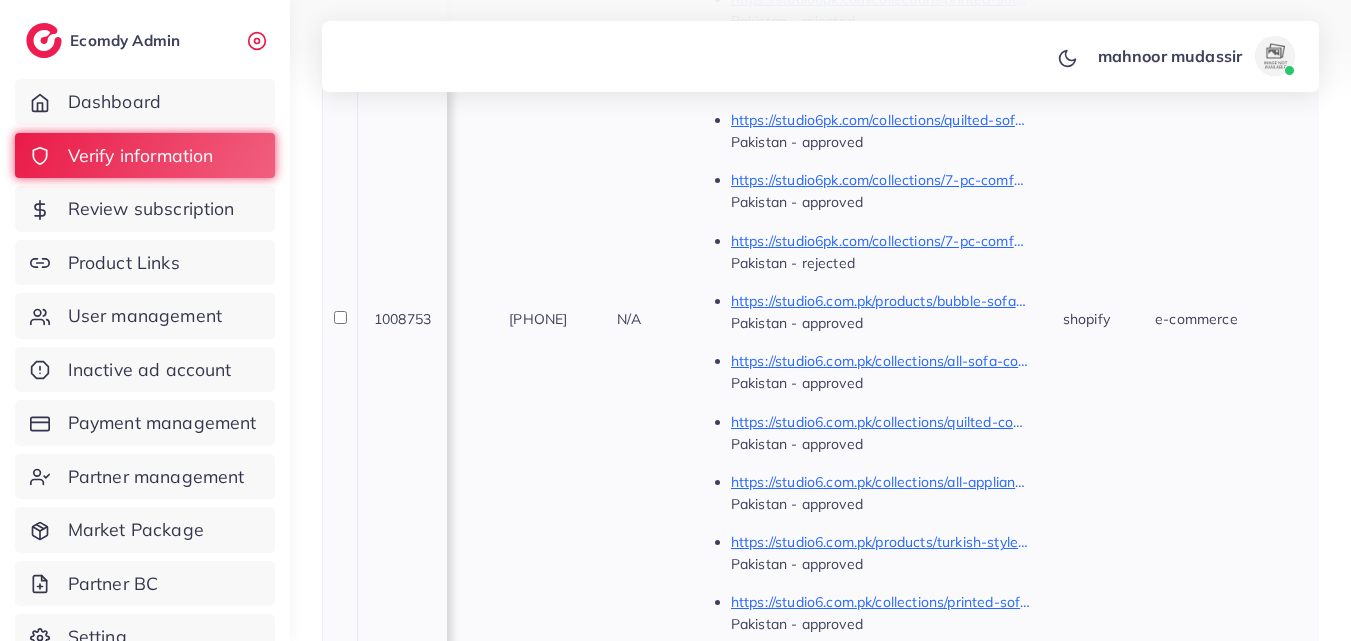 scroll, scrollTop: 0, scrollLeft: 840, axis: horizontal 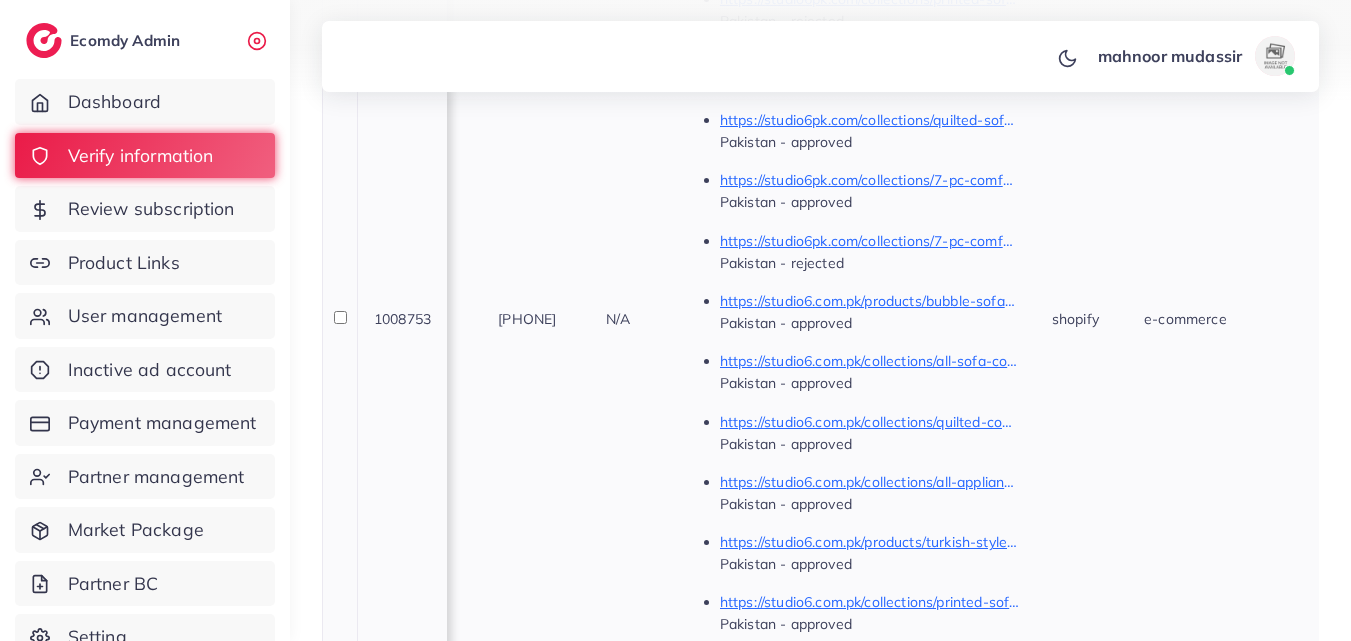 drag, startPoint x: 722, startPoint y: 316, endPoint x: 631, endPoint y: 318, distance: 91.02197 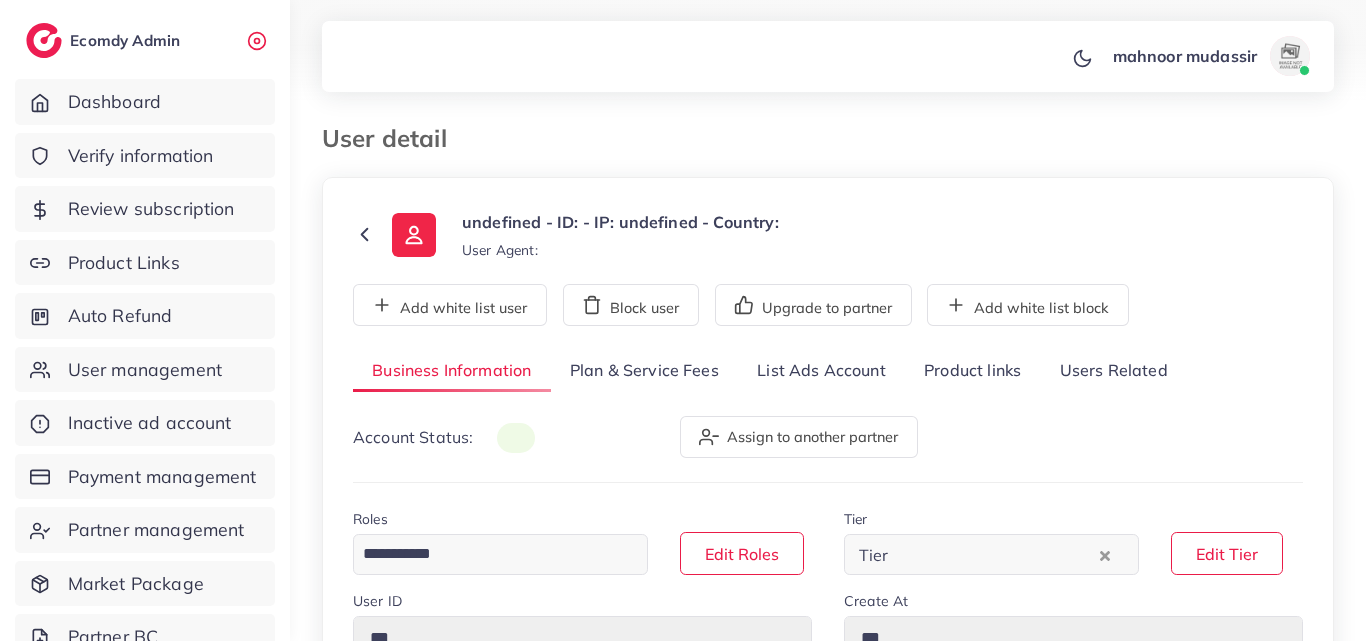 type on "*******" 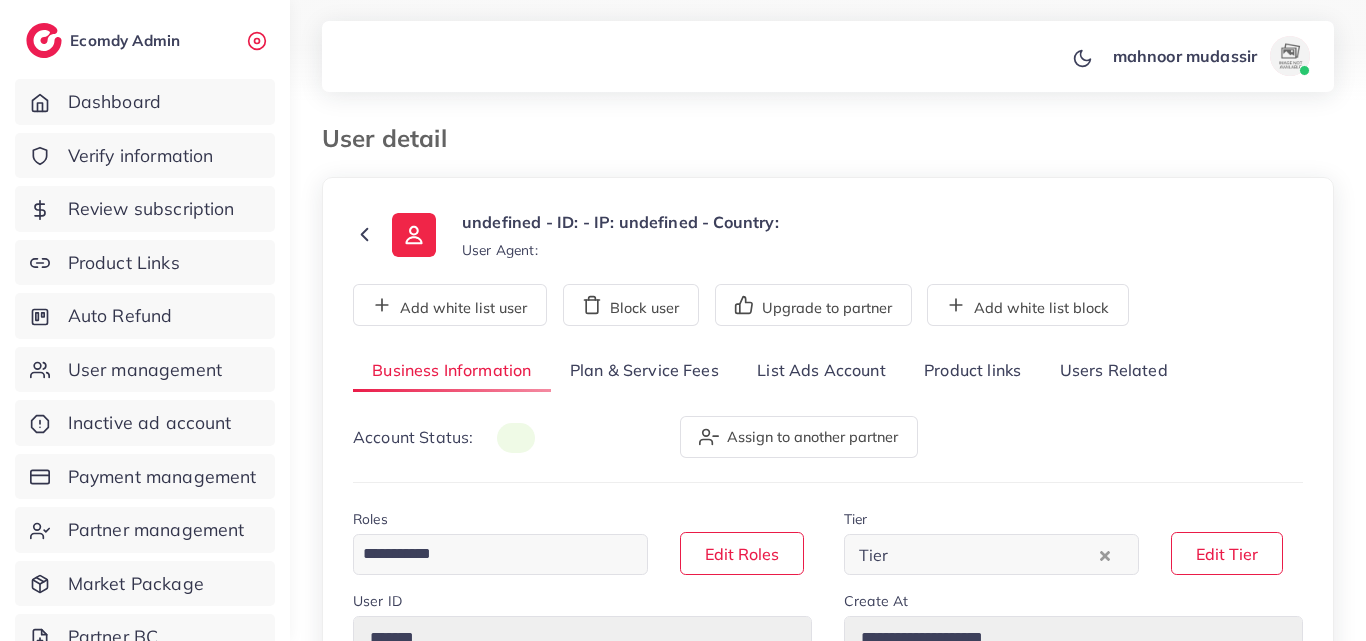 select on "********" 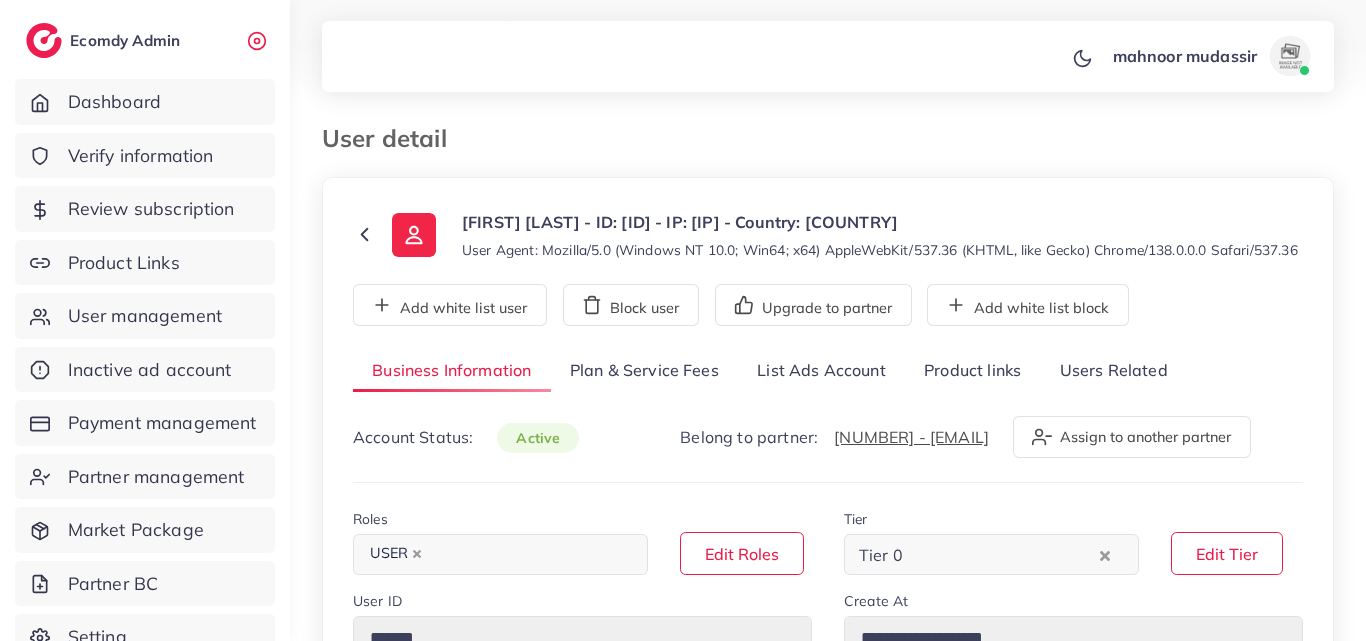 scroll, scrollTop: 0, scrollLeft: 0, axis: both 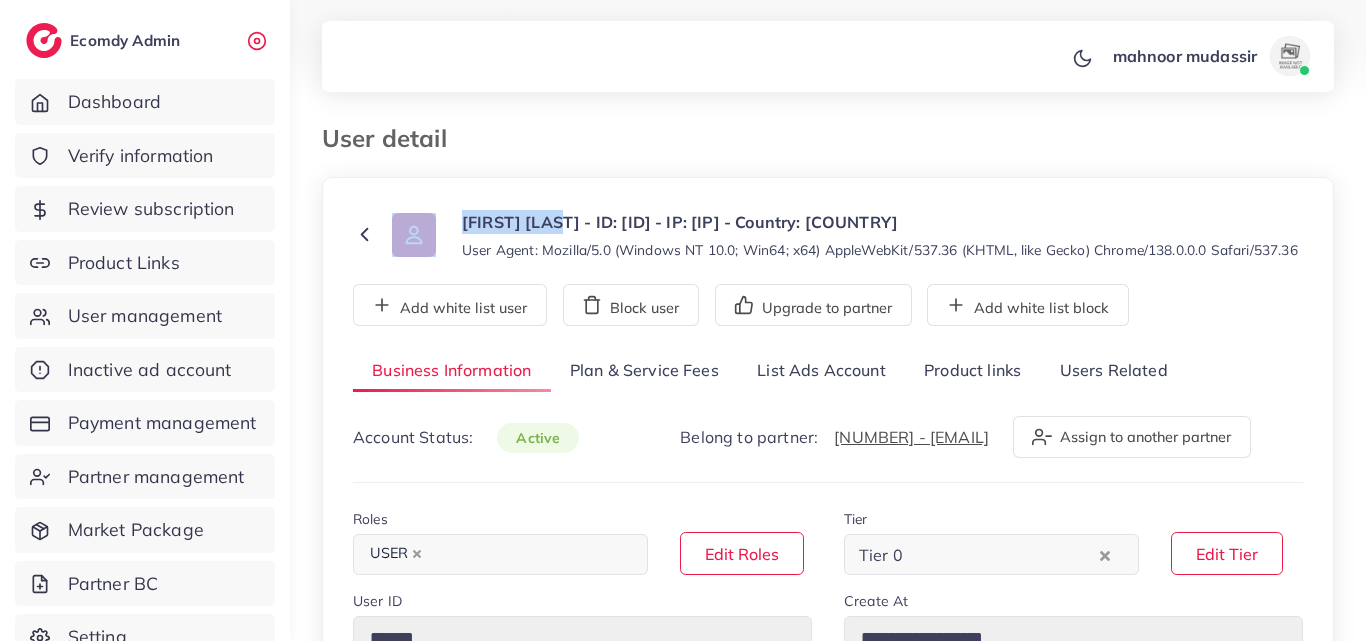 drag, startPoint x: 554, startPoint y: 221, endPoint x: 447, endPoint y: 217, distance: 107.07474 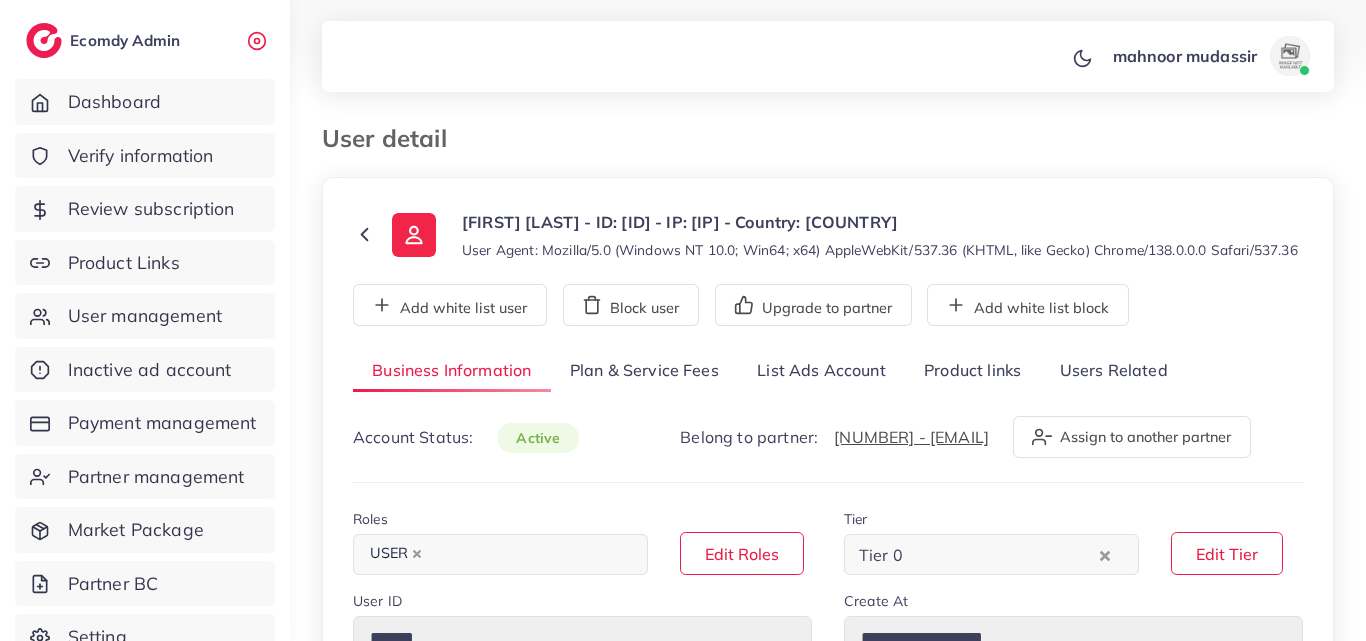 click on "User detail" at bounding box center (828, 150) 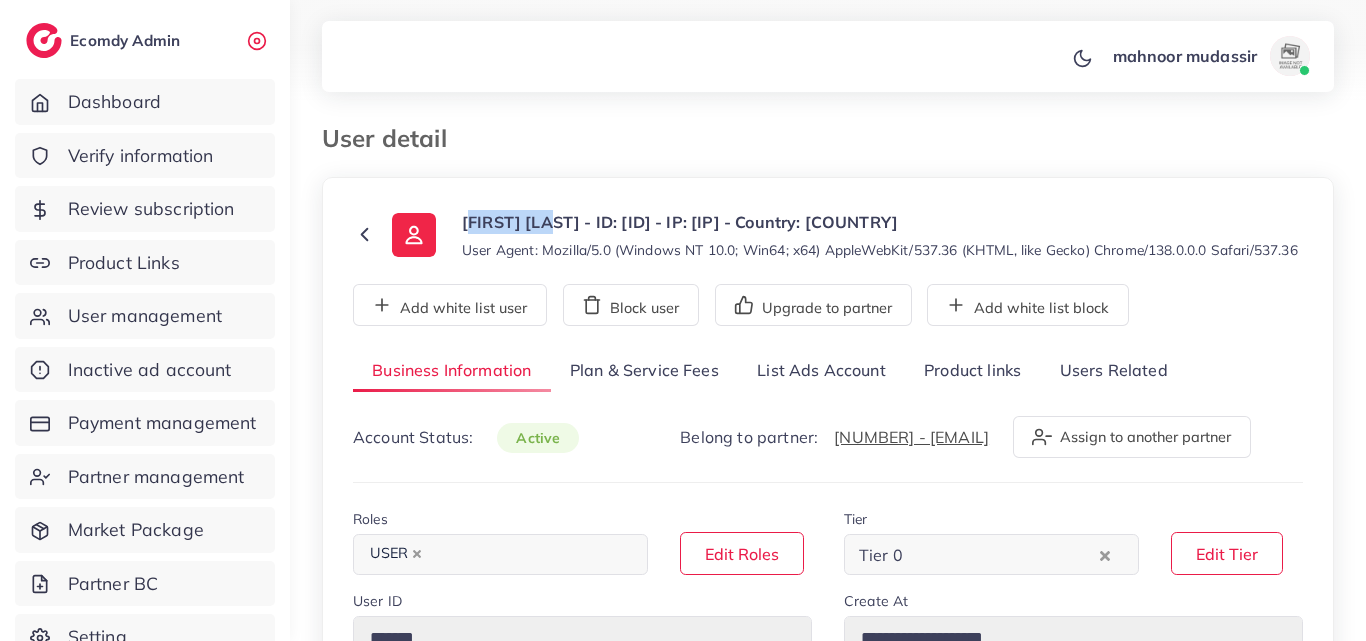 drag, startPoint x: 552, startPoint y: 220, endPoint x: 455, endPoint y: 219, distance: 97.00516 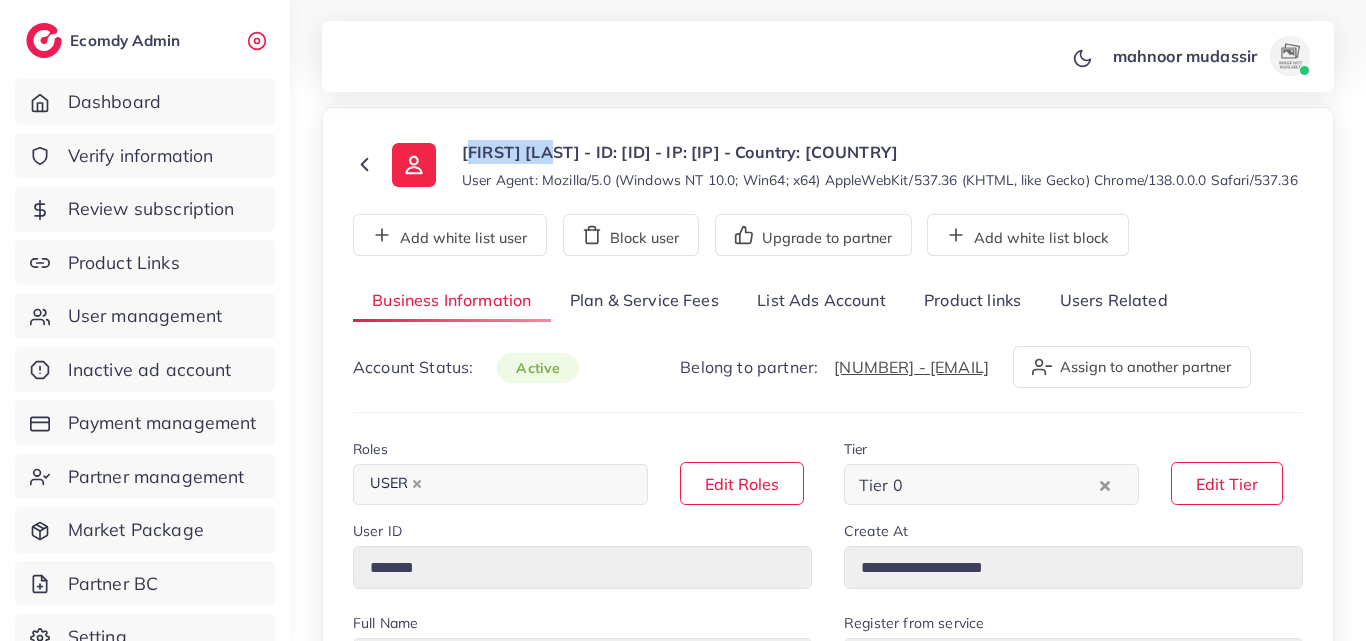 scroll, scrollTop: 100, scrollLeft: 0, axis: vertical 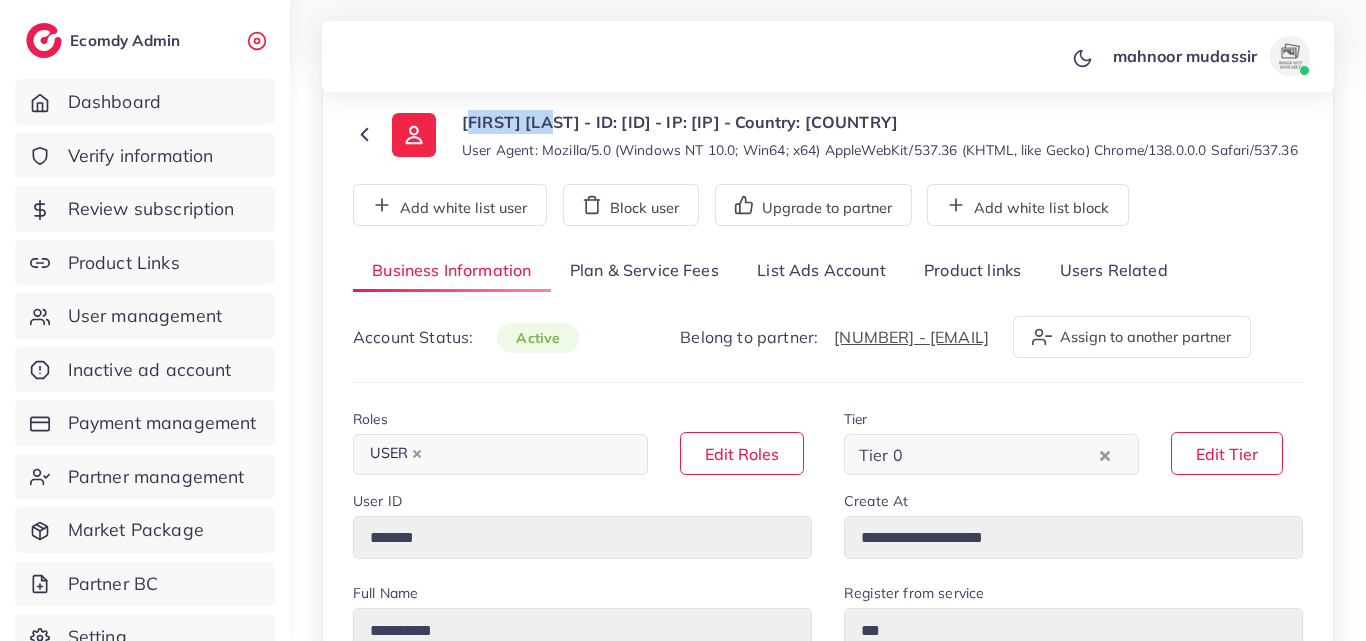 click on "Product links" at bounding box center [972, 271] 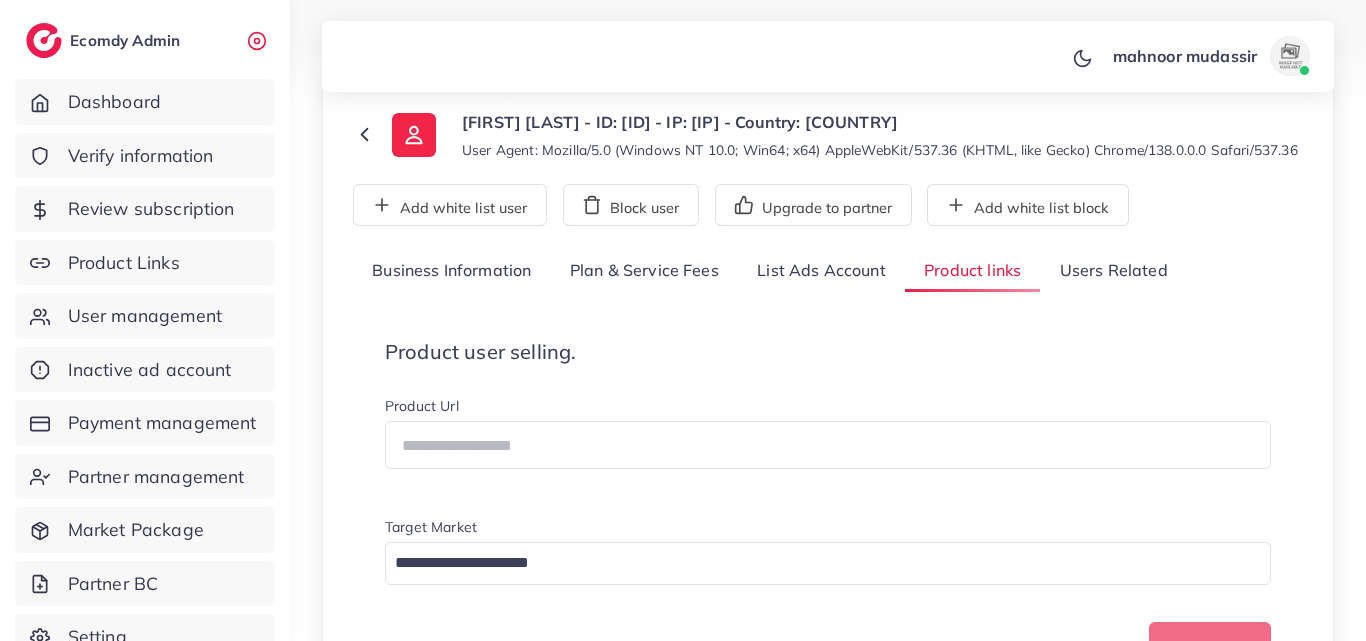 click on "Product user selling.   Product Url   Target Market            Loading...      Create one                Product link Target markets Create At Admin Id Reason rejected Status Action           https://zeel.store/products/zeel-7633-bla?variant=51116138725652  Pakistan   03/08/2025, 01:57:16   1002330  N/A approved  Approve  Reject     https://zeel.store/products/zeel-10040-bkw?variant=51116113068308  Pakistan   30/07/2025, 19:30:59   1013603  It has been observed that the word "leather" is appearing on the landing page. Kindly update the content to remove or replace this term as appropriate, and resubmit the page for review once the correction has been made. rejected  Approve  Reject         2 Product Link(s)  Reject reason   Reason                                     Submit   Example: Hi James   We found an issue that can not approve your ads account, please follow below instruction to recovery or create a new  1, Your business name is duplicated with another exists company." at bounding box center (828, 800) 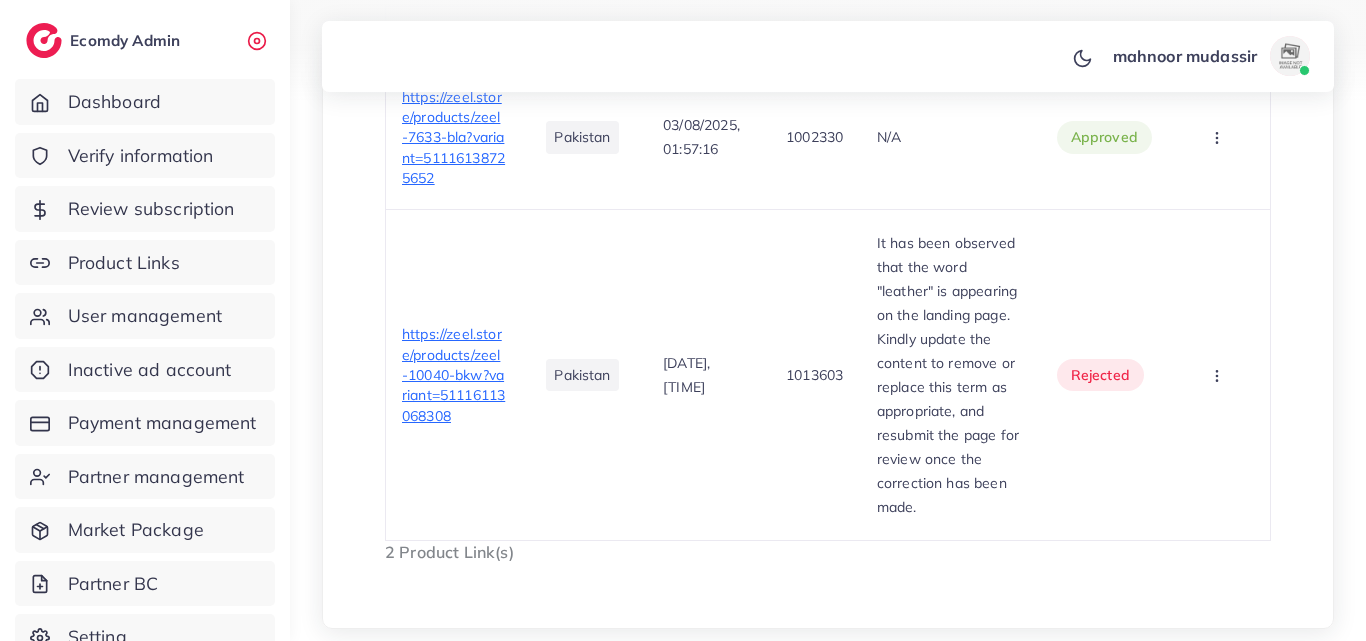 scroll, scrollTop: 522, scrollLeft: 0, axis: vertical 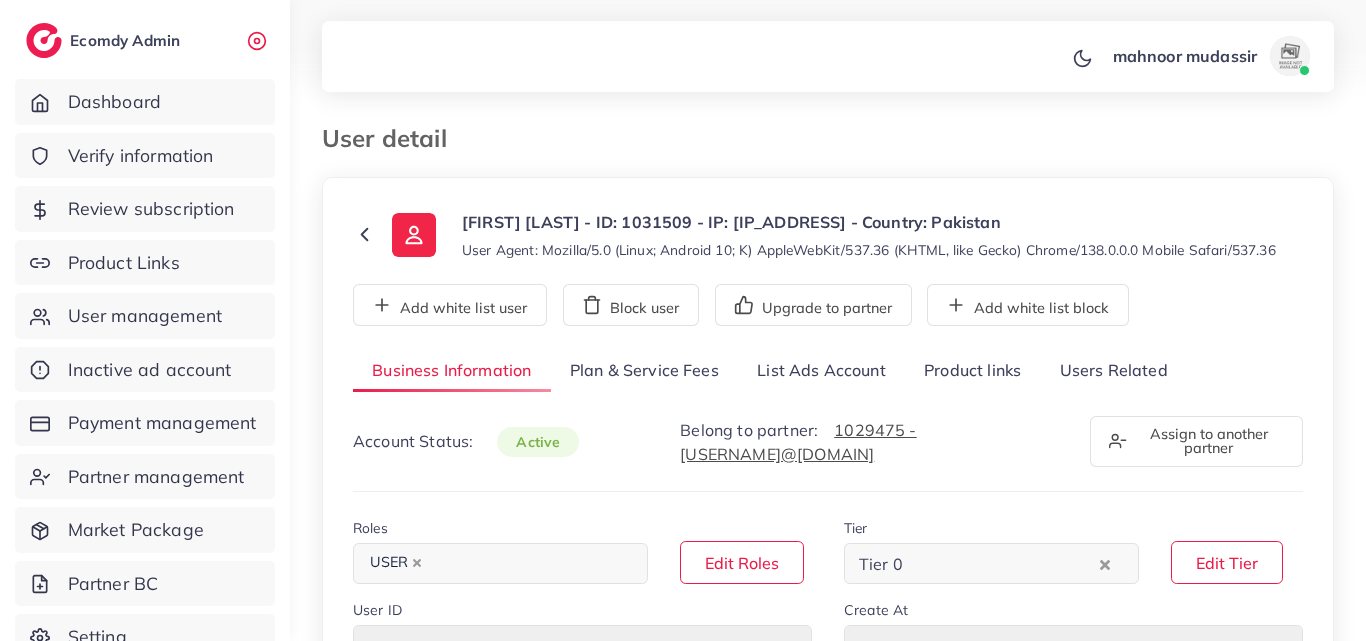 type on "*******" 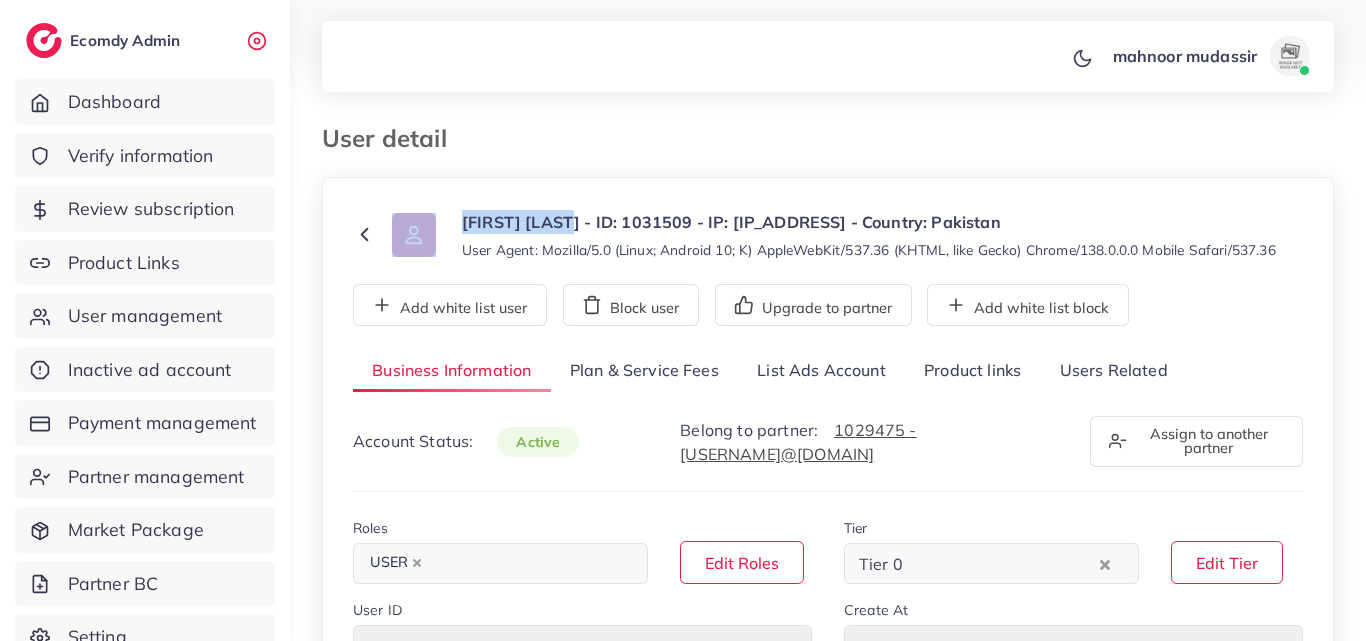 drag, startPoint x: 568, startPoint y: 224, endPoint x: 432, endPoint y: 222, distance: 136.01471 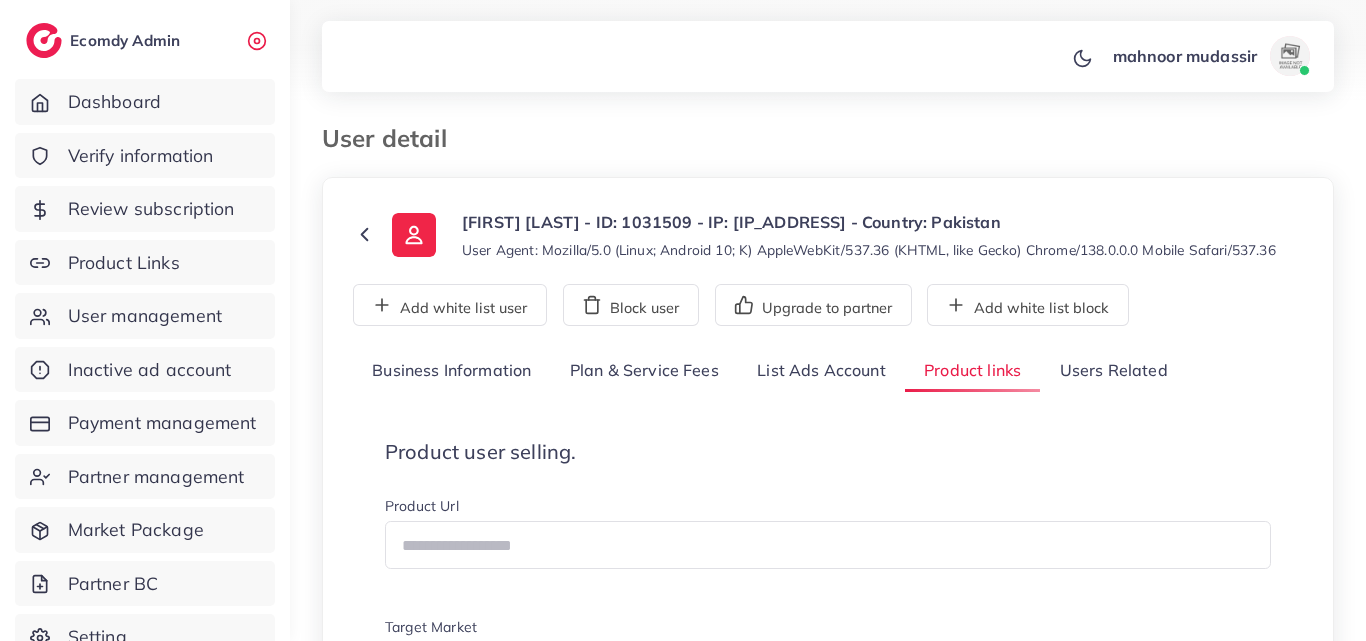 click on "**********" at bounding box center (828, 734) 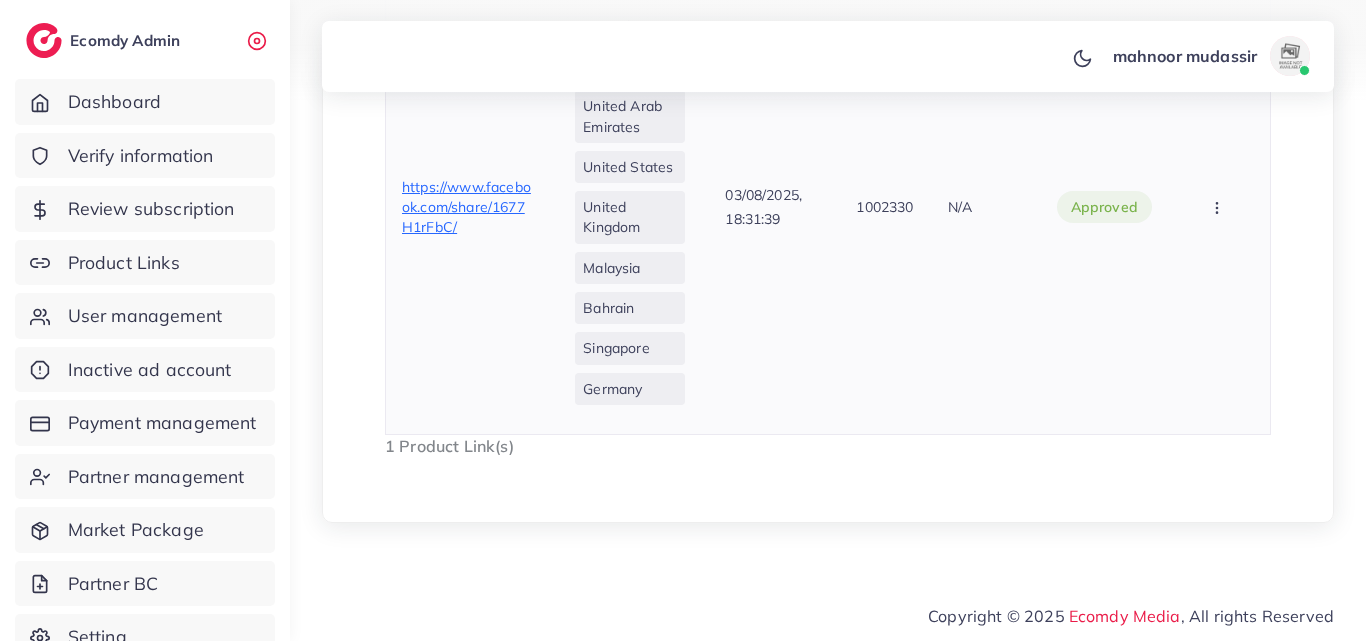 scroll, scrollTop: 681, scrollLeft: 0, axis: vertical 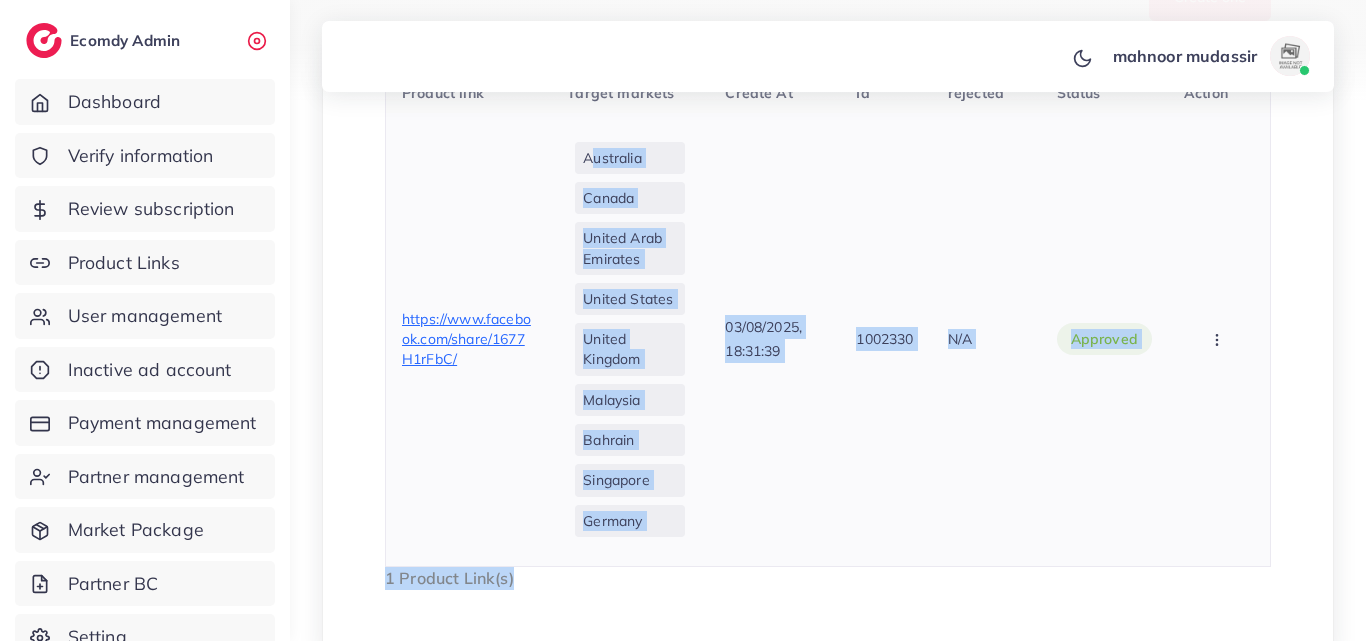 drag, startPoint x: 562, startPoint y: 200, endPoint x: 648, endPoint y: 513, distance: 324.59976 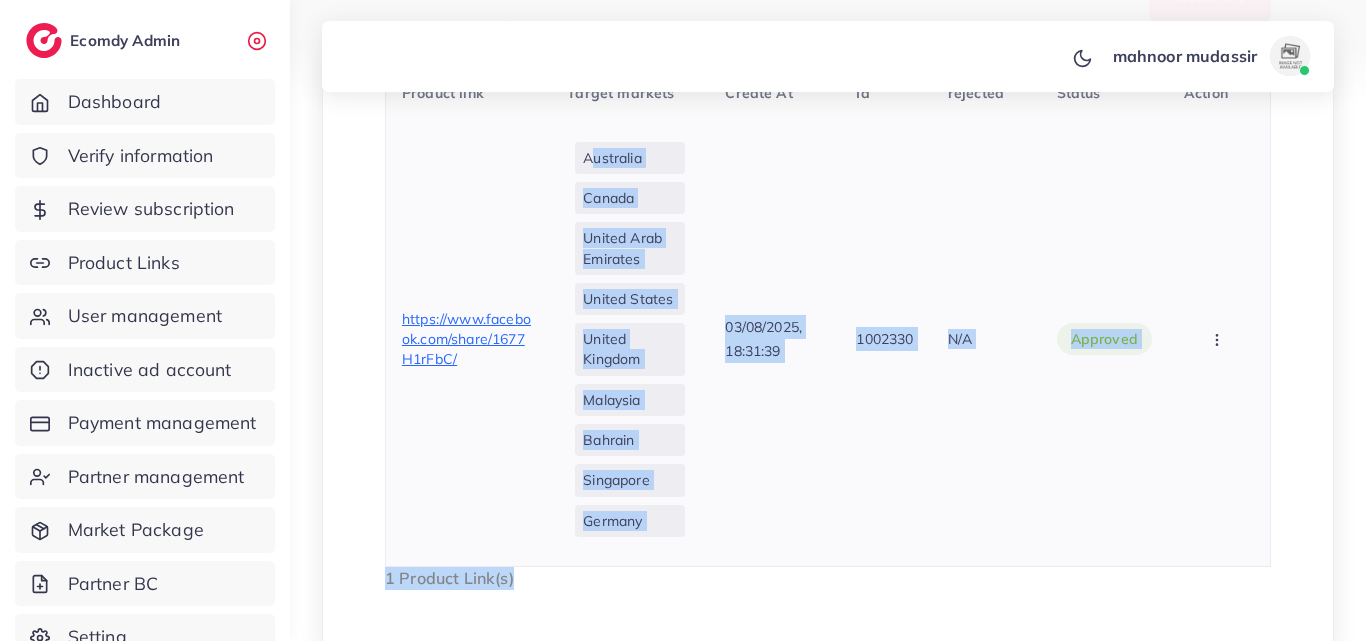 copy on "Australia   Canada   United Arab Emirates   United States   United Kingdom   Malaysia   Bahrain   Singapore   Germany" 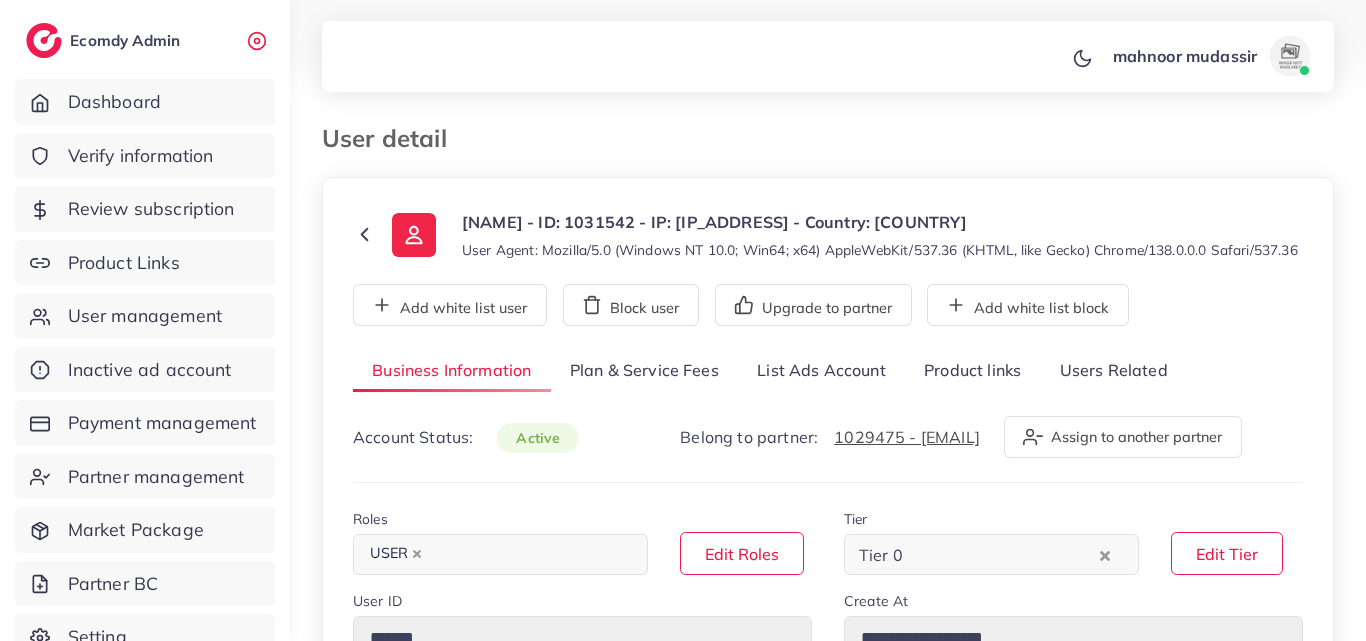 select on "********" 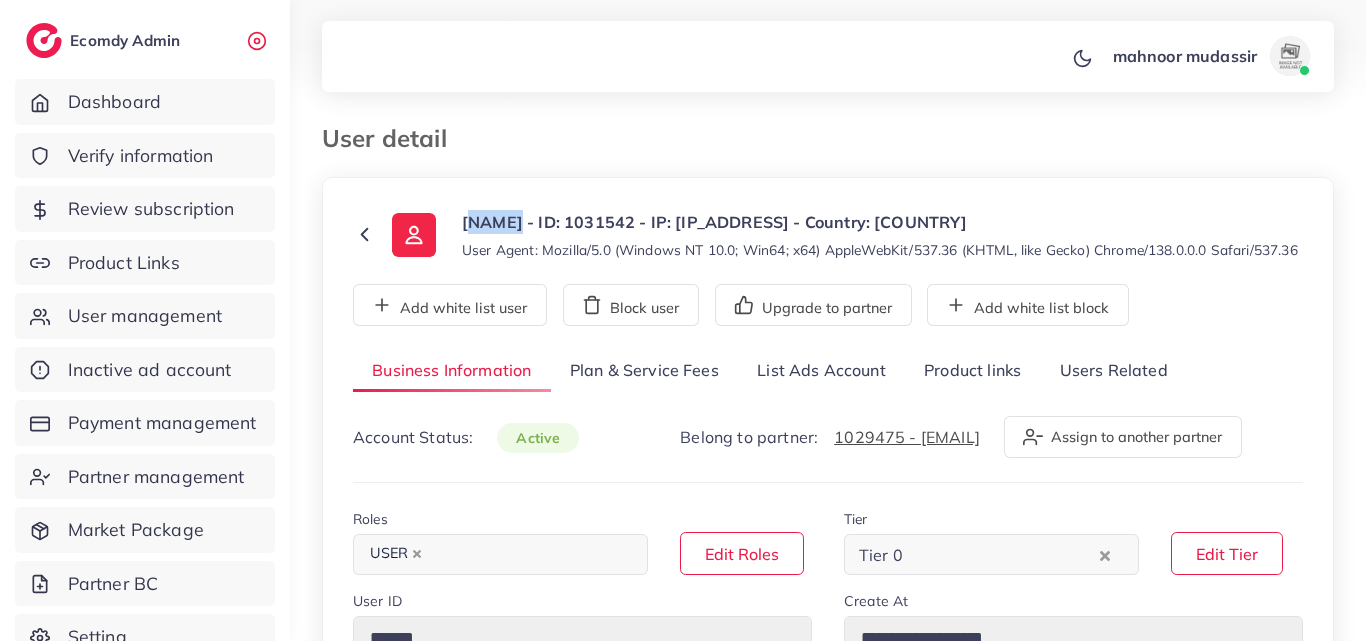 drag, startPoint x: 509, startPoint y: 221, endPoint x: 453, endPoint y: 221, distance: 56 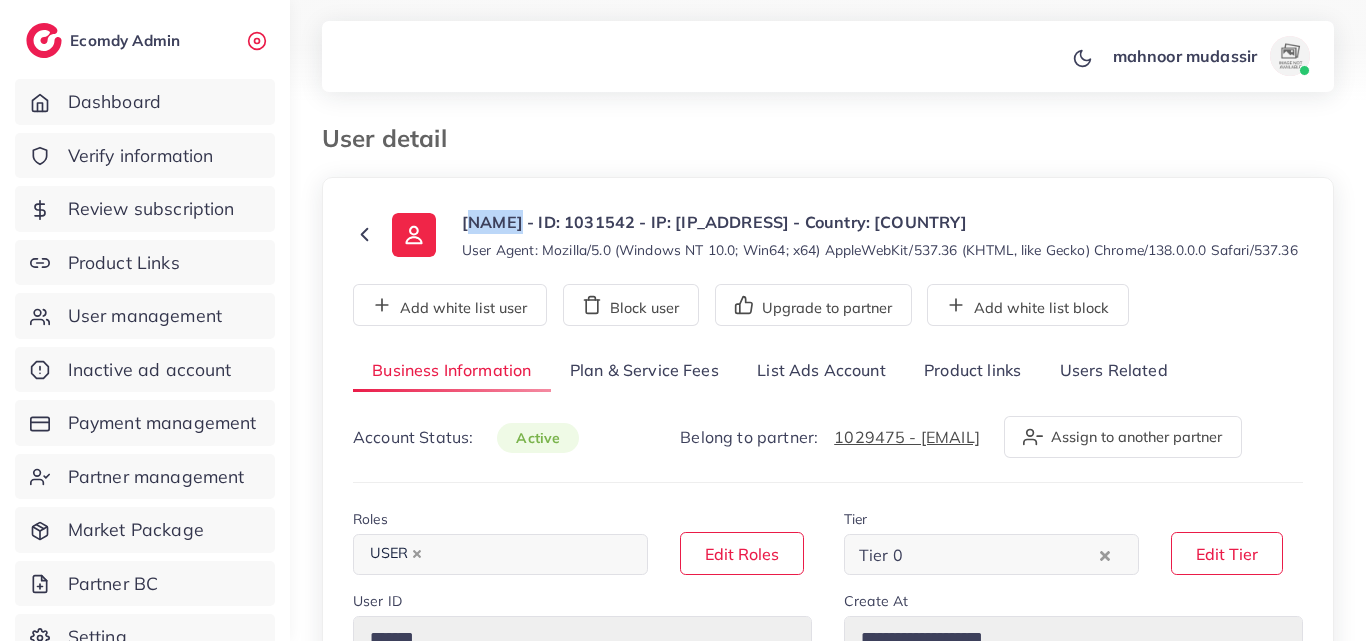 click on "Product links" at bounding box center (972, 371) 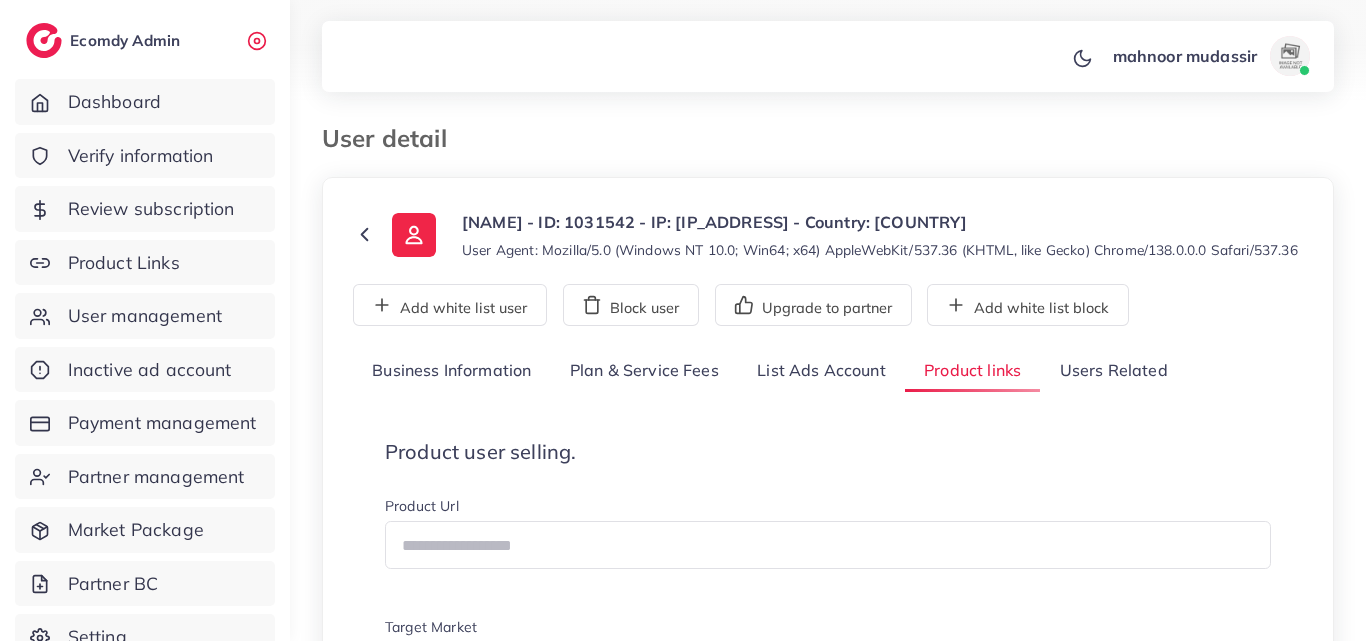 click on "mahnoor mudassir  Profile Log out" at bounding box center (828, 57) 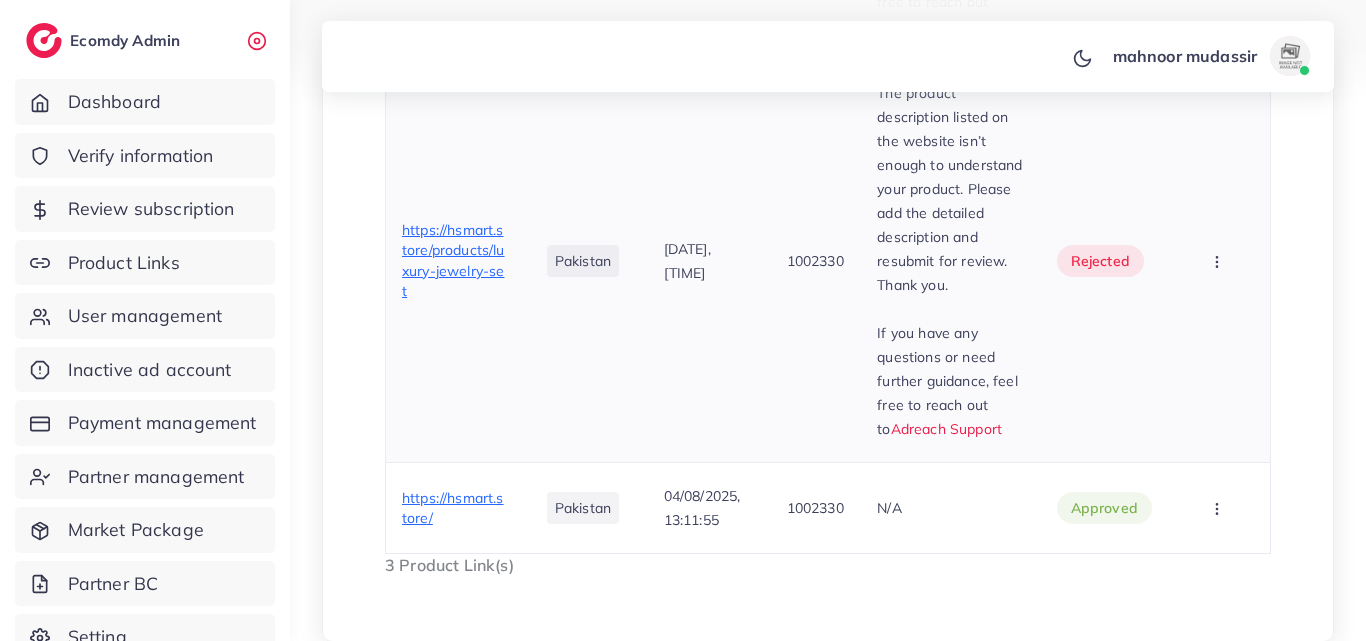 scroll, scrollTop: 1500, scrollLeft: 0, axis: vertical 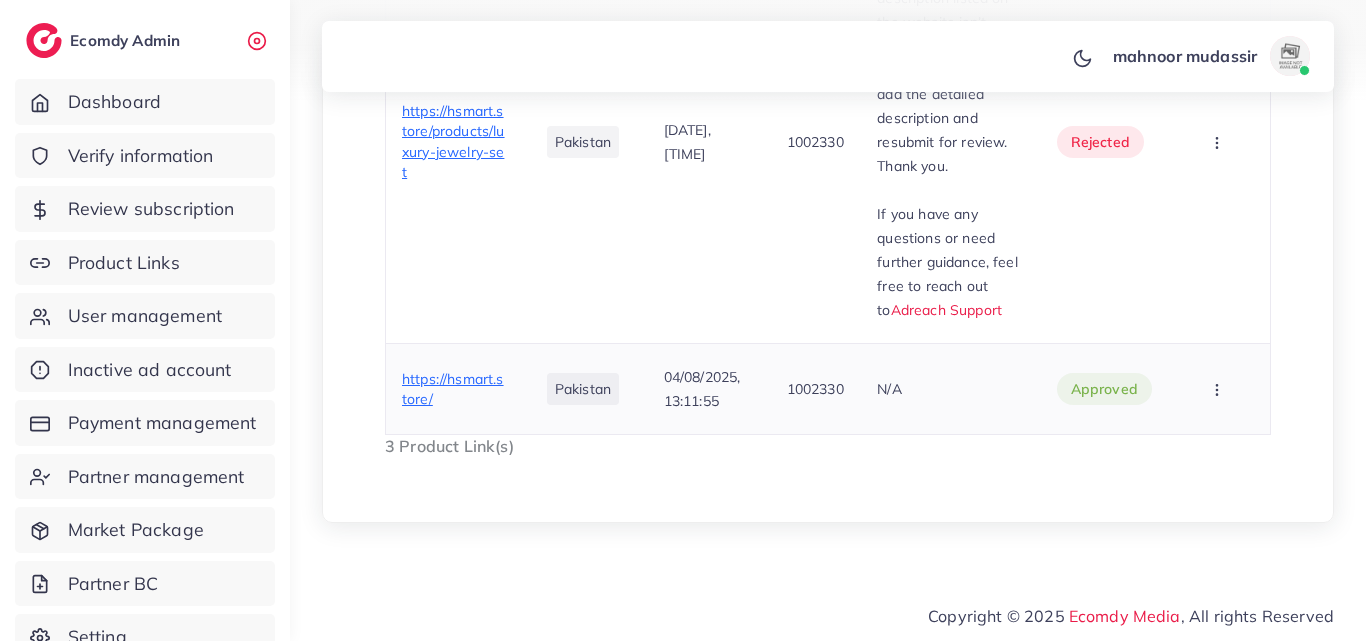 drag, startPoint x: 626, startPoint y: 408, endPoint x: 529, endPoint y: 409, distance: 97.00516 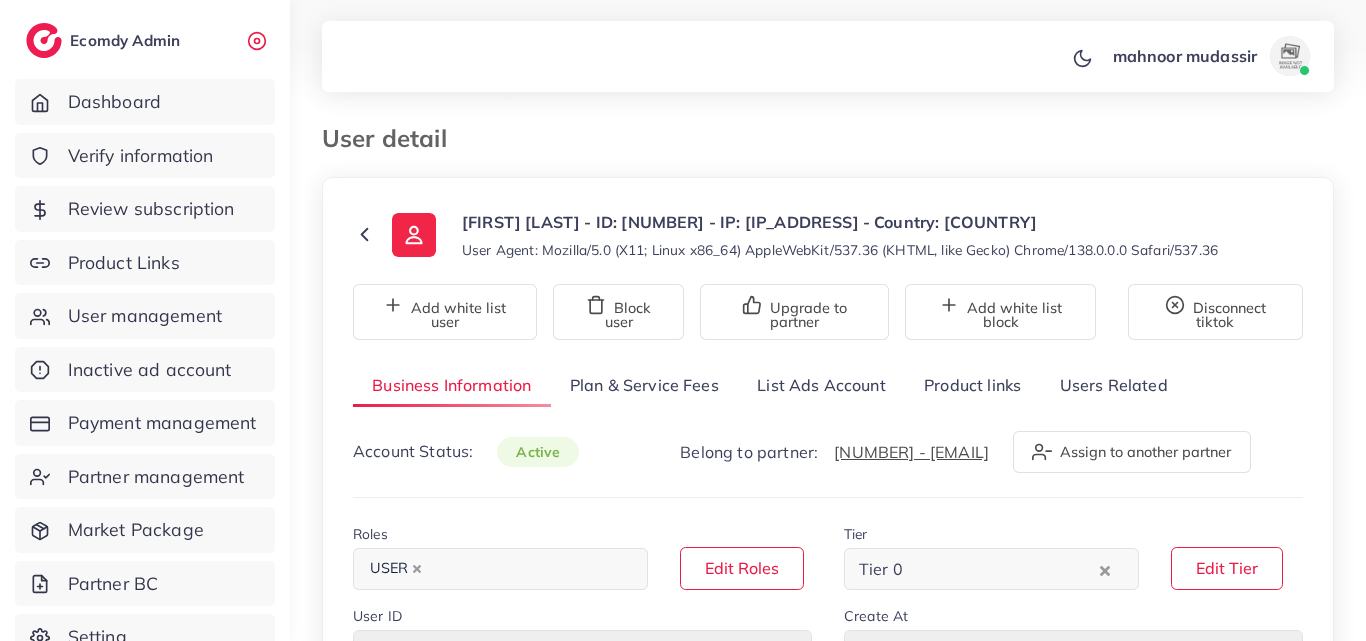 select on "********" 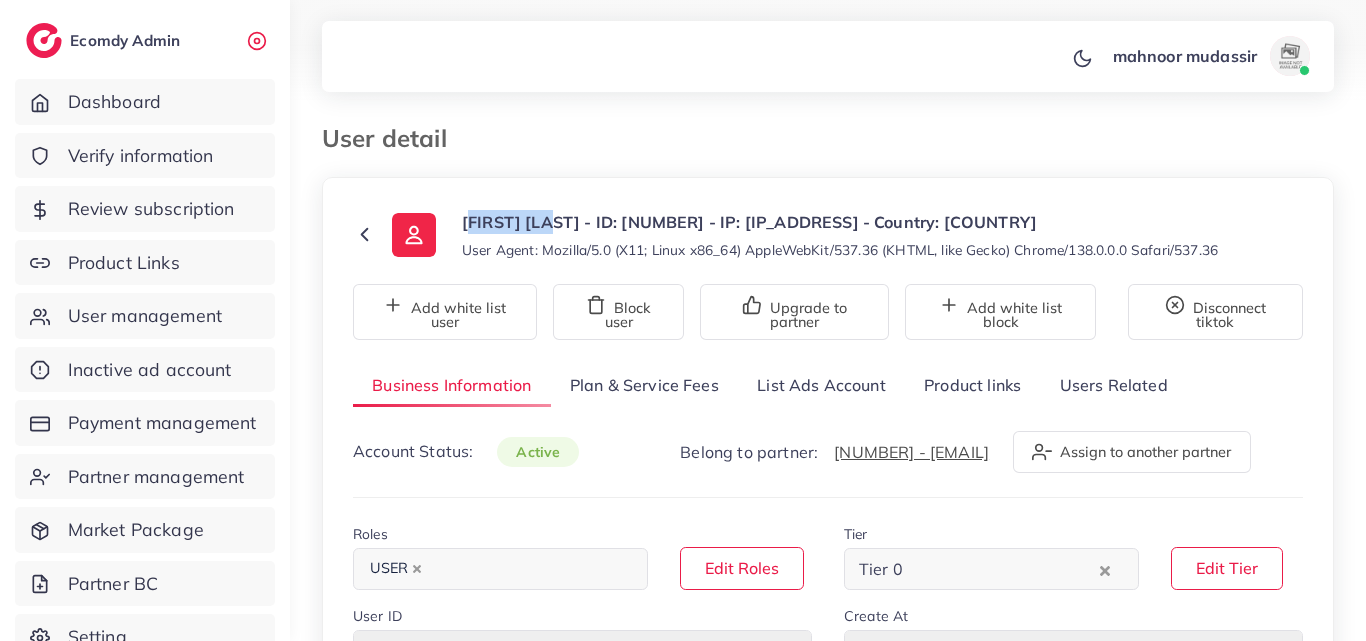 drag, startPoint x: 563, startPoint y: 223, endPoint x: 451, endPoint y: 215, distance: 112.28535 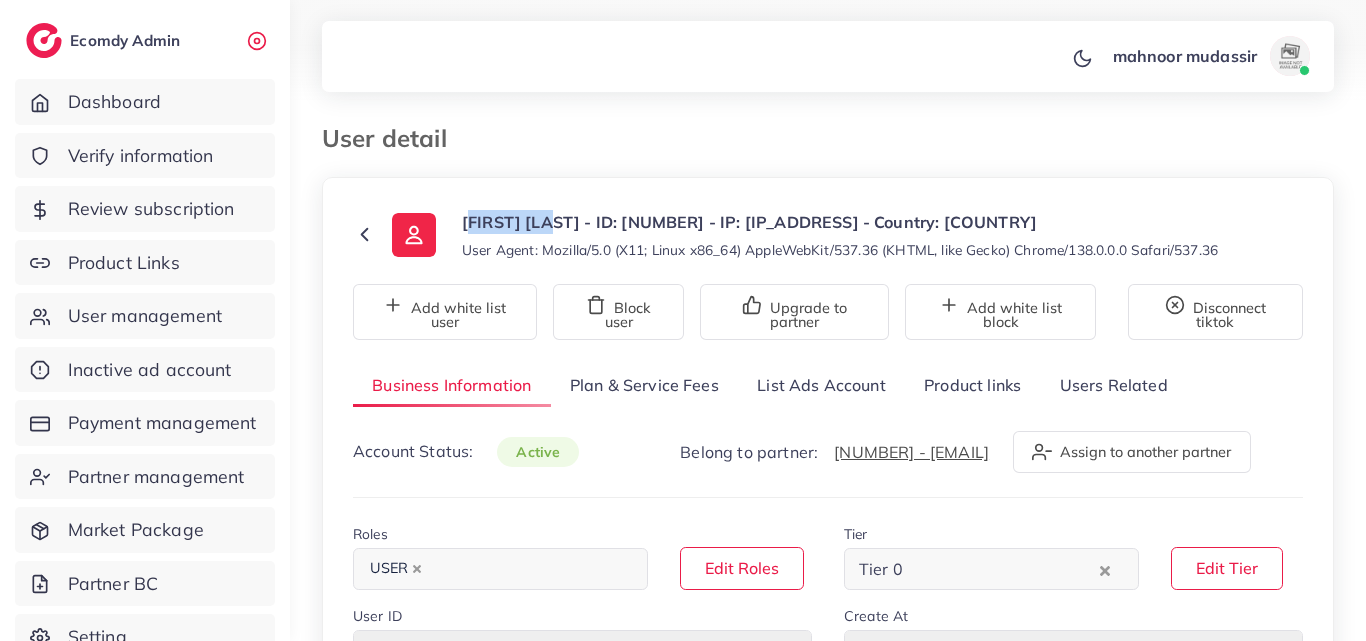 click on "Product links" at bounding box center [972, 385] 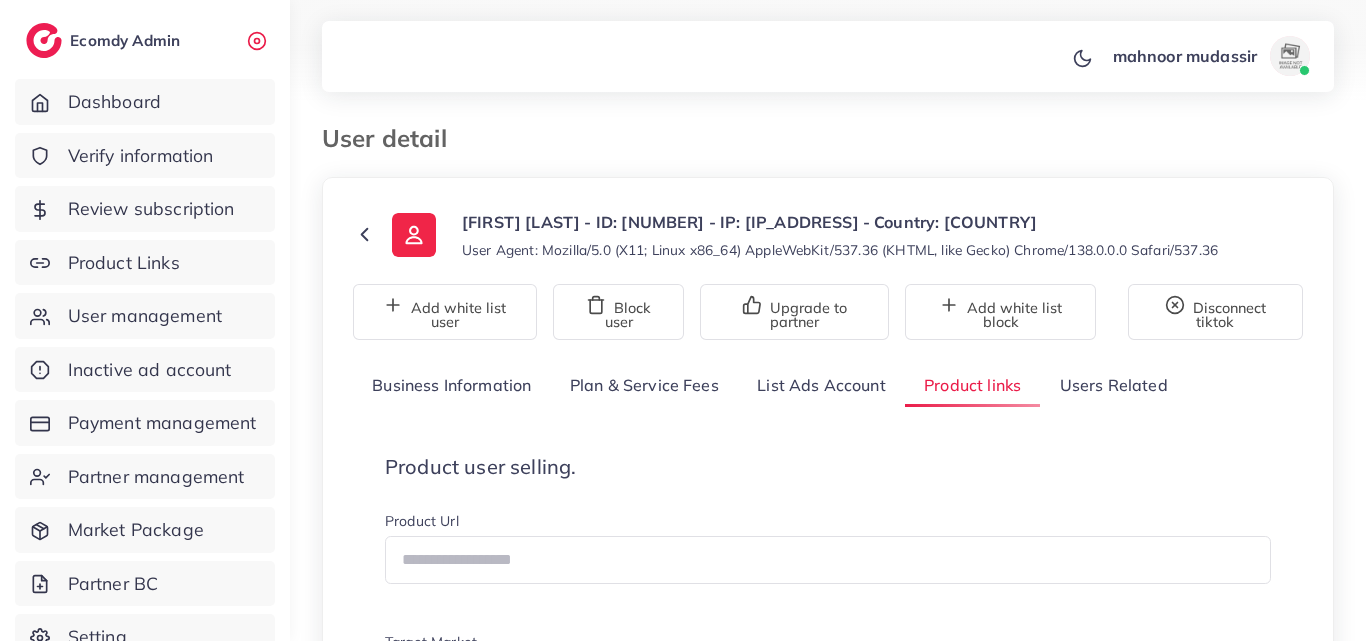 click on "**********" at bounding box center (828, 1513) 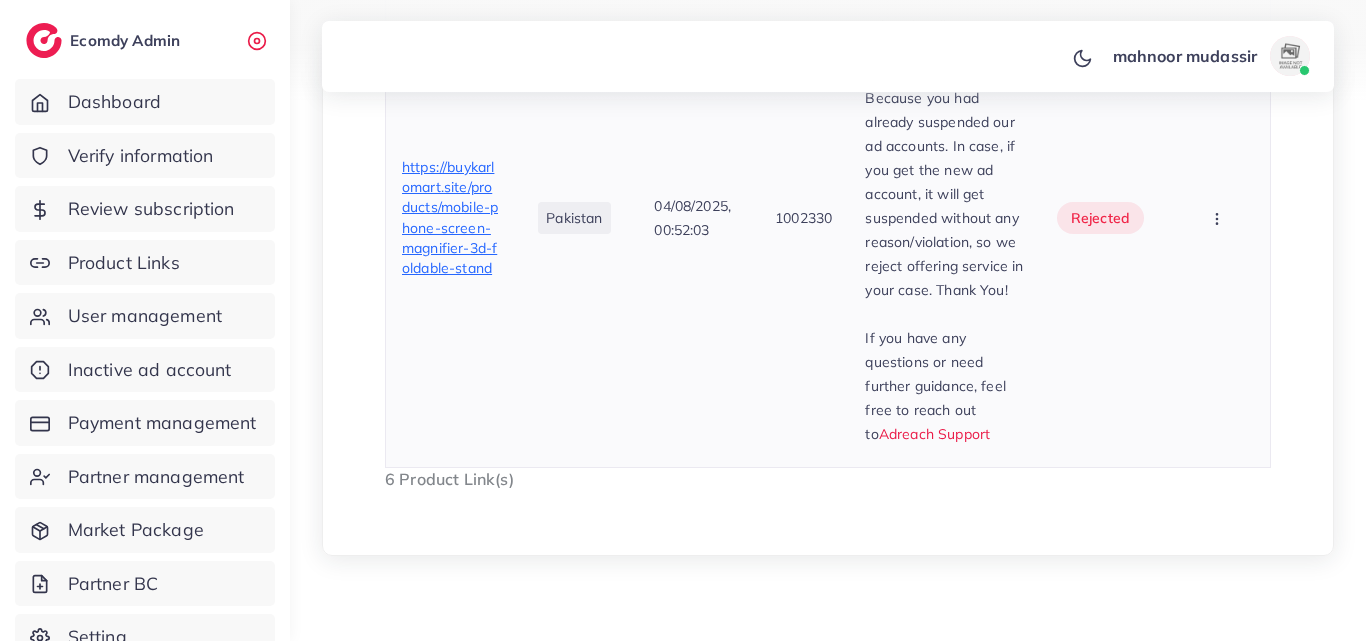 scroll, scrollTop: 2404, scrollLeft: 0, axis: vertical 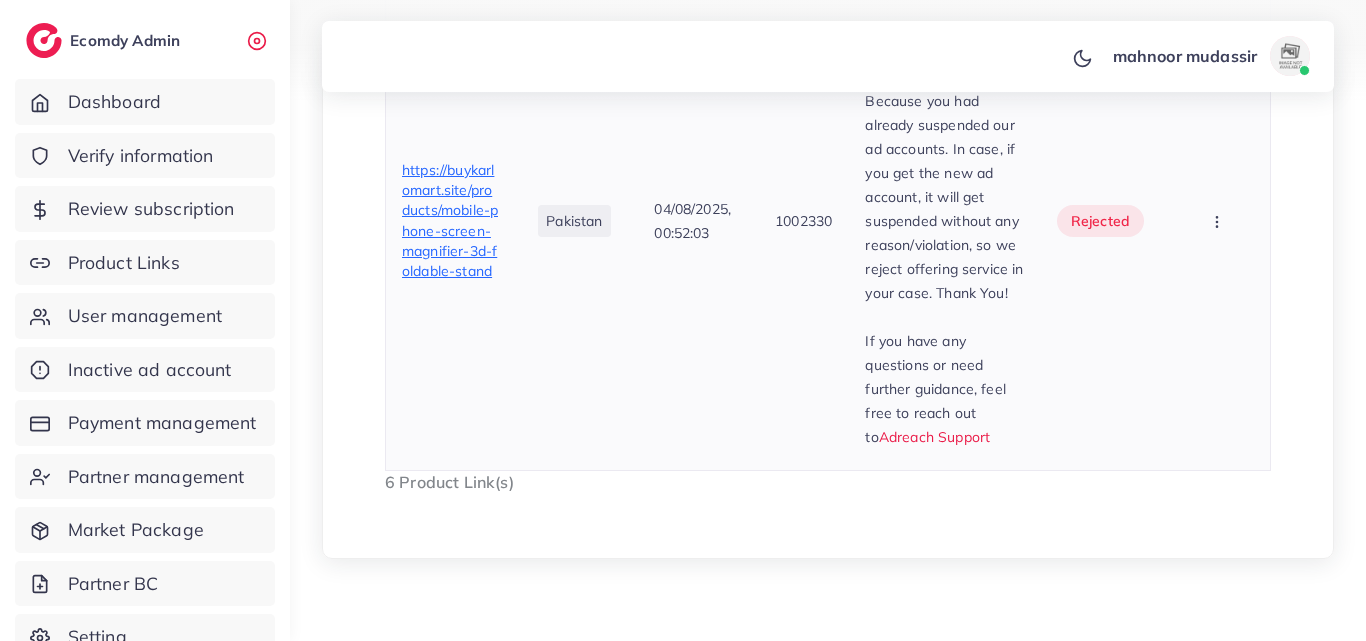 drag, startPoint x: 628, startPoint y: 293, endPoint x: 530, endPoint y: 292, distance: 98.005104 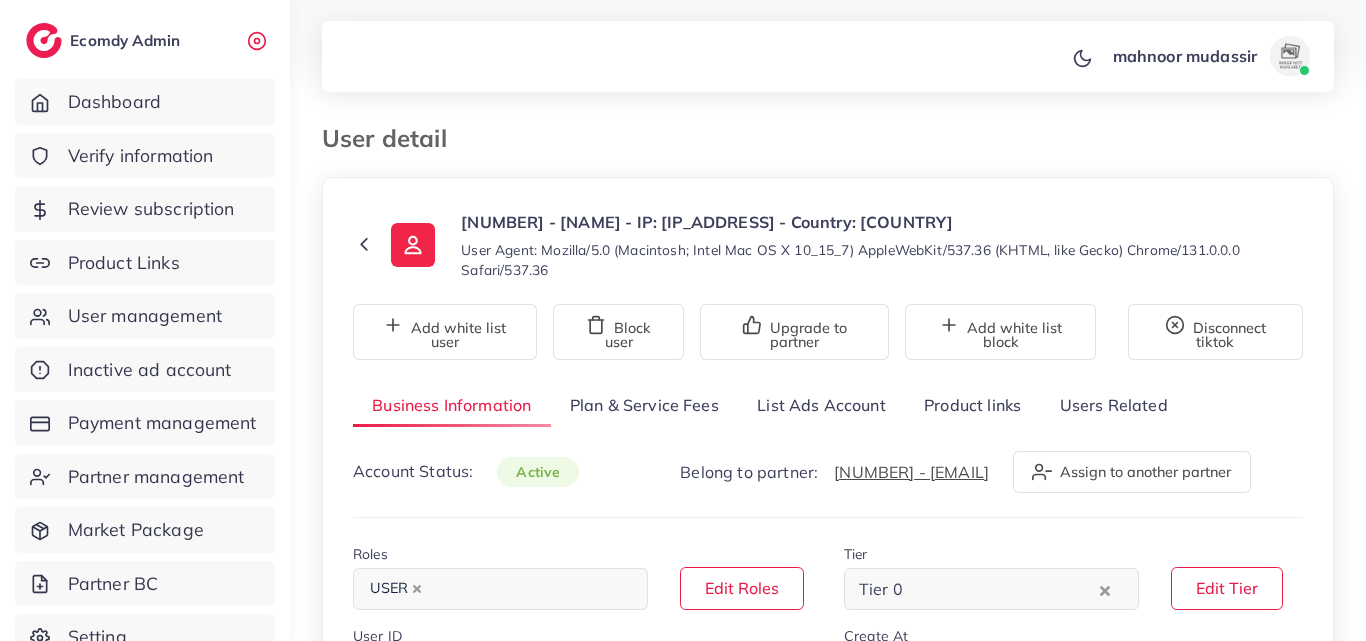 select on "********" 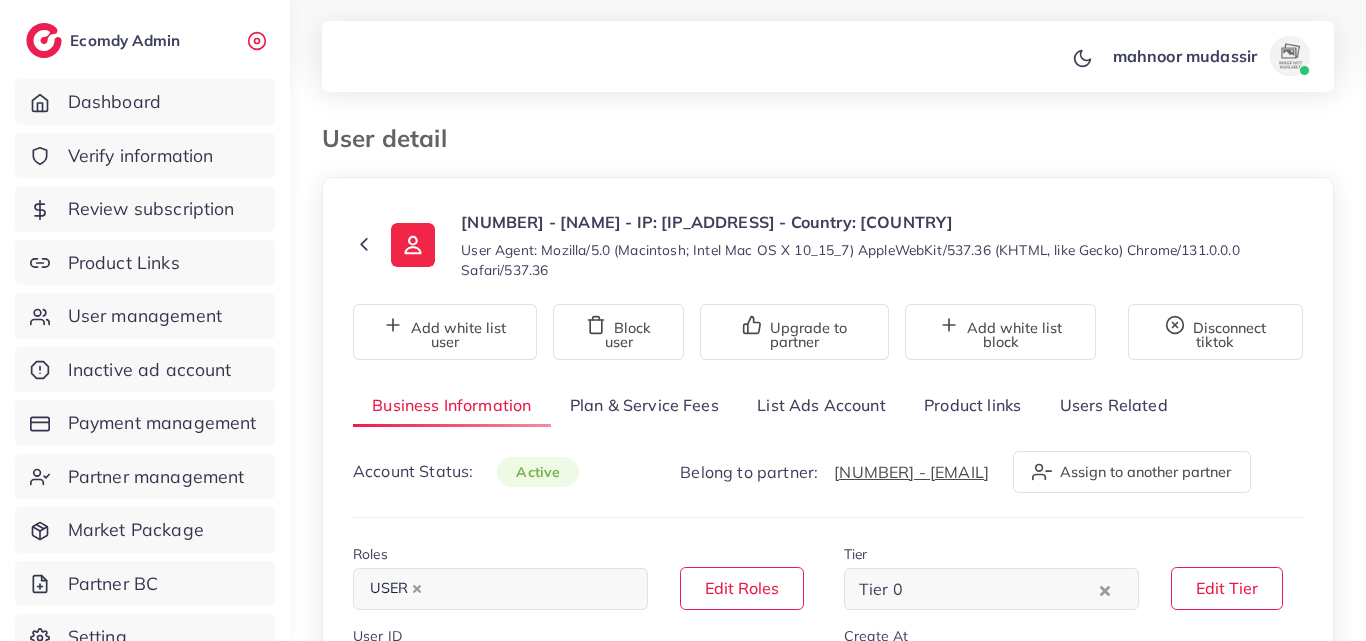 scroll, scrollTop: 0, scrollLeft: 0, axis: both 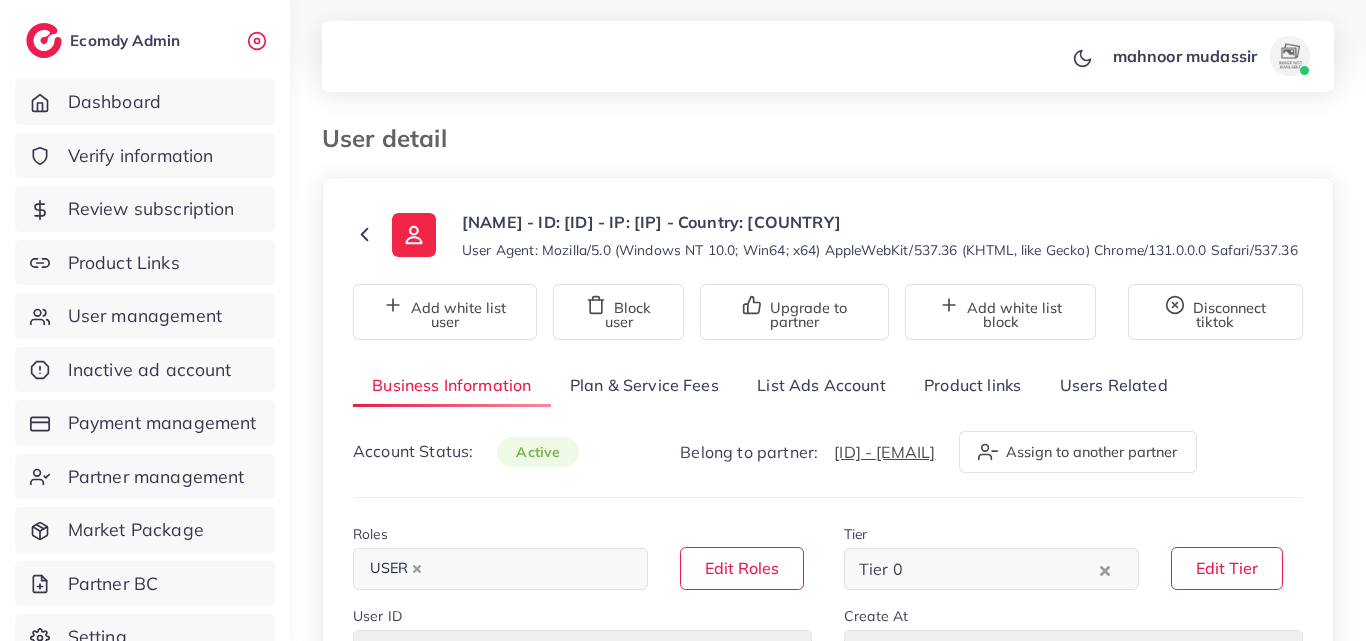 select on "********" 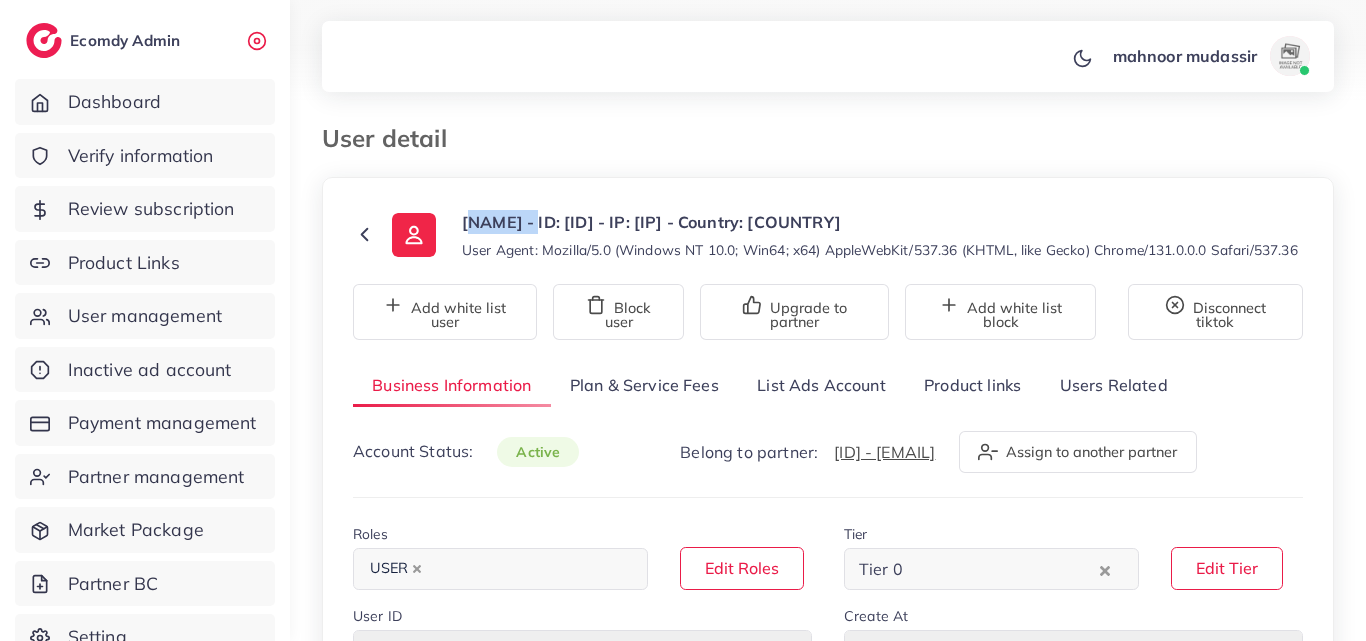 scroll, scrollTop: 0, scrollLeft: 0, axis: both 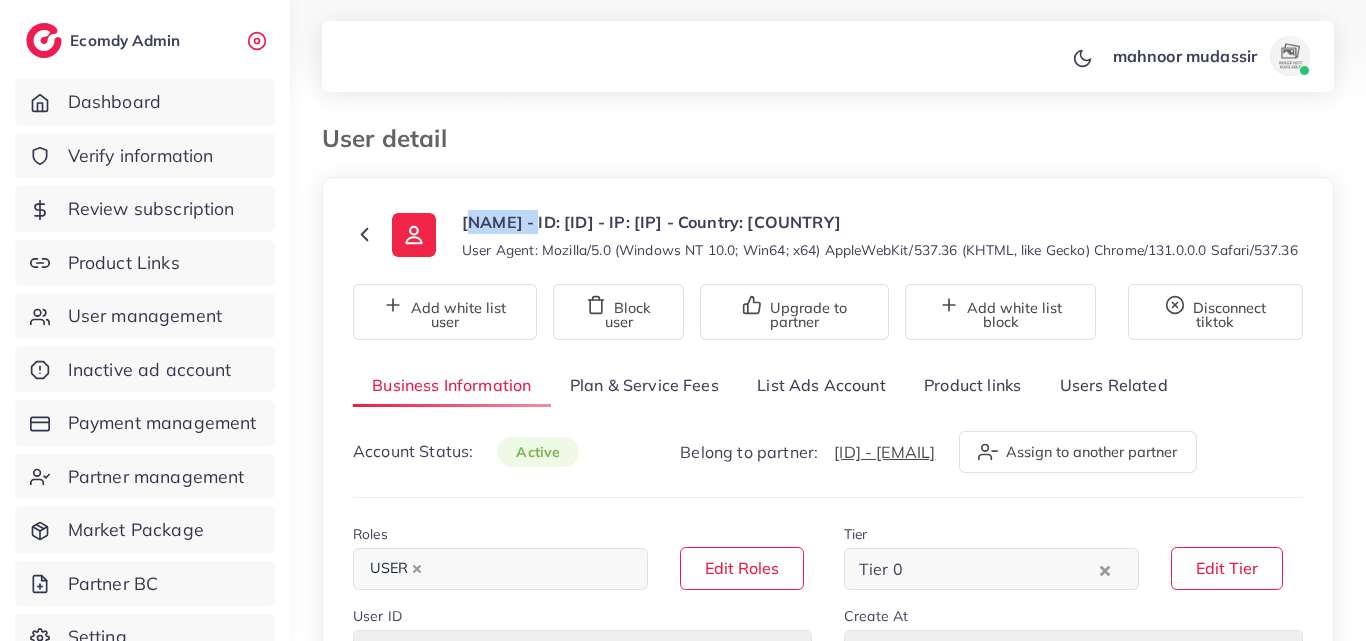 click on "M-Ahmed - ID: 1022725 - IP: 154.192.0.123 - Country: Pakistan  User Agent: Mozilla/5.0 (Windows NT 10.0; Win64; x64) AppleWebKit/537.36 (KHTML, like Gecko) Chrome/131.0.0.0 Safari/537.36" at bounding box center (845, 235) 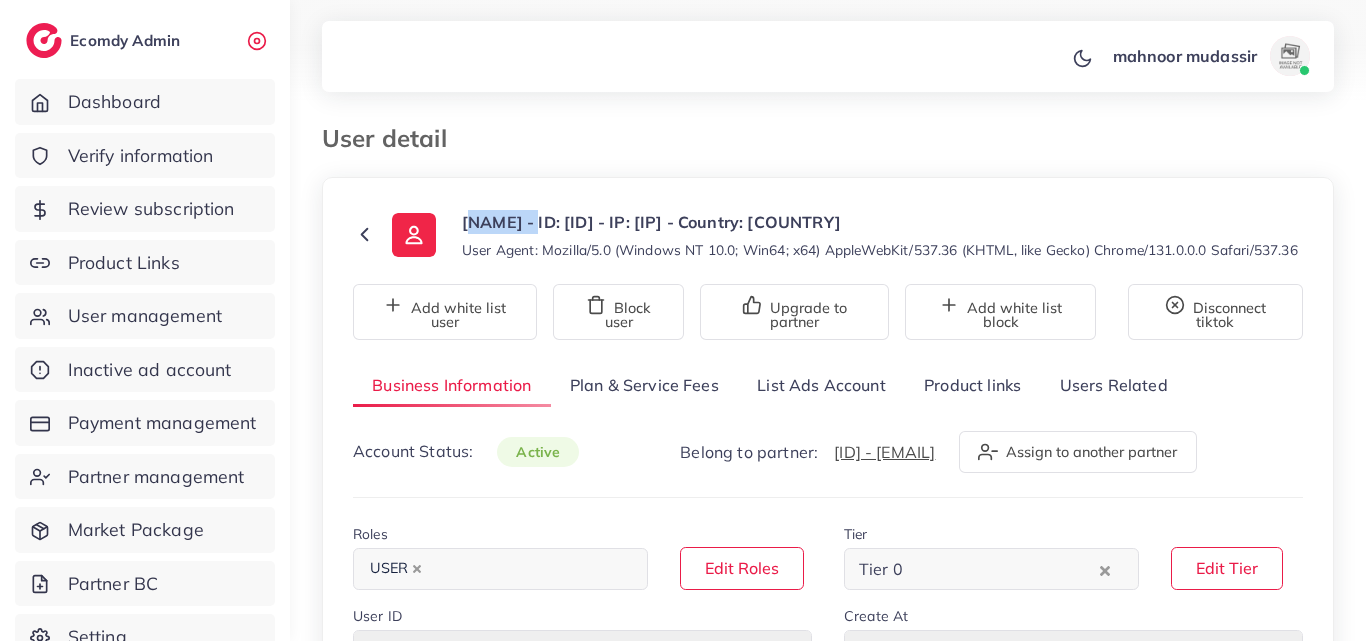 click on "Product links" at bounding box center (972, 385) 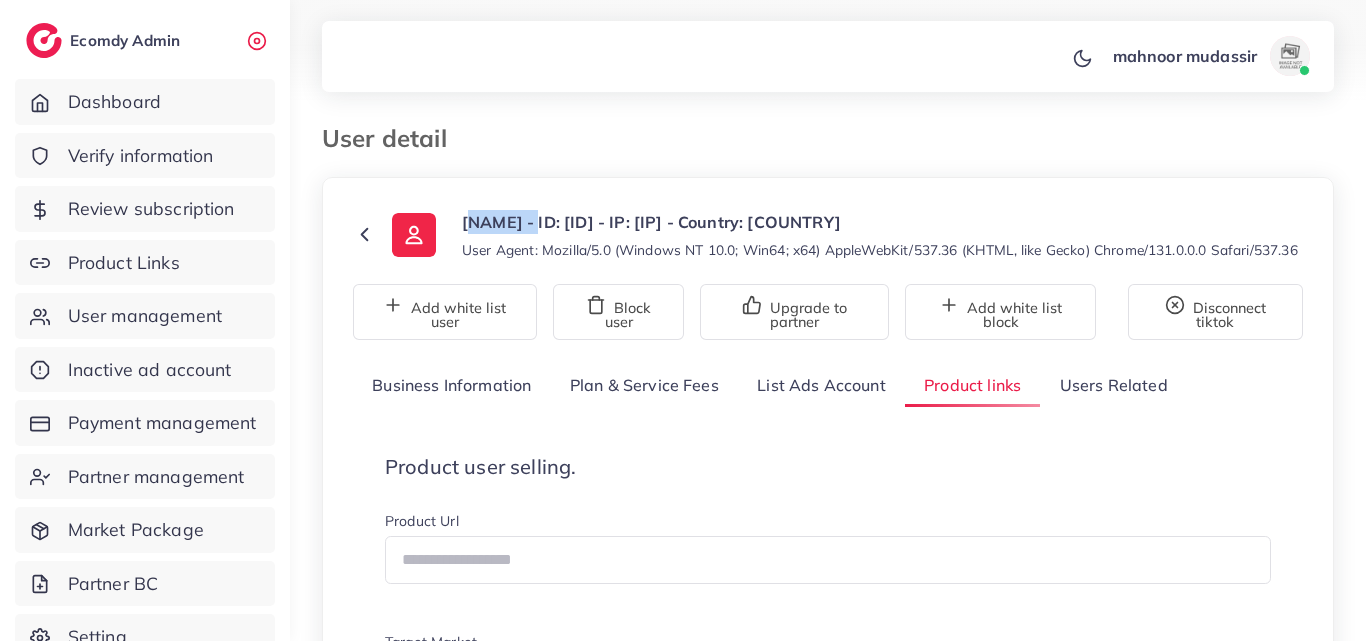 click at bounding box center (683, 51) 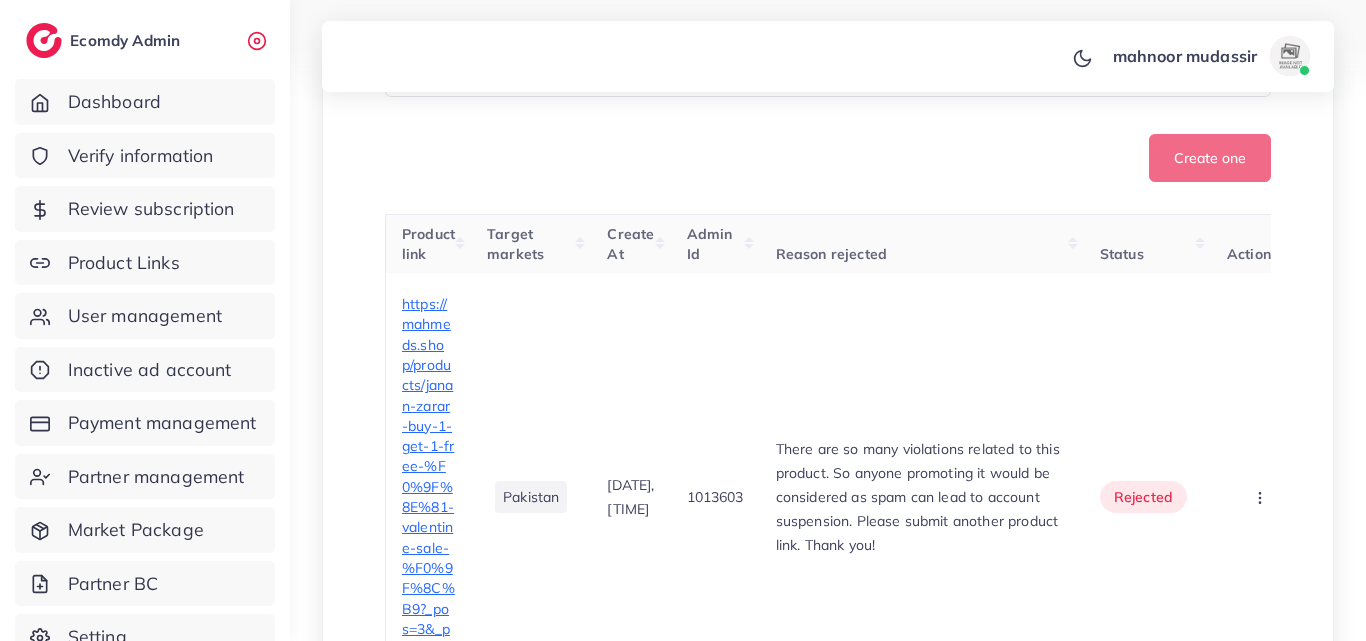 scroll, scrollTop: 640, scrollLeft: 0, axis: vertical 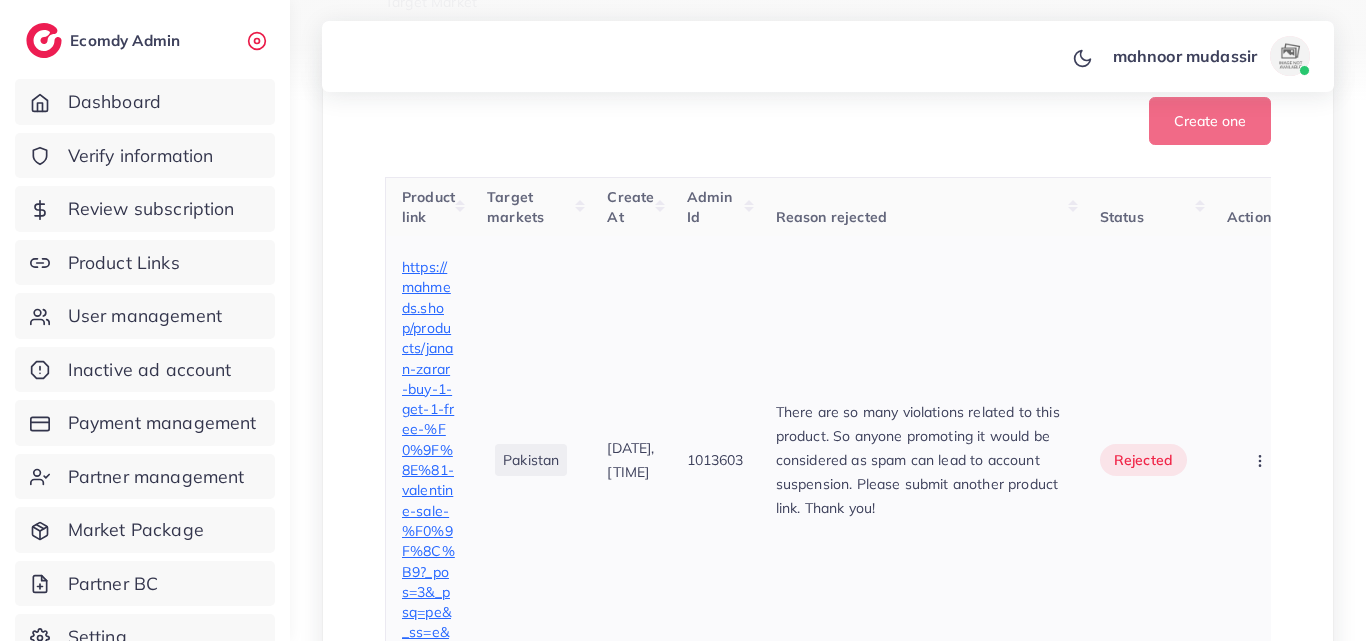 drag, startPoint x: 569, startPoint y: 490, endPoint x: 498, endPoint y: 489, distance: 71.00704 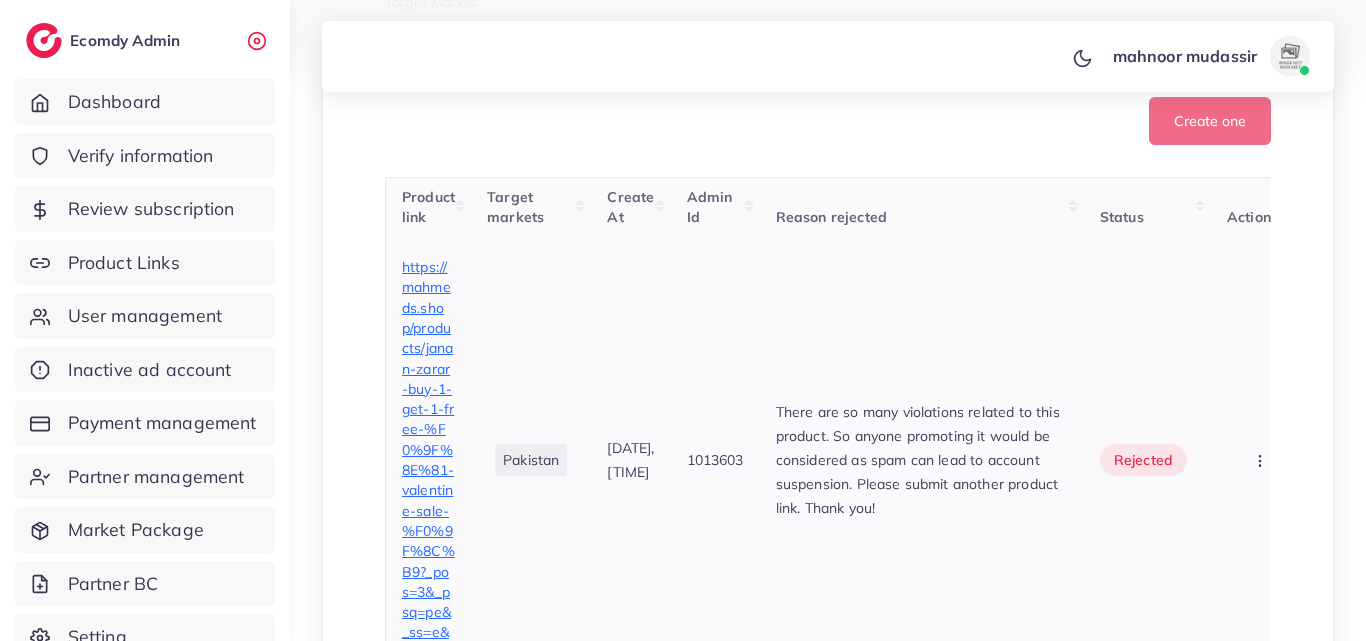 copy on "Pakistan" 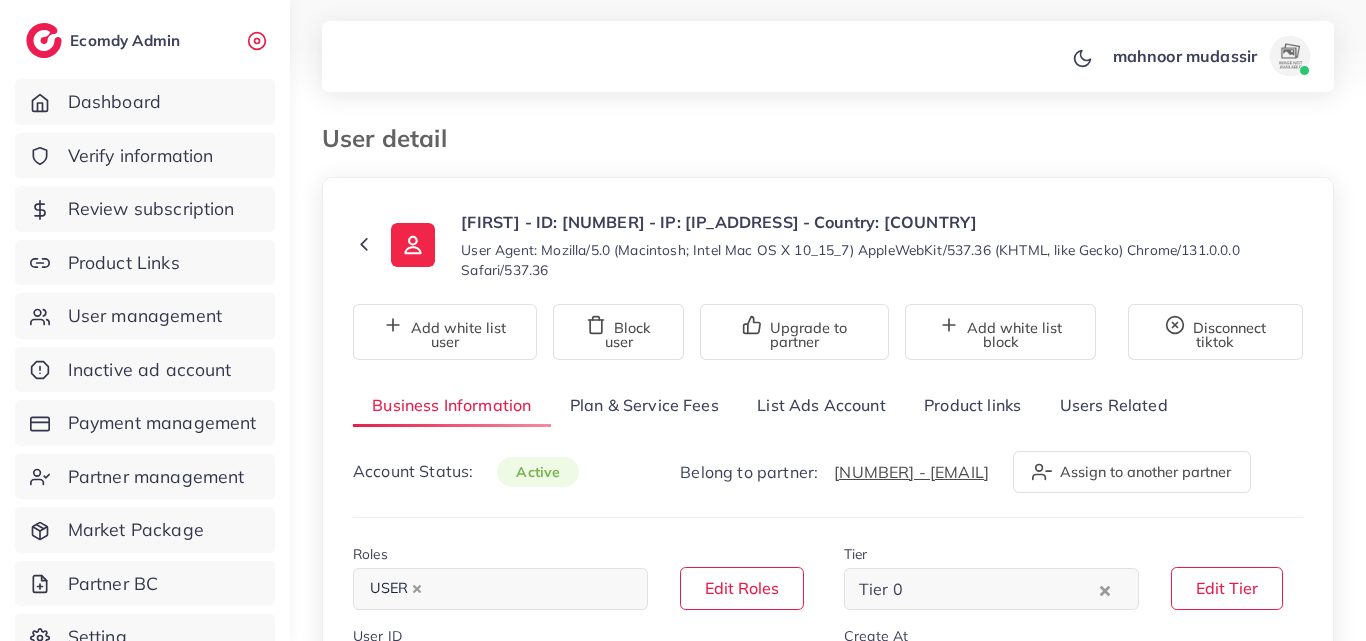 select on "********" 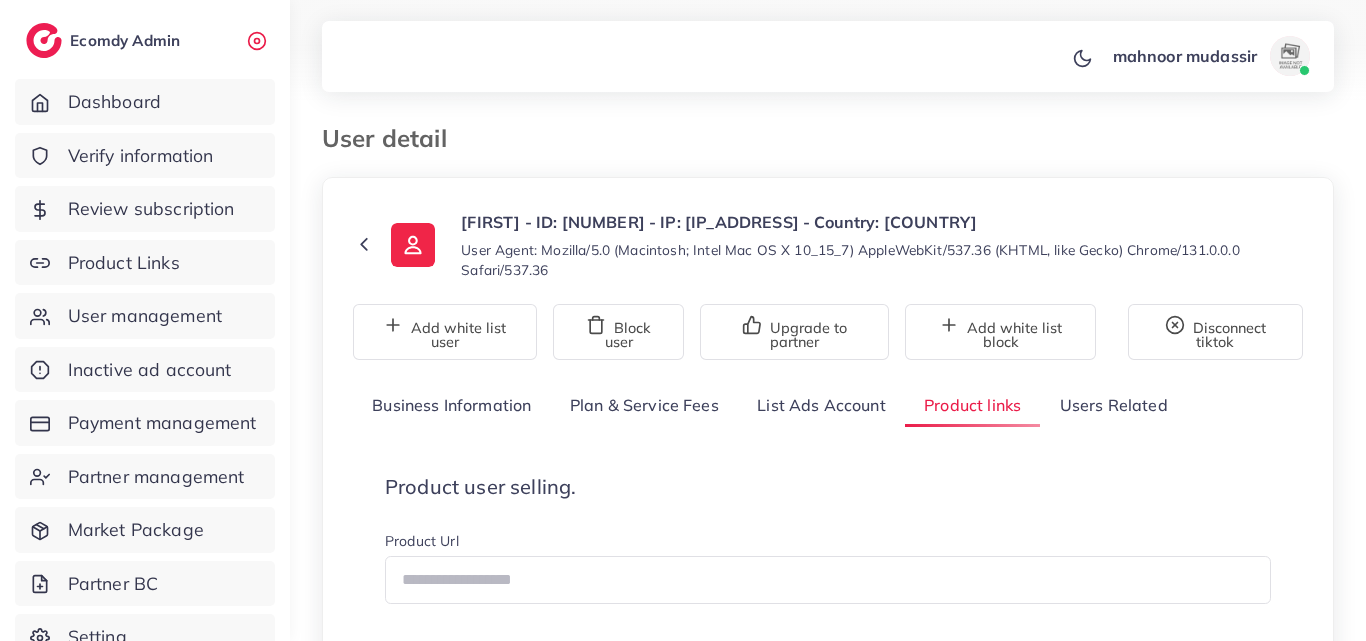 click on "**********" at bounding box center (828, 22558) 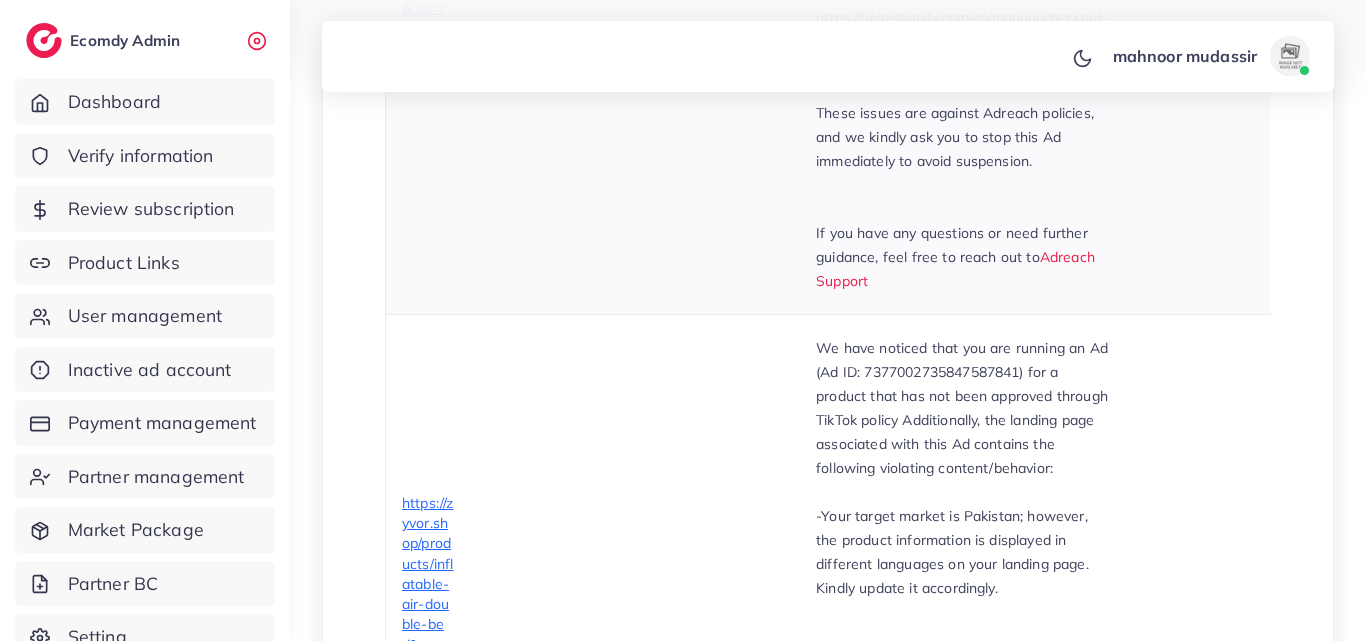 scroll, scrollTop: 8200, scrollLeft: 0, axis: vertical 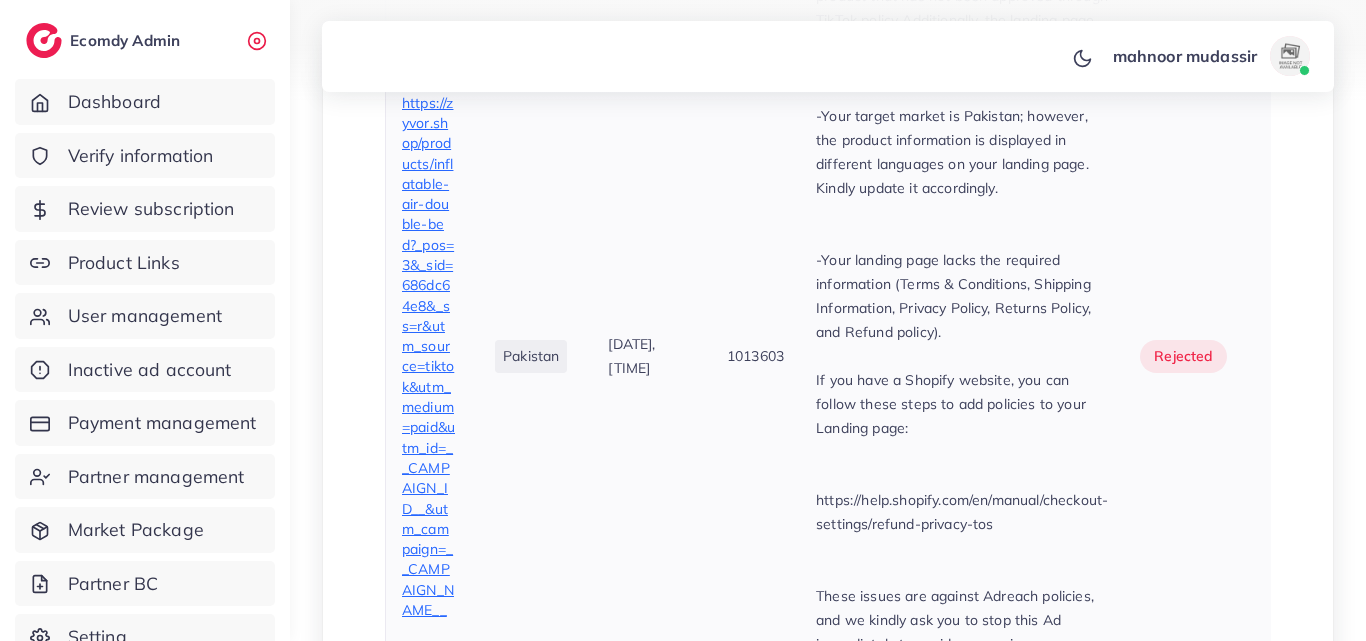 drag, startPoint x: 565, startPoint y: 421, endPoint x: 494, endPoint y: 421, distance: 71 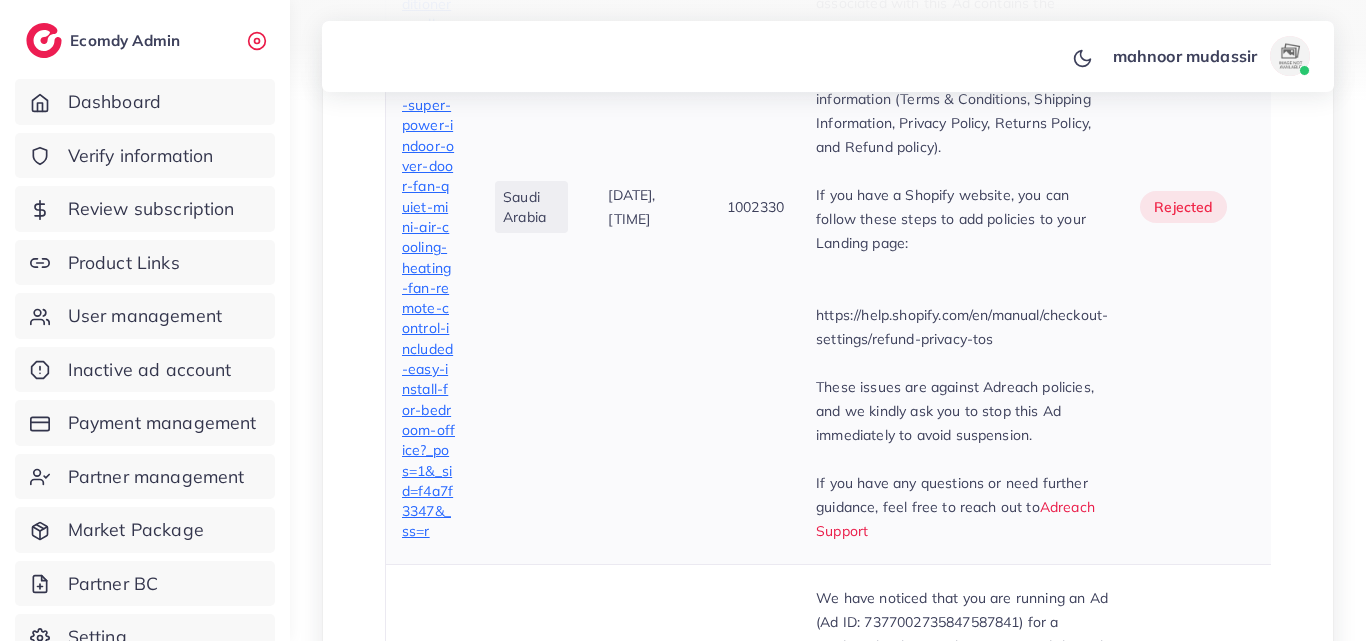 scroll, scrollTop: 2900, scrollLeft: 0, axis: vertical 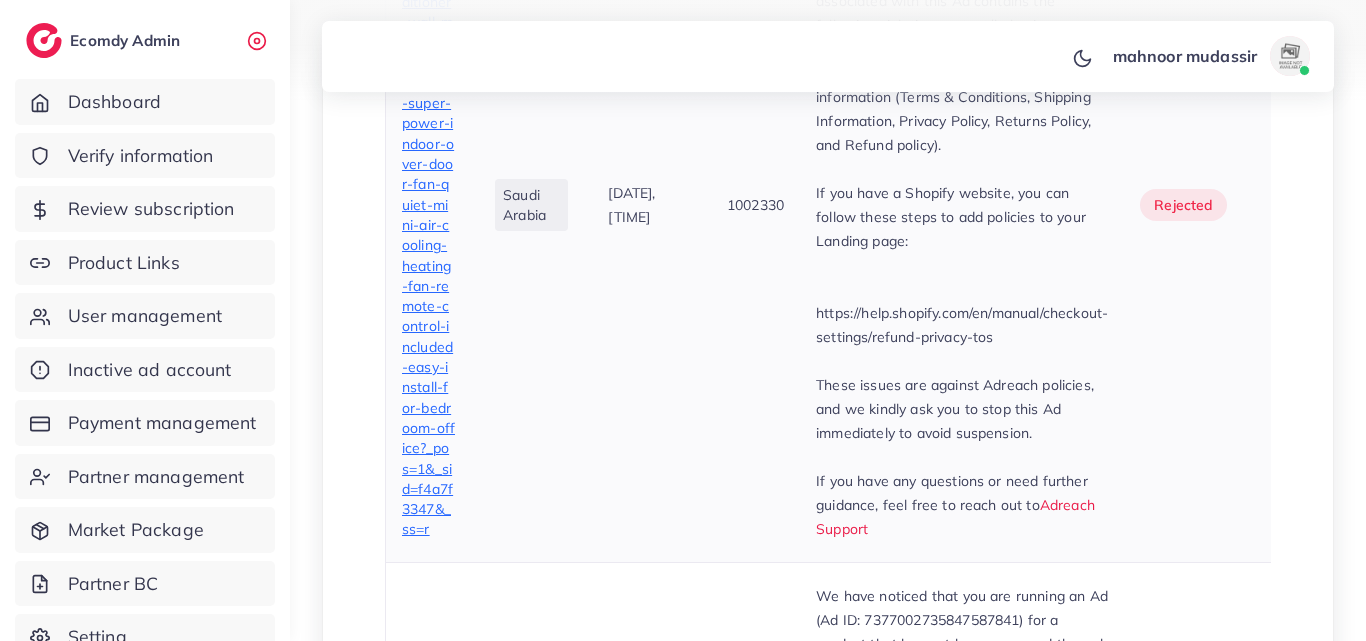 drag, startPoint x: 546, startPoint y: 258, endPoint x: 493, endPoint y: 222, distance: 64.070274 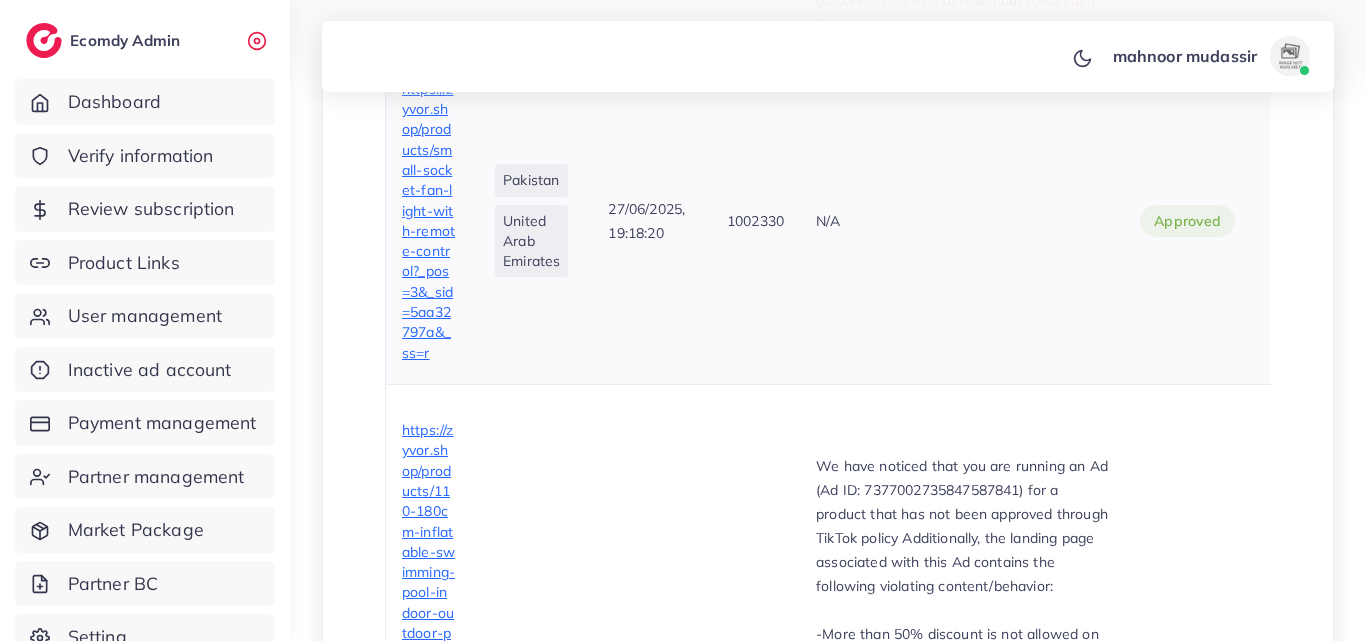 scroll, scrollTop: 23200, scrollLeft: 0, axis: vertical 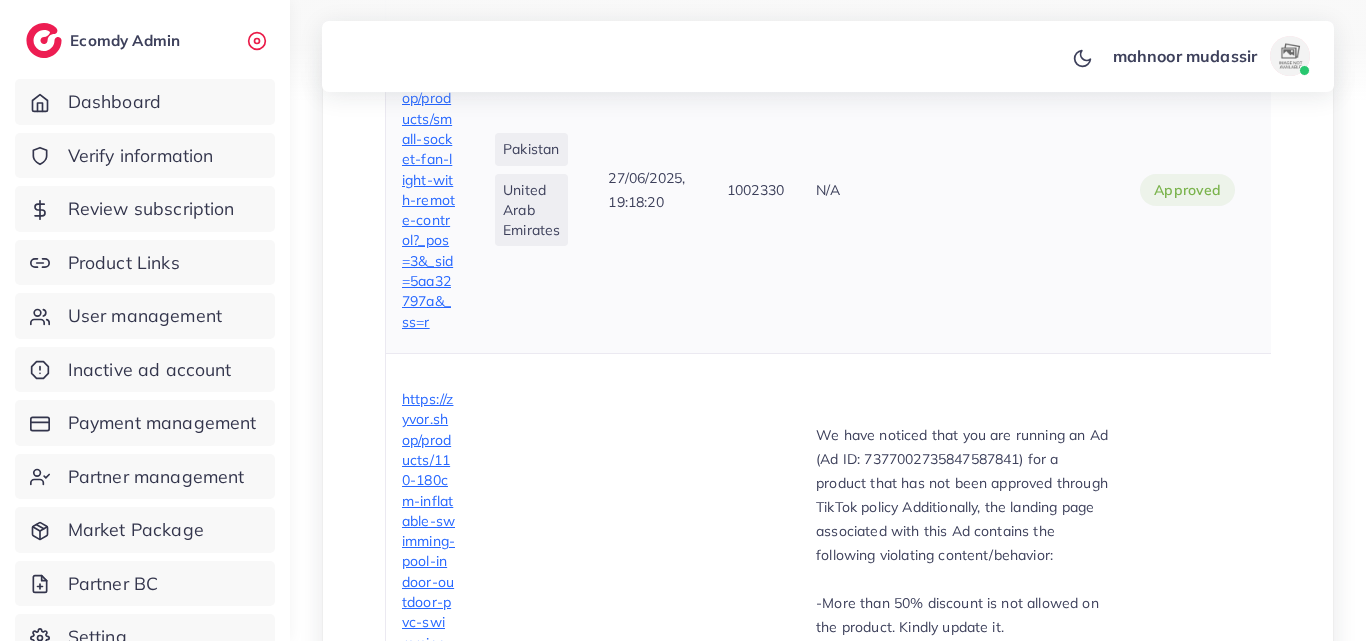 drag, startPoint x: 563, startPoint y: 366, endPoint x: 487, endPoint y: 328, distance: 84.97058 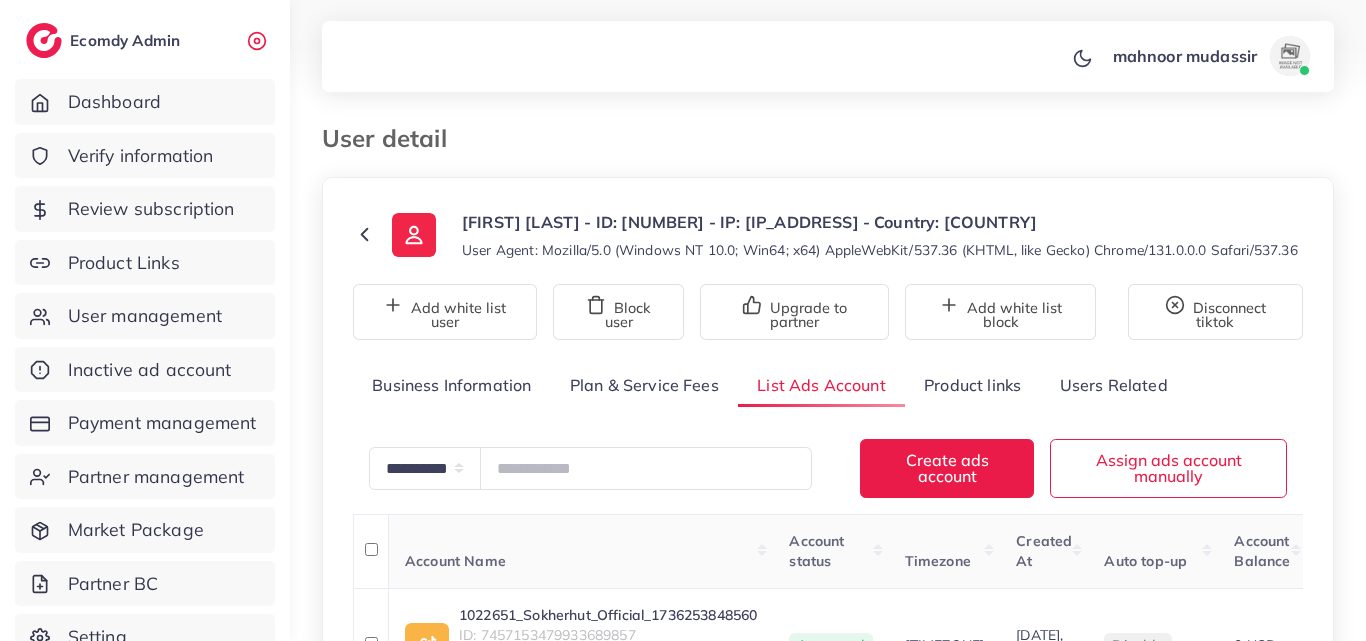 scroll, scrollTop: 0, scrollLeft: 0, axis: both 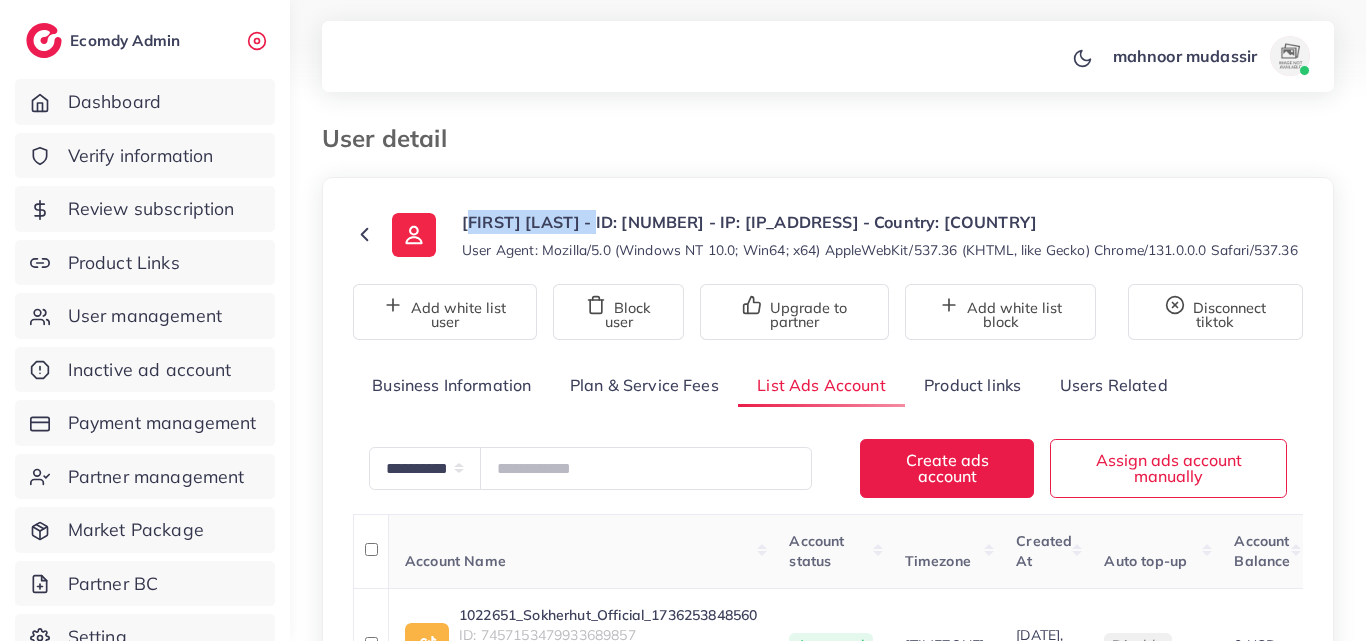 click on "[FIRST] [LAST] - ID: [NUMBER] - IP: [IP_ADDRESS] - Country: [COUNTRY]  User Agent: [USER_AGENT]" at bounding box center (845, 235) 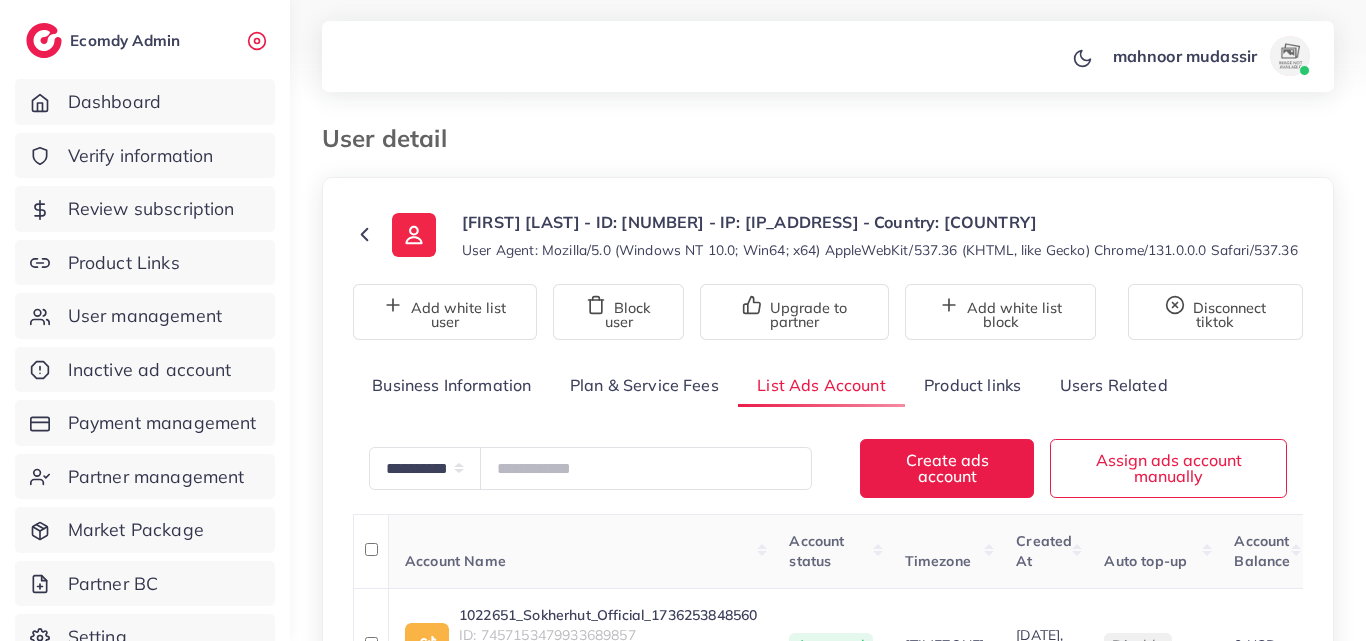 click on "**********" at bounding box center [828, 429] 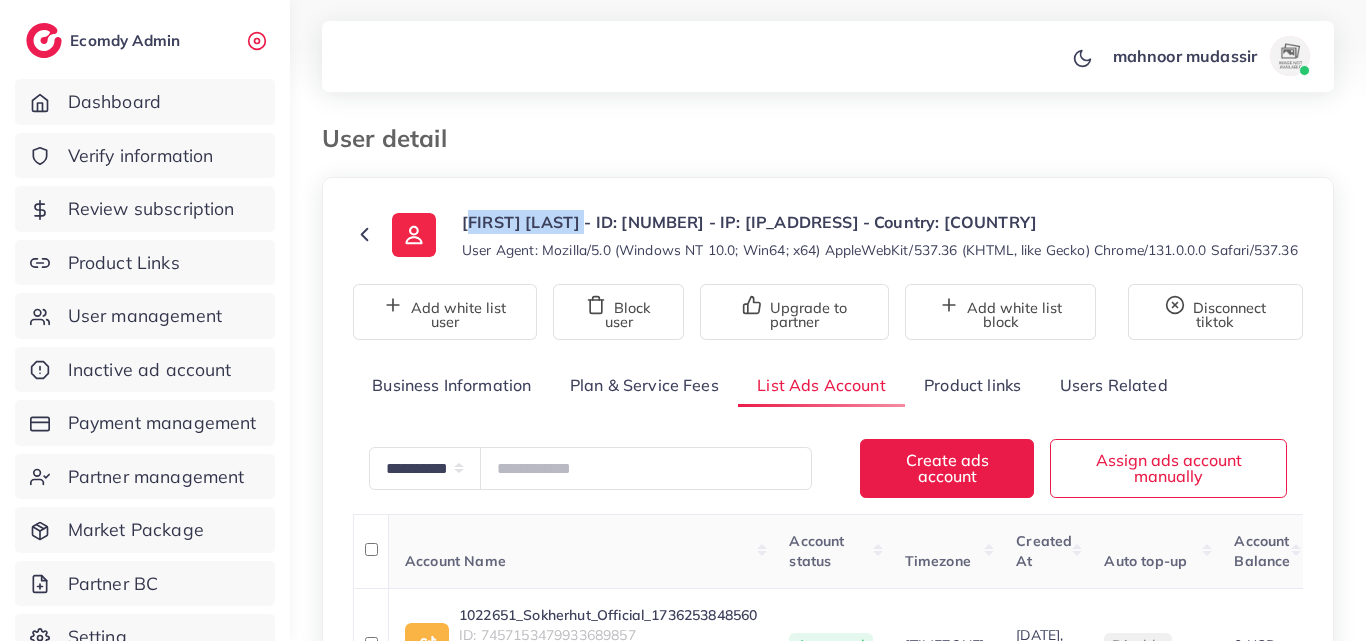 drag, startPoint x: 587, startPoint y: 226, endPoint x: 454, endPoint y: 219, distance: 133.18408 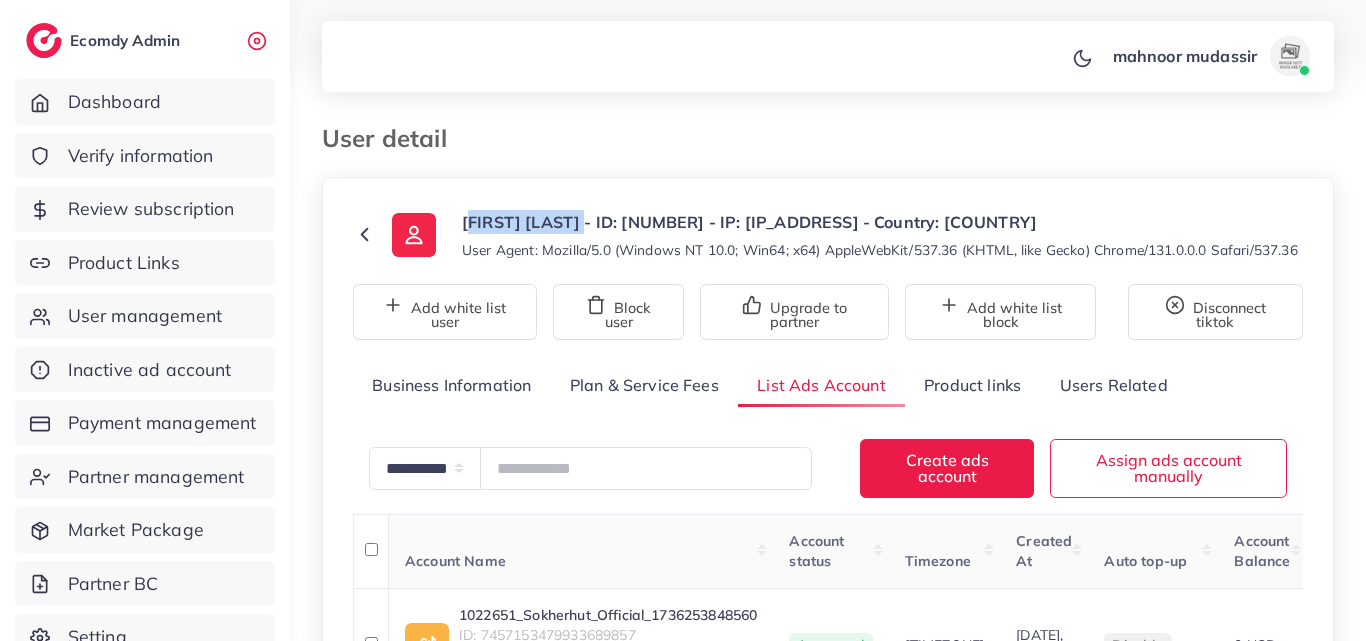 drag, startPoint x: 978, startPoint y: 402, endPoint x: 890, endPoint y: 190, distance: 229.53867 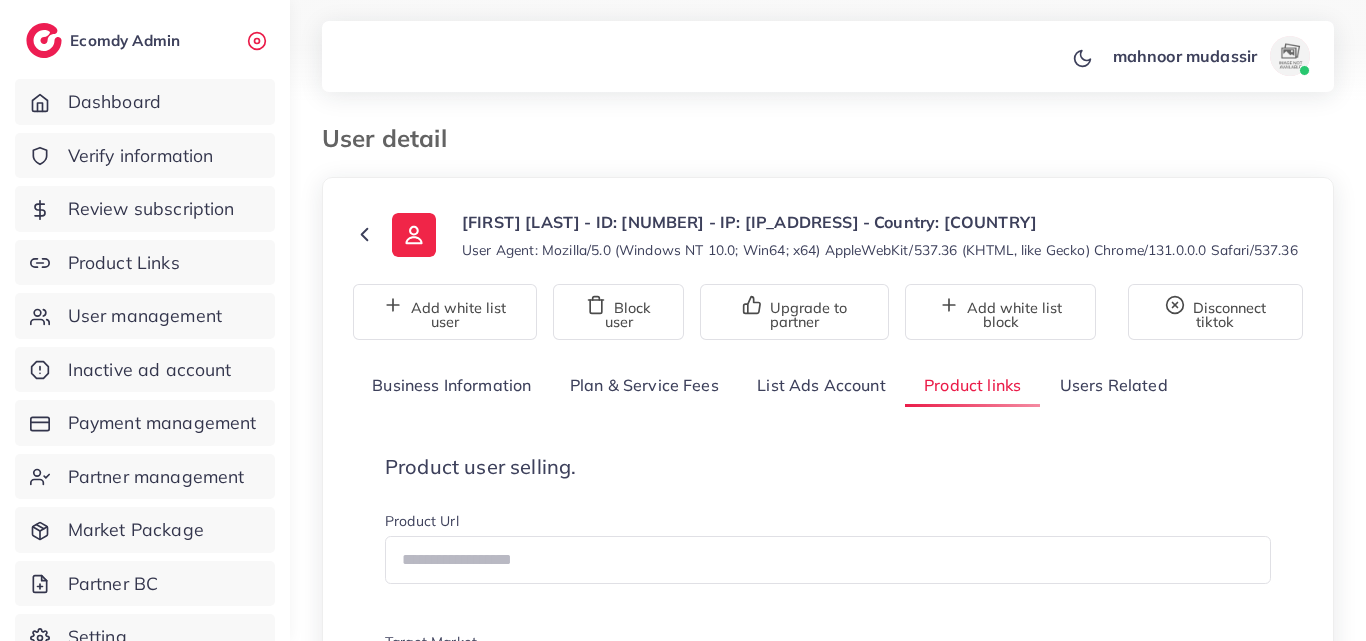 click on "**********" at bounding box center [828, 3873] 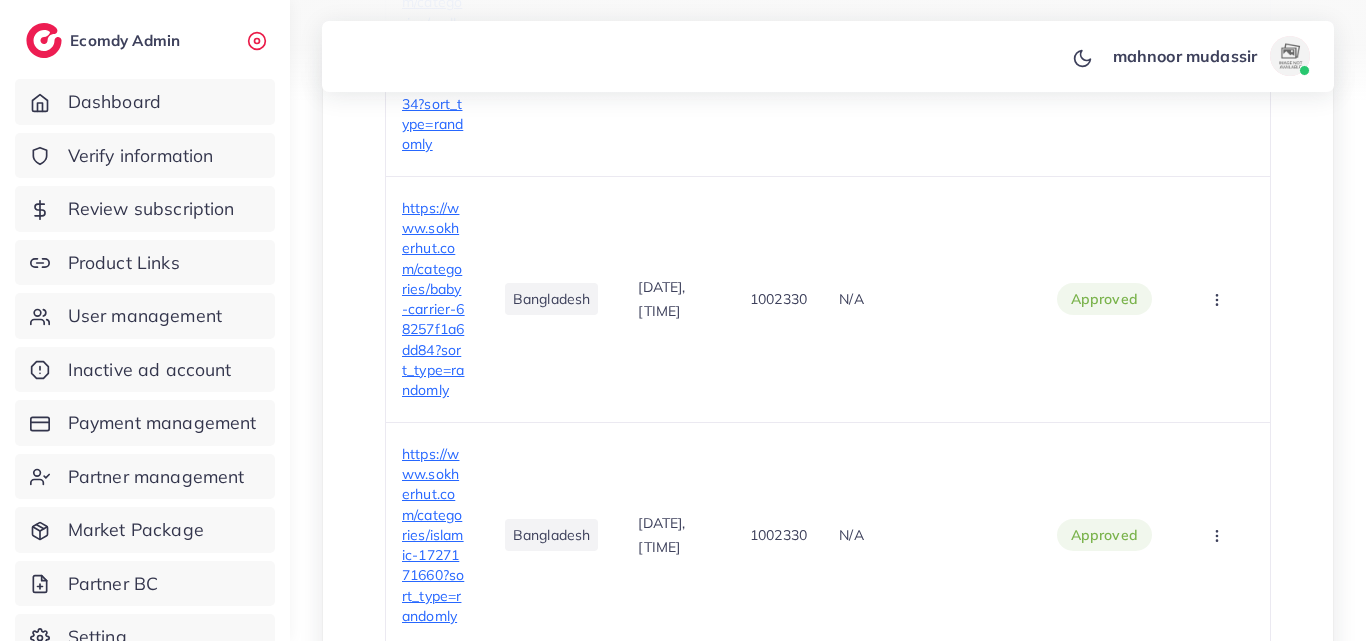 scroll, scrollTop: 2900, scrollLeft: 0, axis: vertical 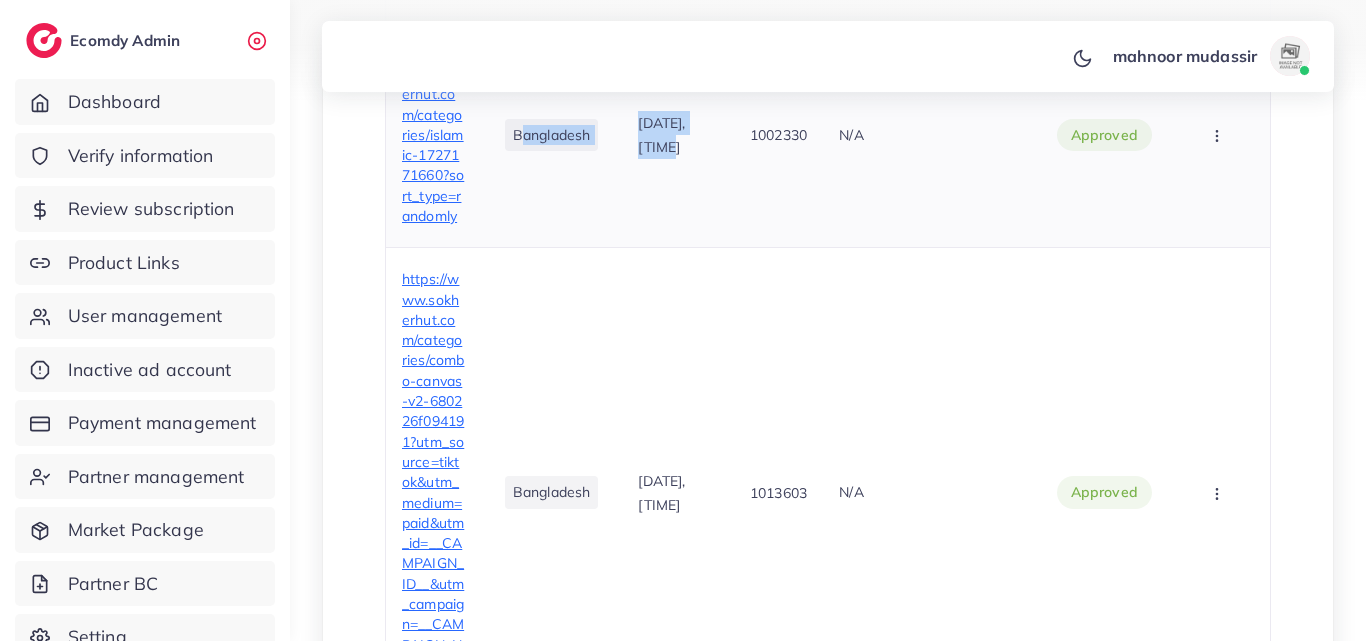 drag, startPoint x: 612, startPoint y: 443, endPoint x: 479, endPoint y: 440, distance: 133.03383 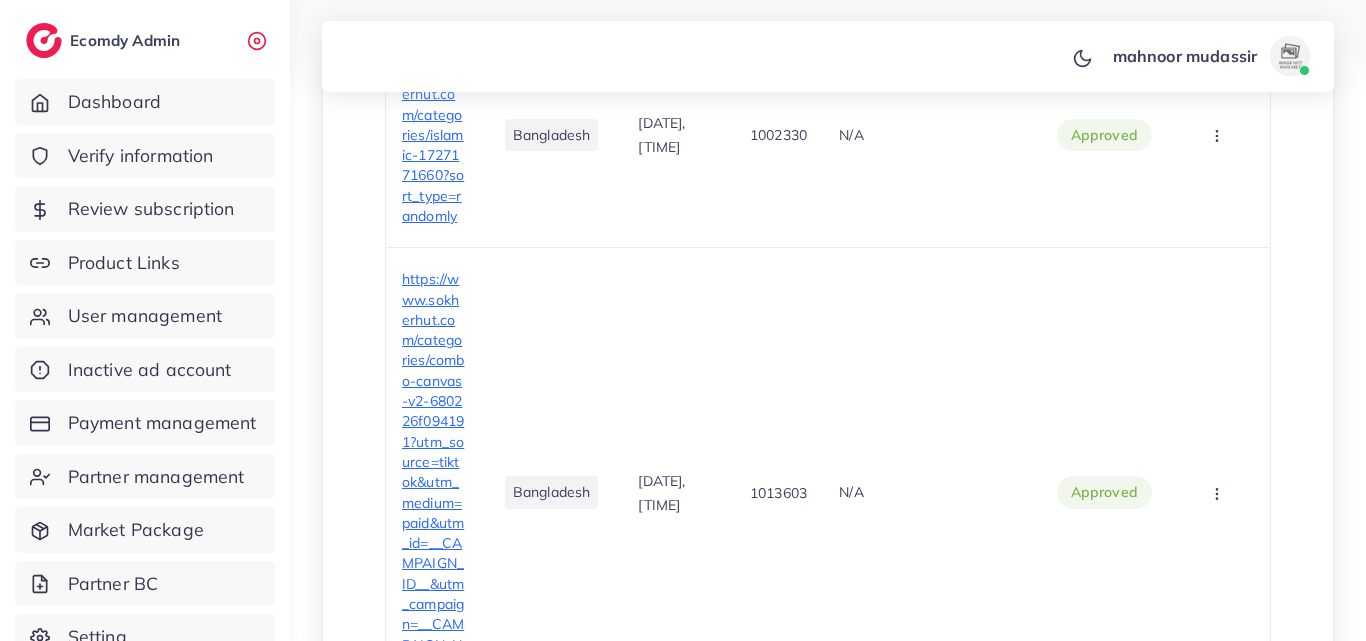 click on "[DATE], [TIME]" at bounding box center (677, -101) 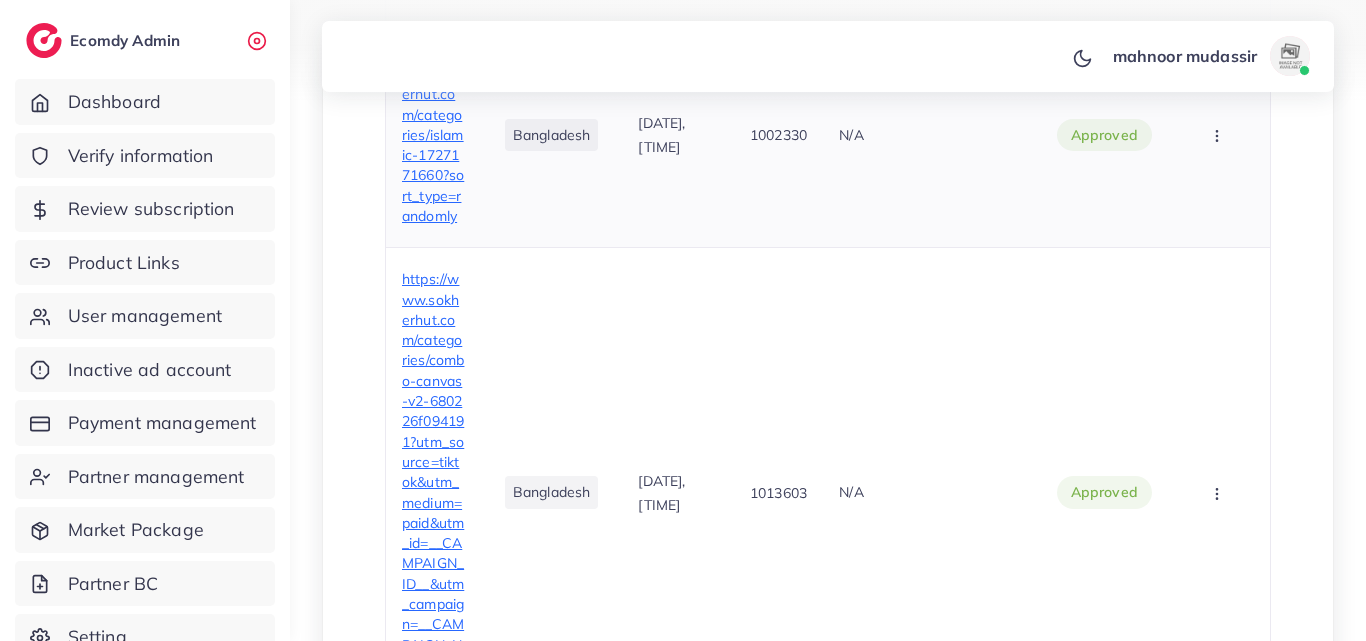 drag, startPoint x: 591, startPoint y: 436, endPoint x: 498, endPoint y: 440, distance: 93.08598 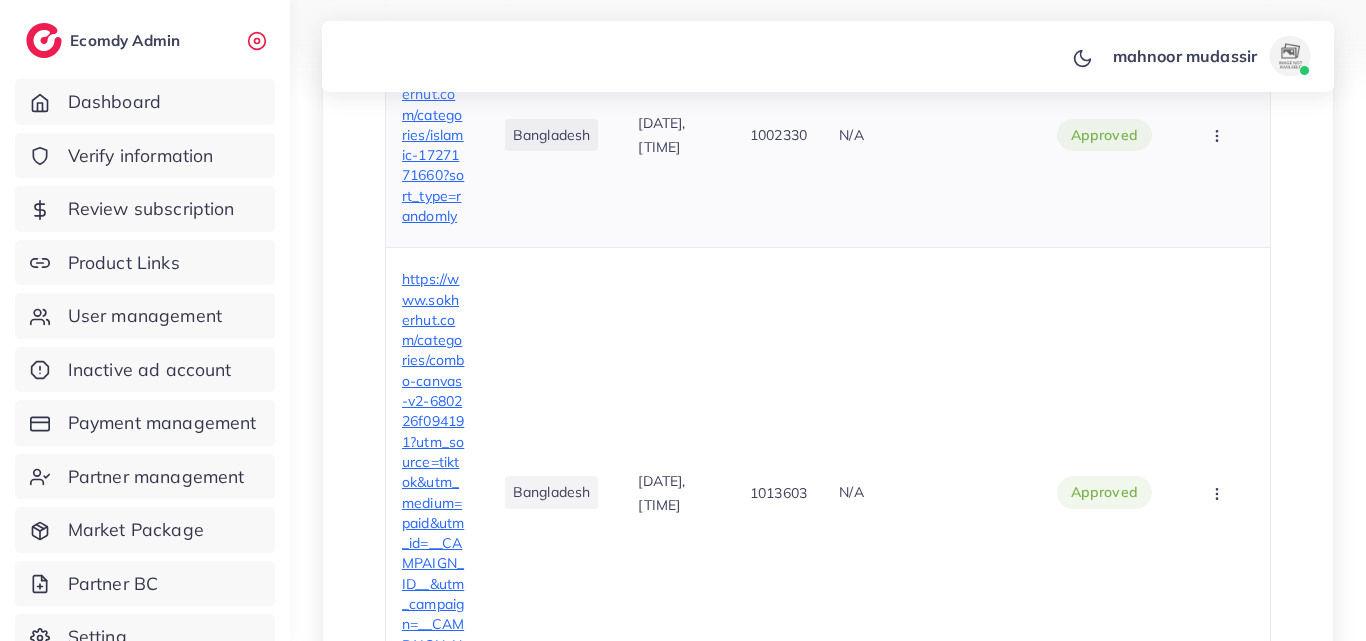 copy on "Bangladesh" 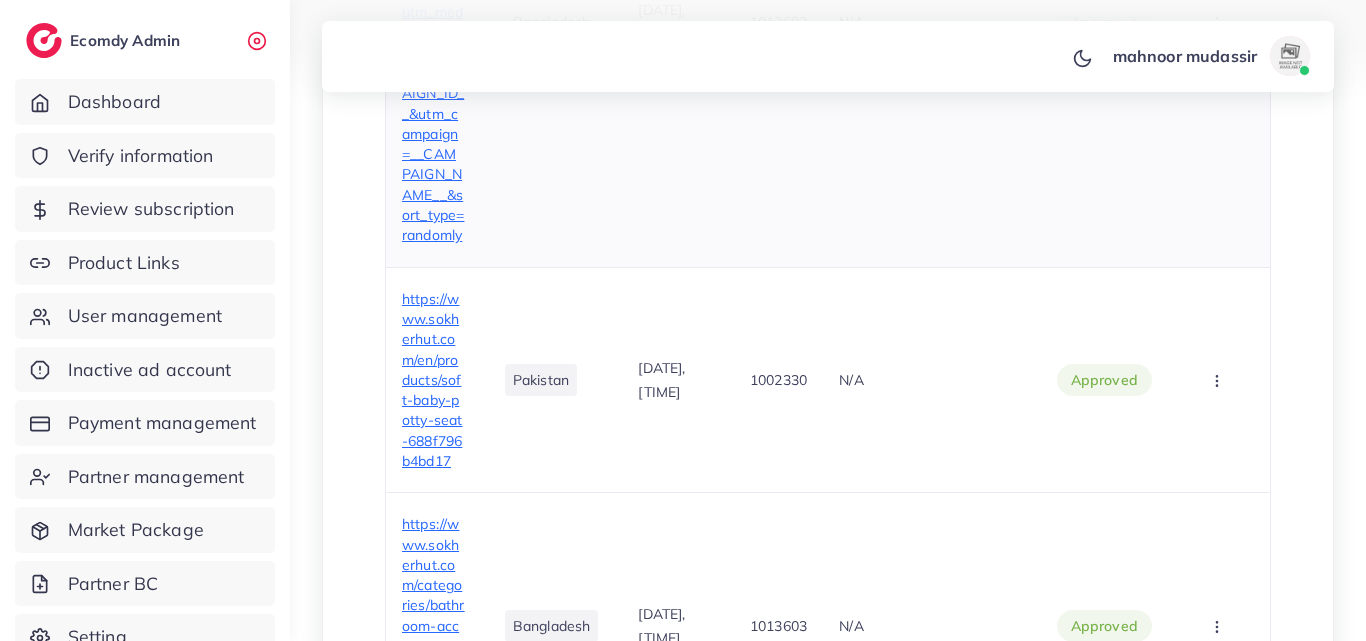scroll, scrollTop: 1100, scrollLeft: 0, axis: vertical 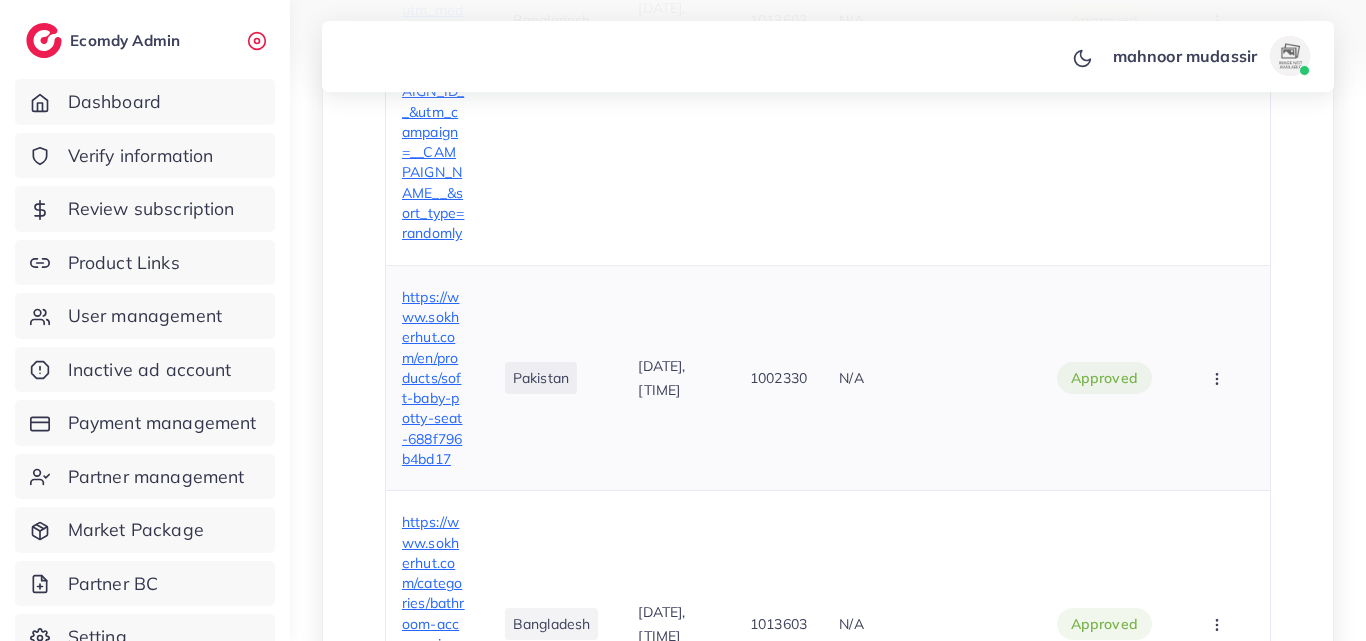 drag, startPoint x: 583, startPoint y: 458, endPoint x: 494, endPoint y: 480, distance: 91.67879 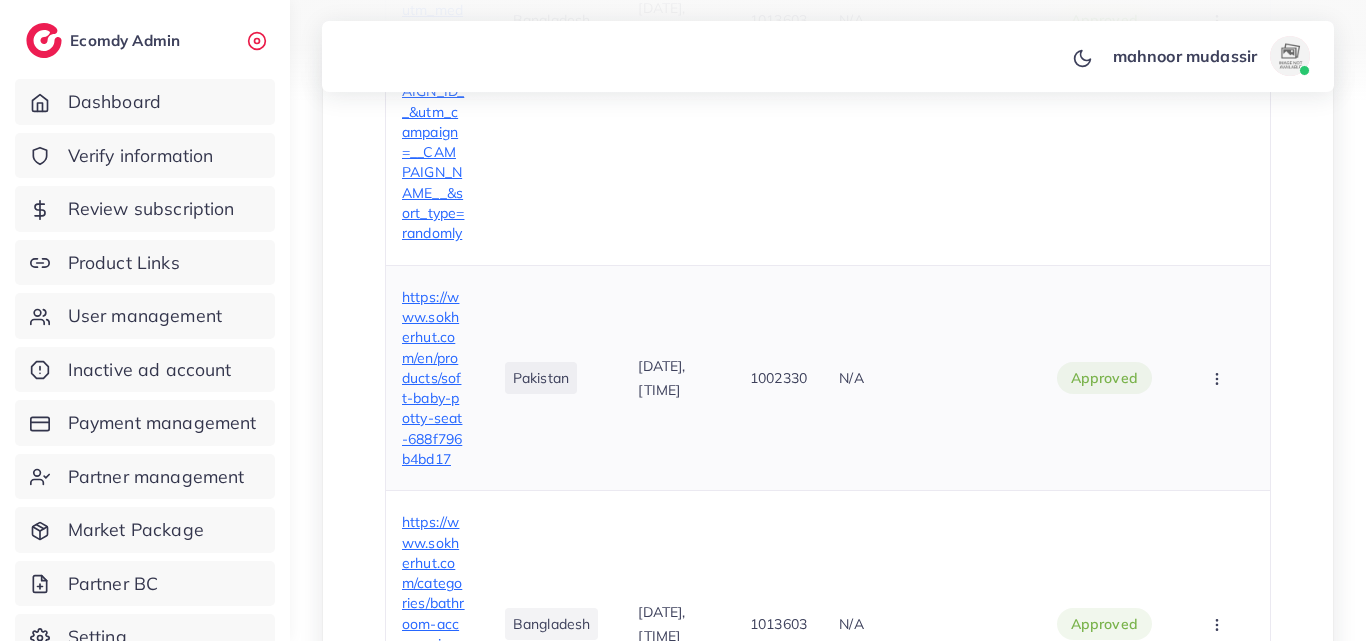 copy on "Pakistan" 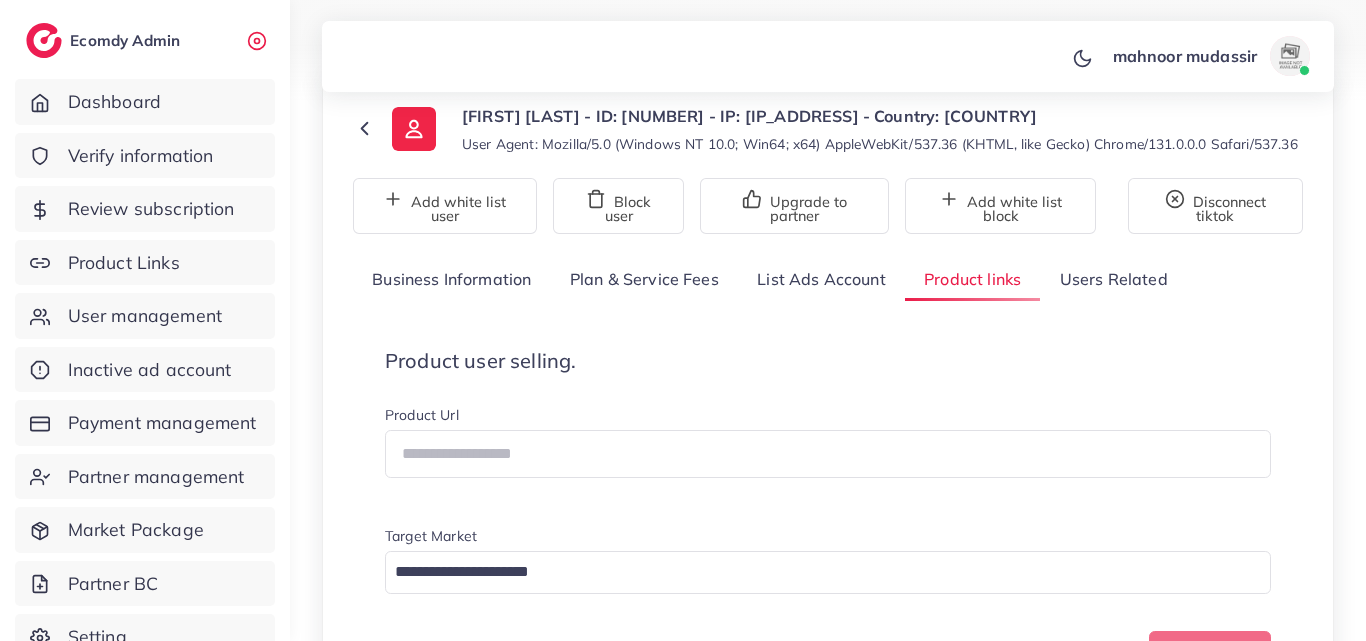 scroll, scrollTop: 0, scrollLeft: 0, axis: both 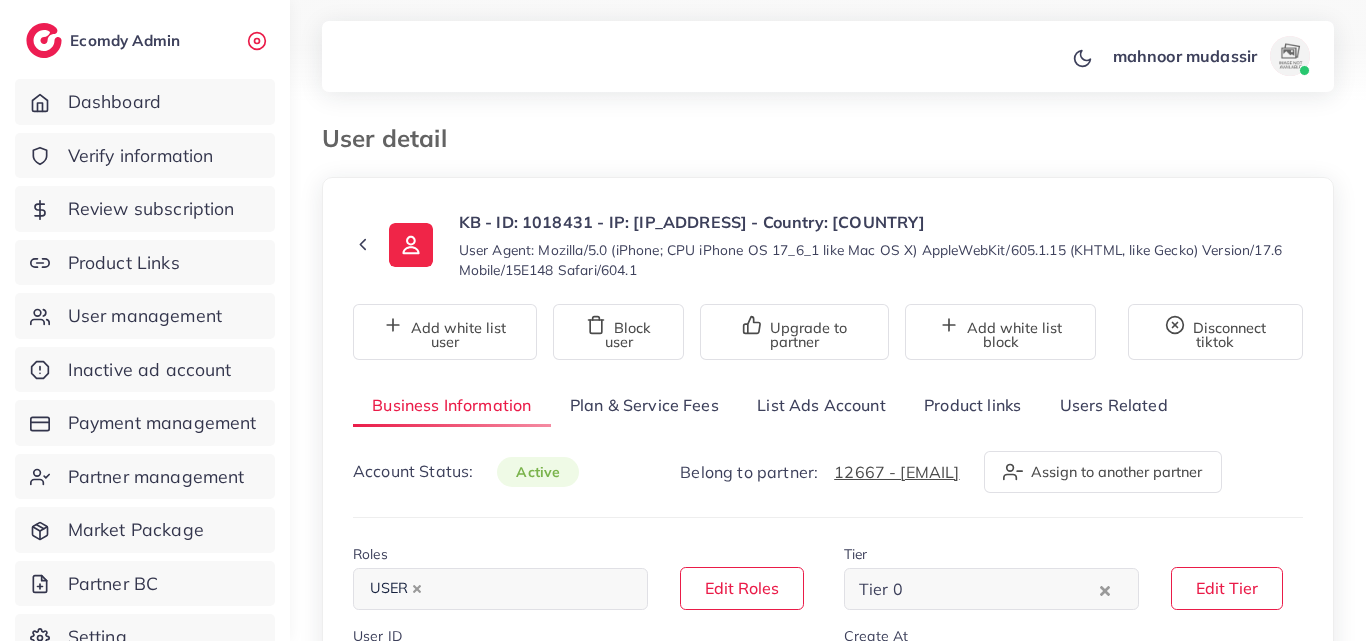 select on "********" 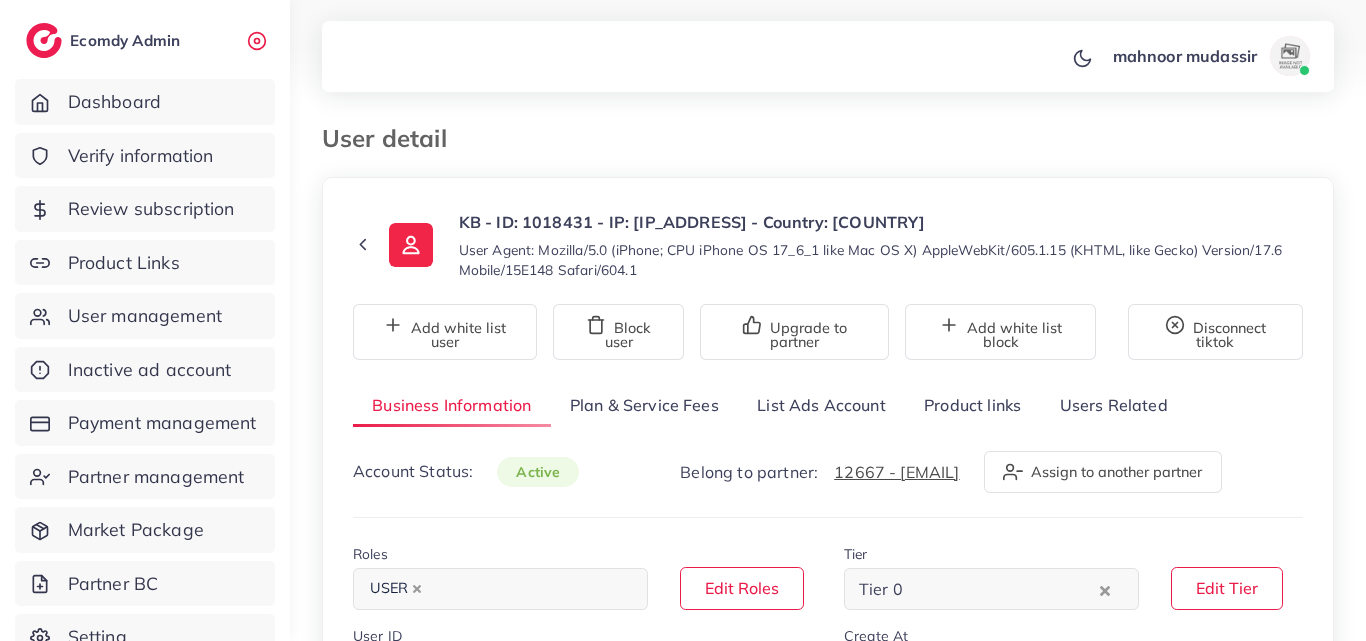 scroll, scrollTop: 0, scrollLeft: 0, axis: both 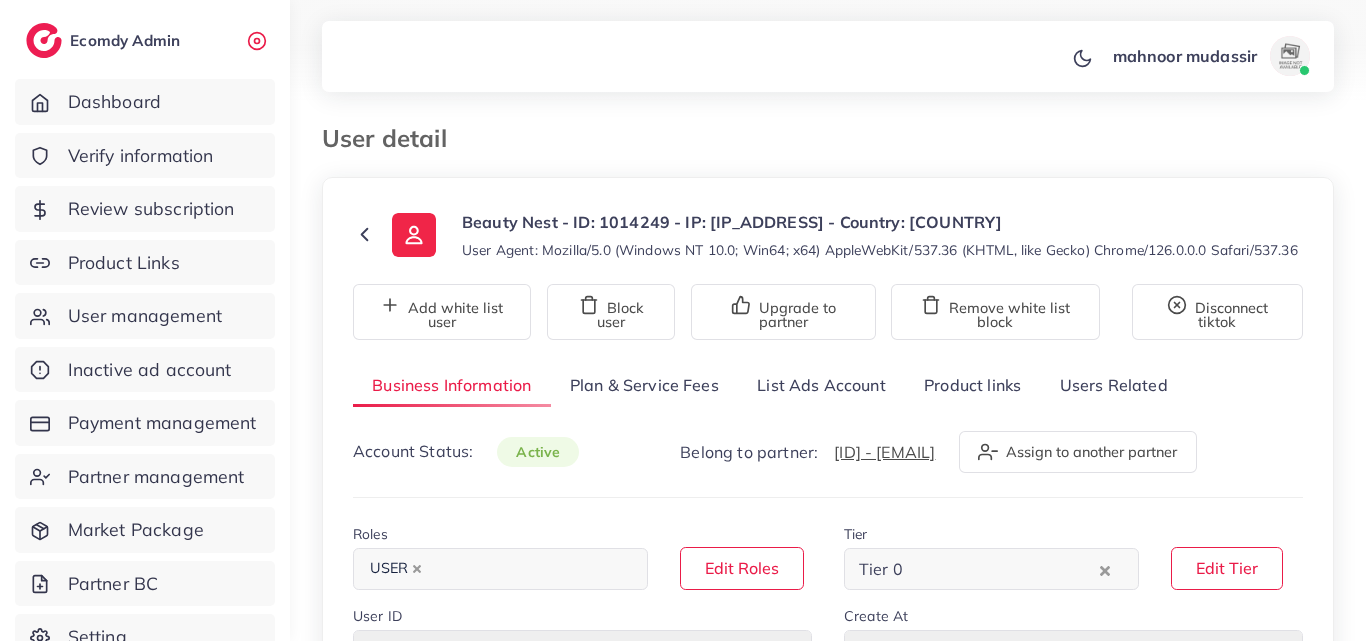 select on "********" 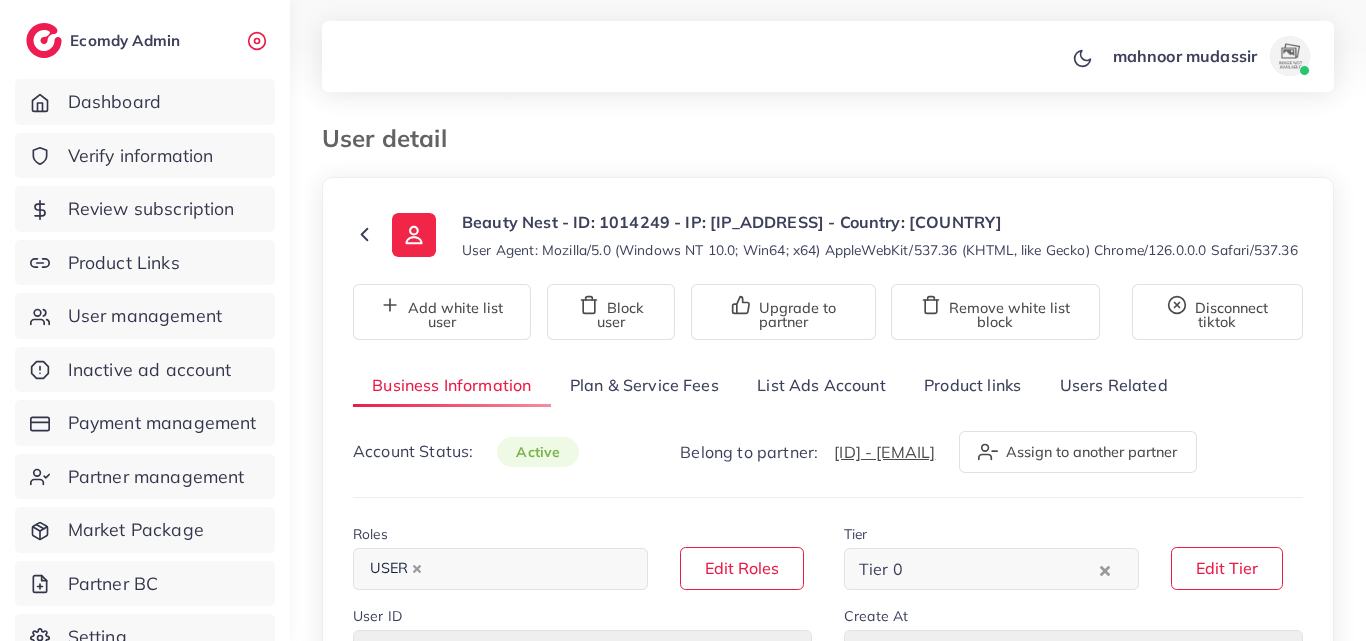 scroll, scrollTop: 0, scrollLeft: 0, axis: both 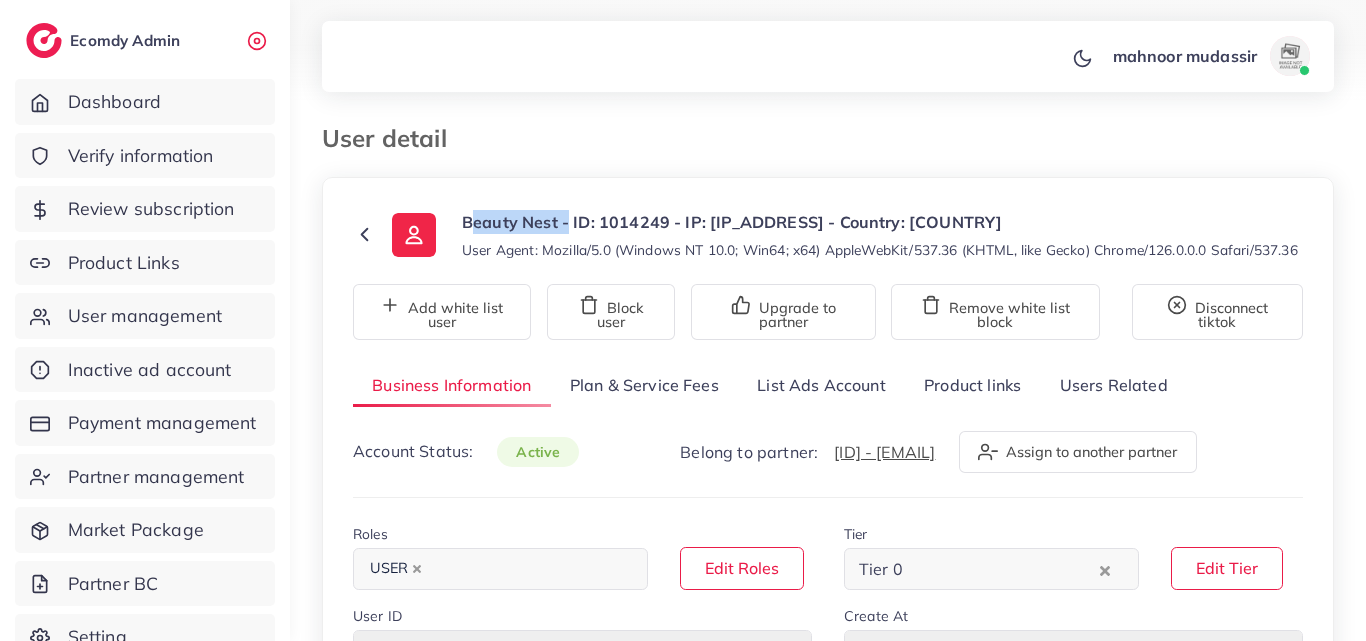 drag, startPoint x: 561, startPoint y: 231, endPoint x: 449, endPoint y: 227, distance: 112.0714 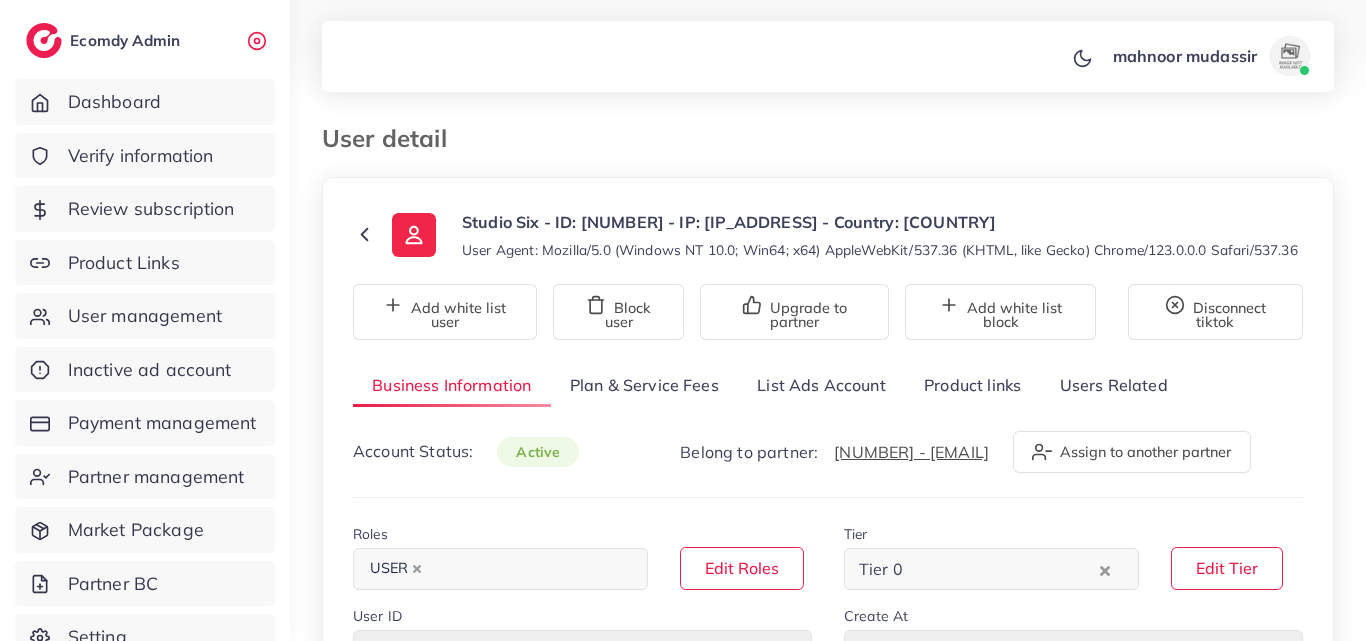 select on "********" 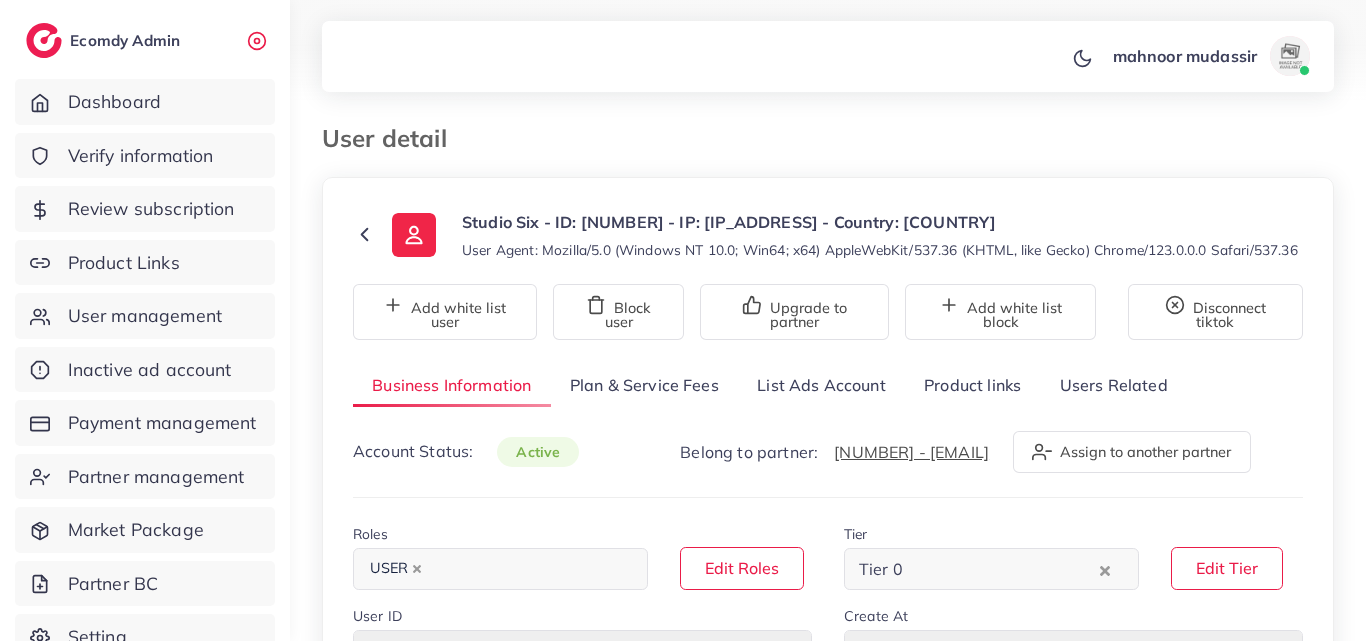click on "Studio Six - ID: [NUMBER] - IP: [IP_ADDRESS] - Country: [COUNTRY]  User Agent: Mozilla/5.0 (Windows NT 10.0; Win64; x64) AppleWebKit/537.36 (KHTML, like Gecko) Chrome/123.0.0.0 Safari/537.36" at bounding box center [845, 235] 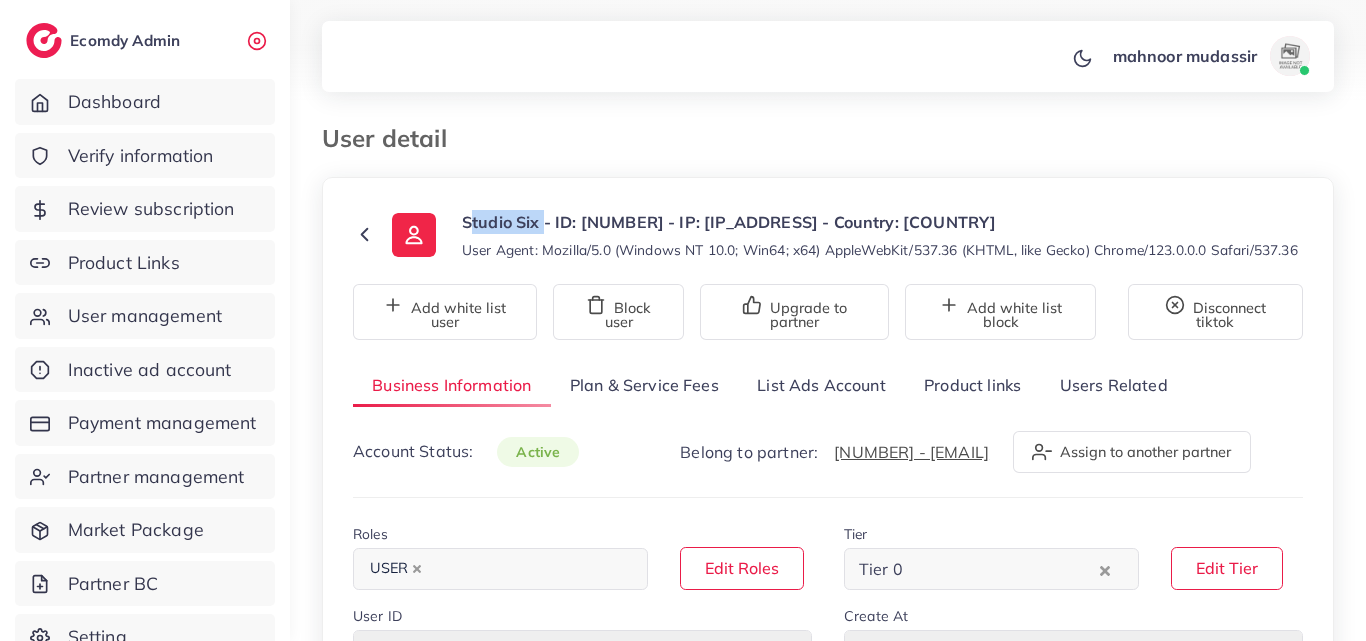 scroll, scrollTop: 0, scrollLeft: 0, axis: both 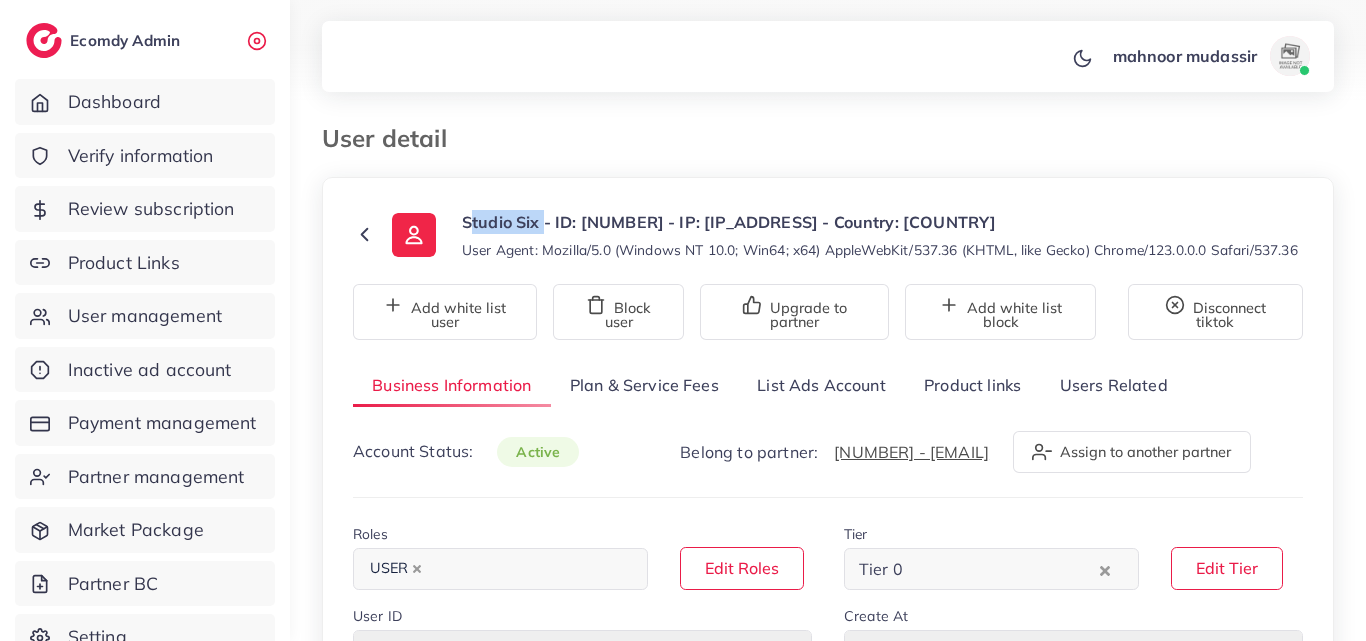 click on "Product links" at bounding box center [972, 385] 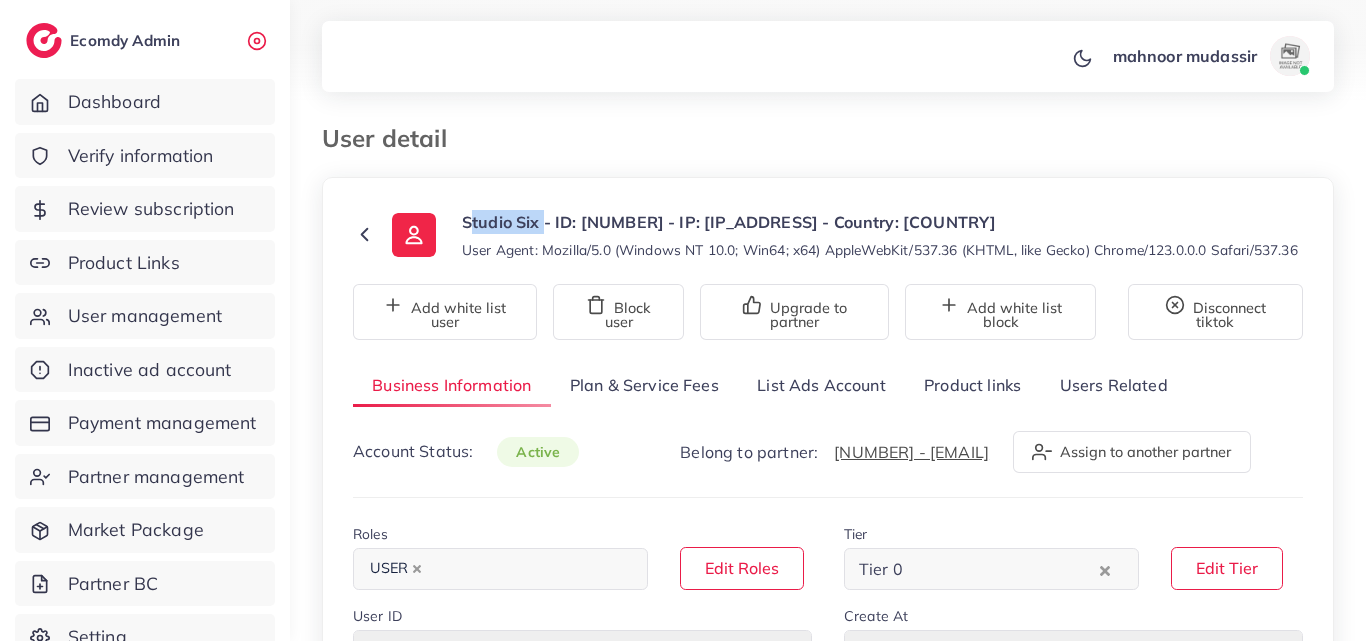 click on "mahnoor mudassir  Profile Log out" at bounding box center [828, 57] 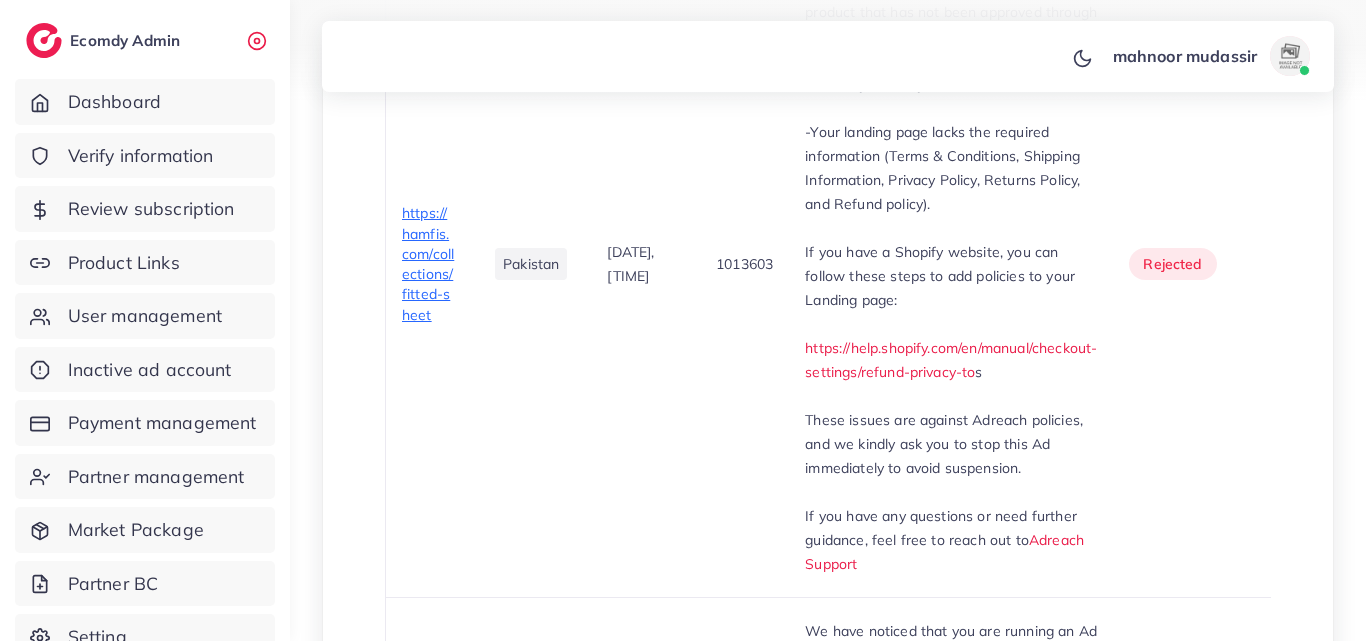 scroll, scrollTop: 2300, scrollLeft: 0, axis: vertical 